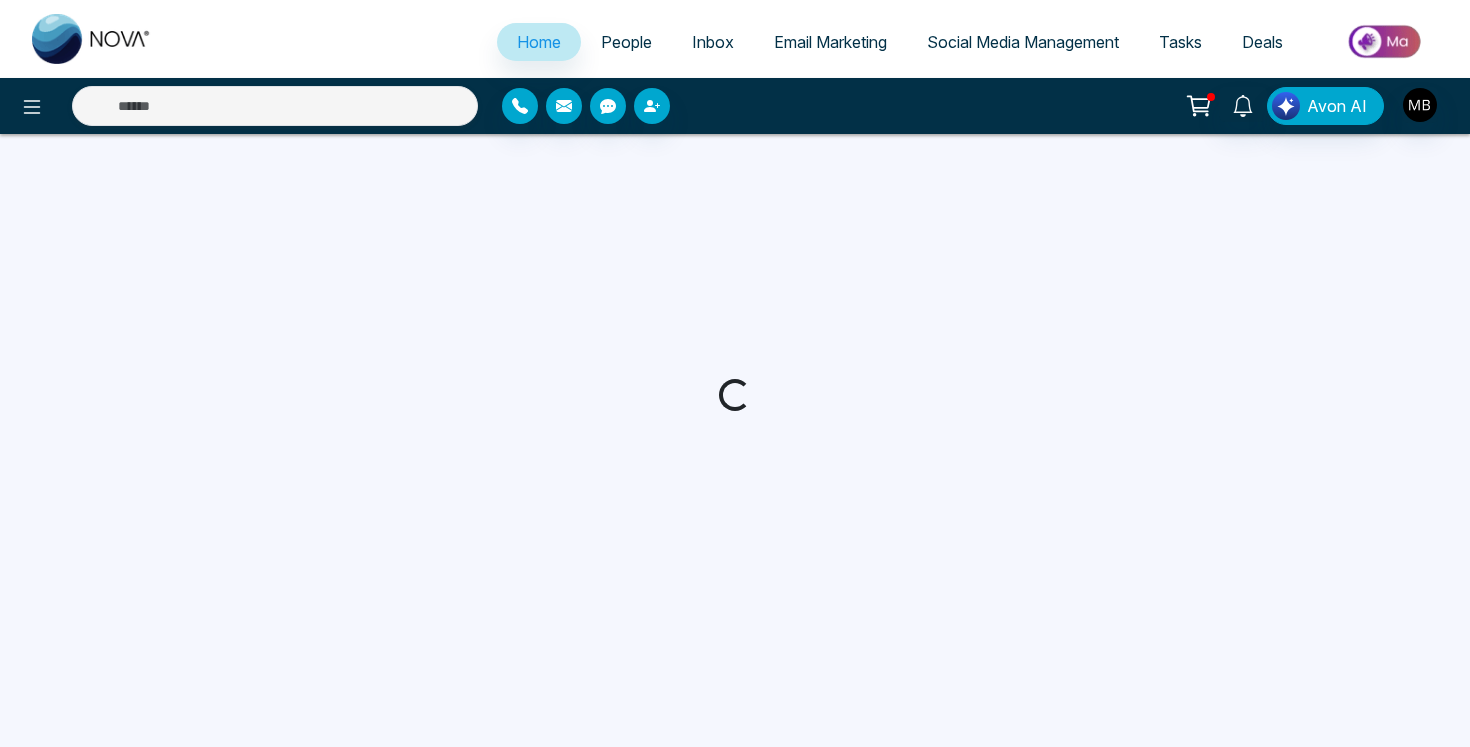 scroll, scrollTop: 0, scrollLeft: 0, axis: both 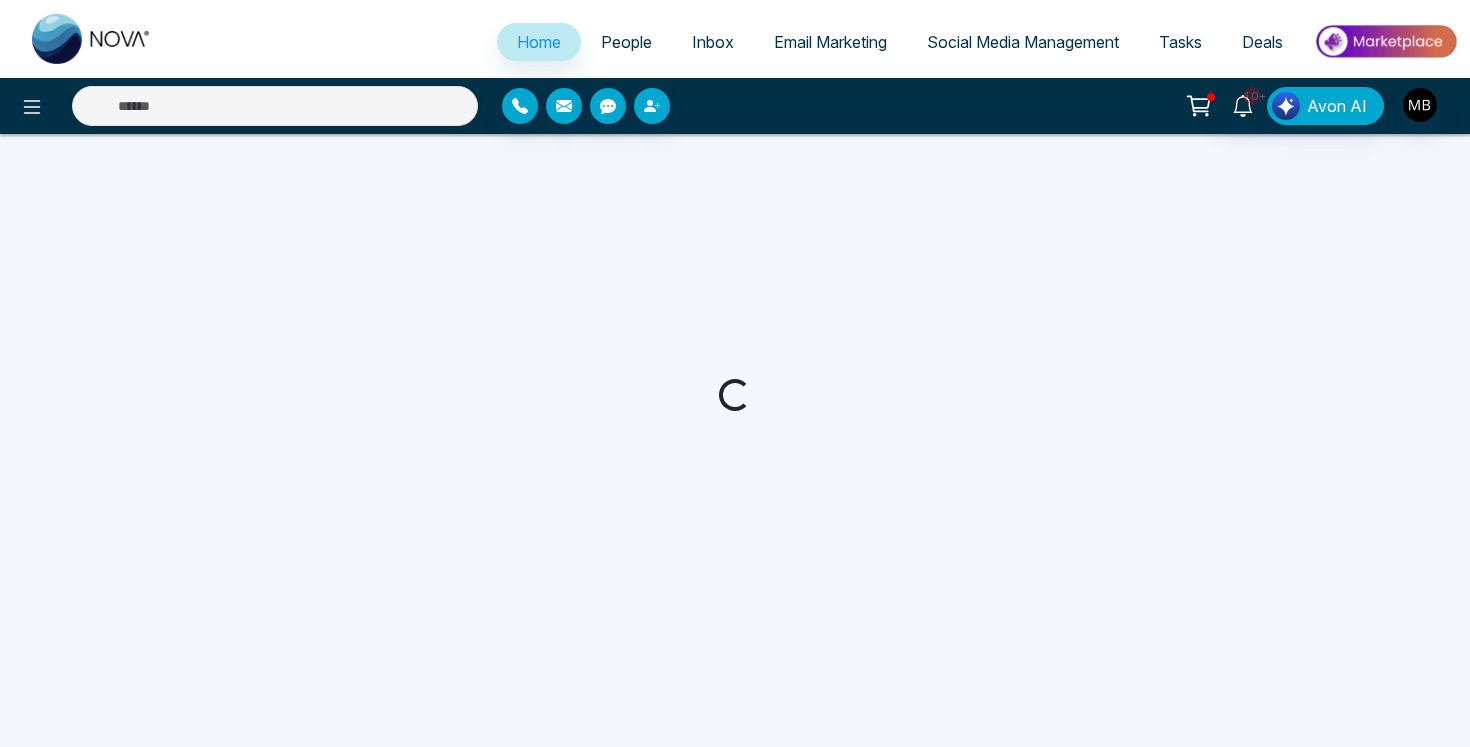 select on "*" 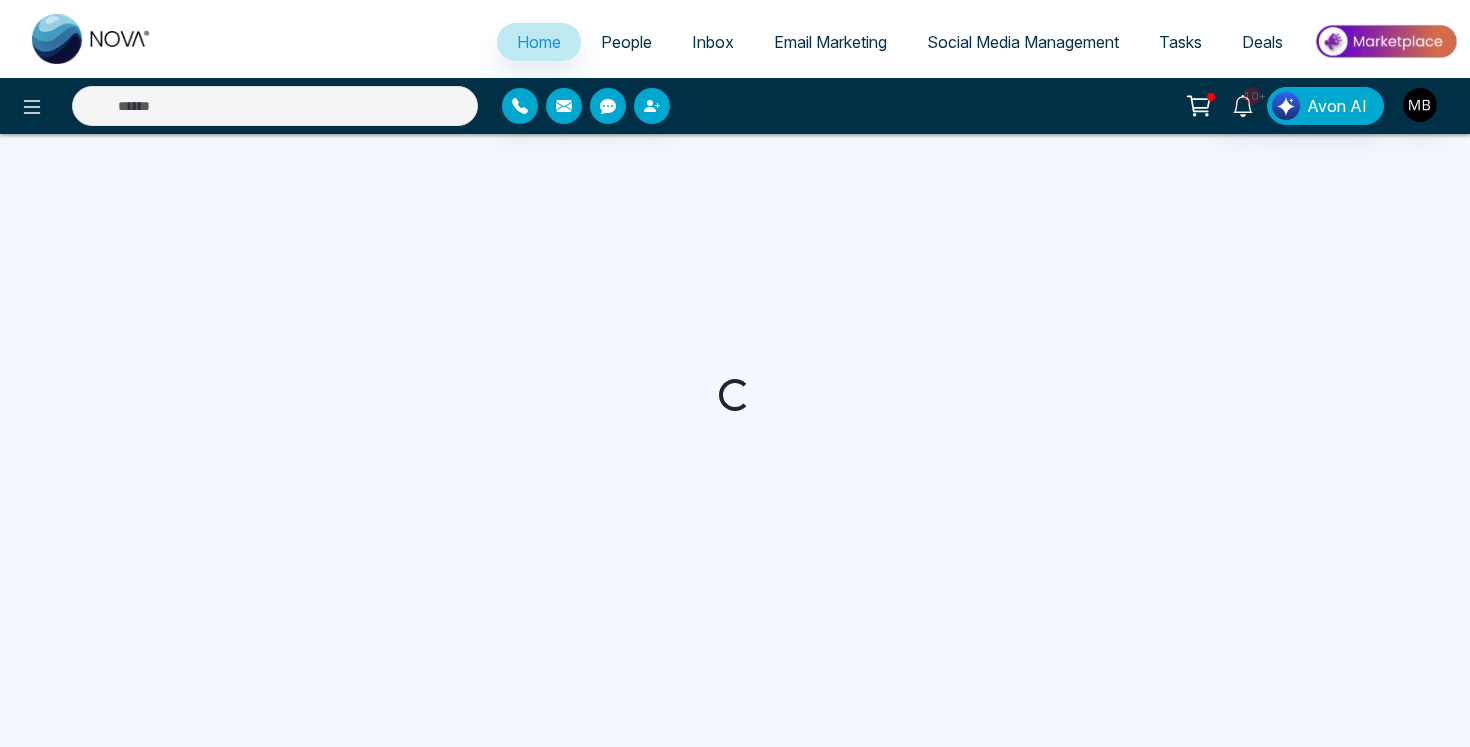 select on "*" 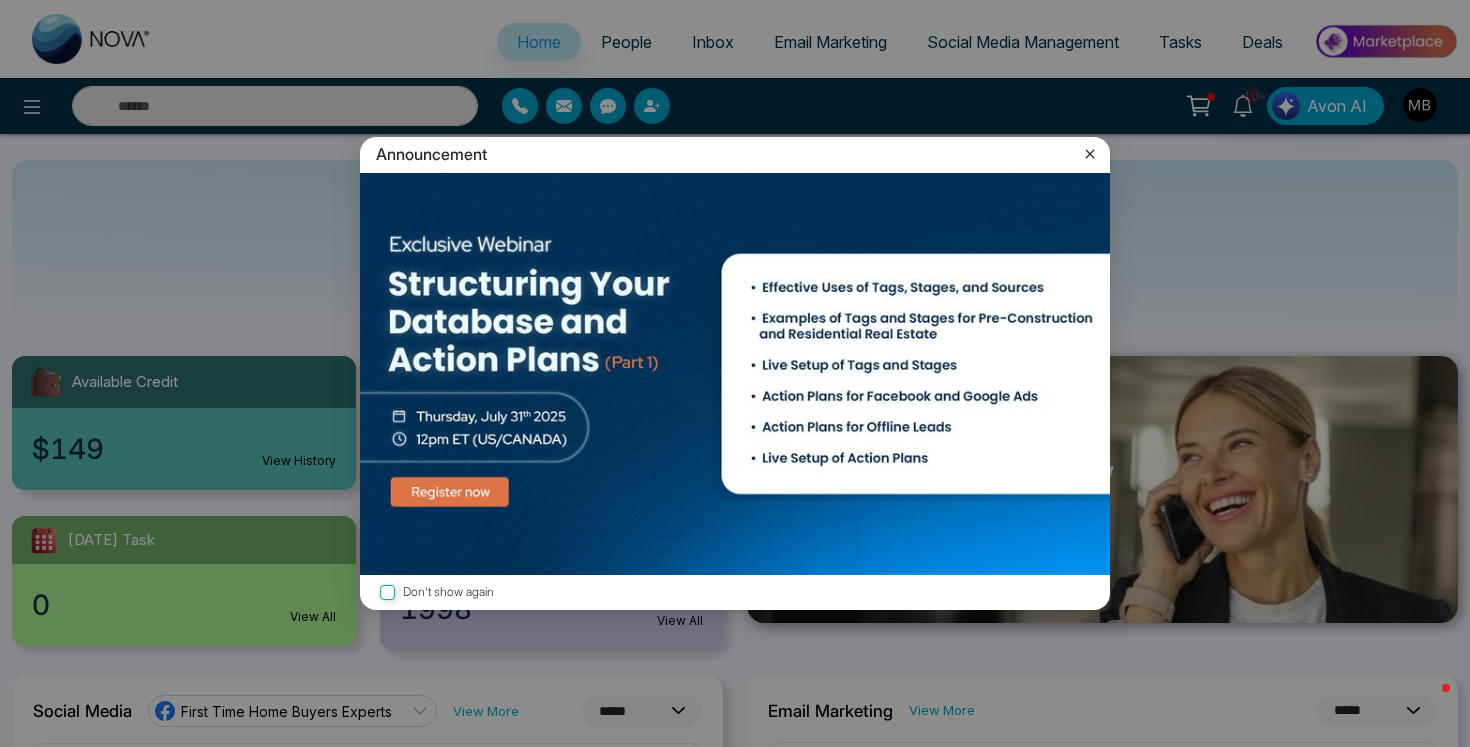 click 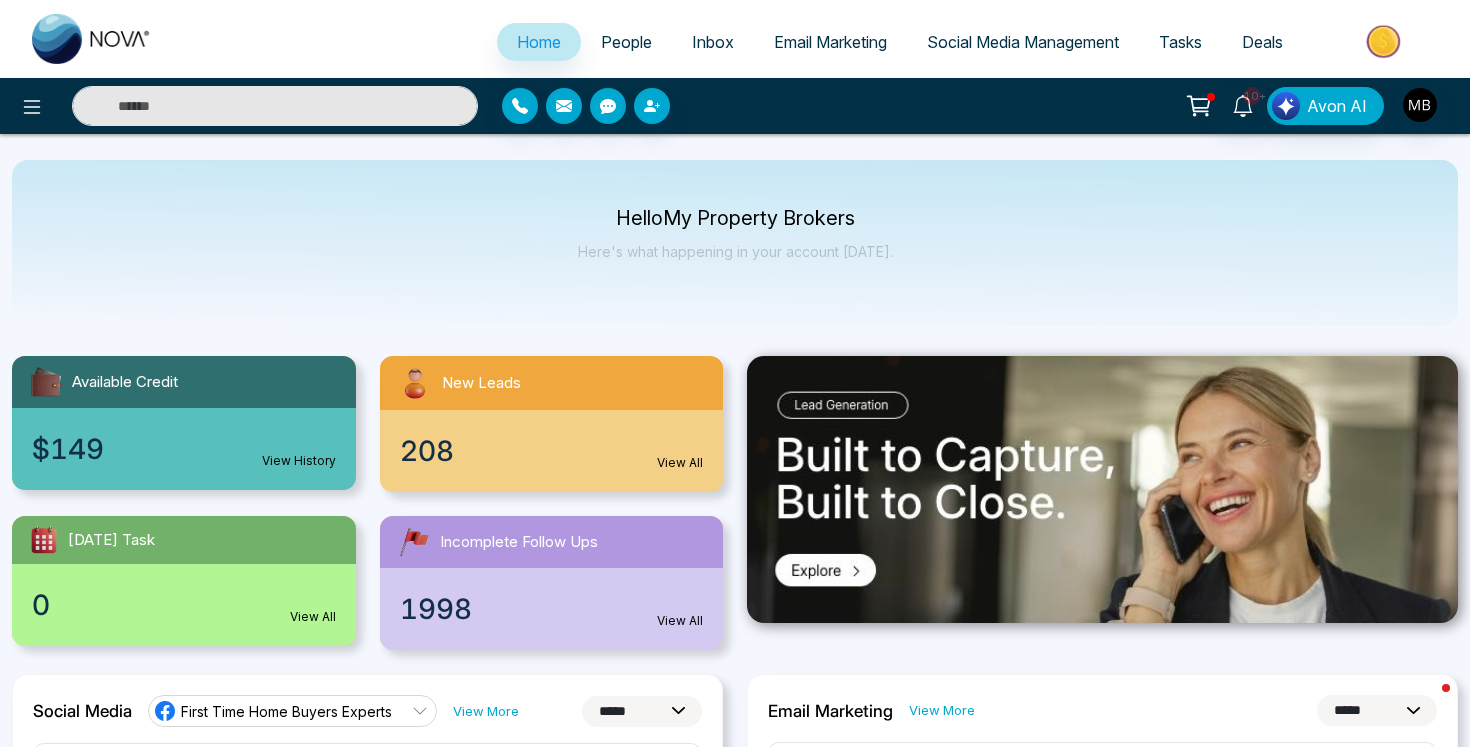 click at bounding box center [275, 106] 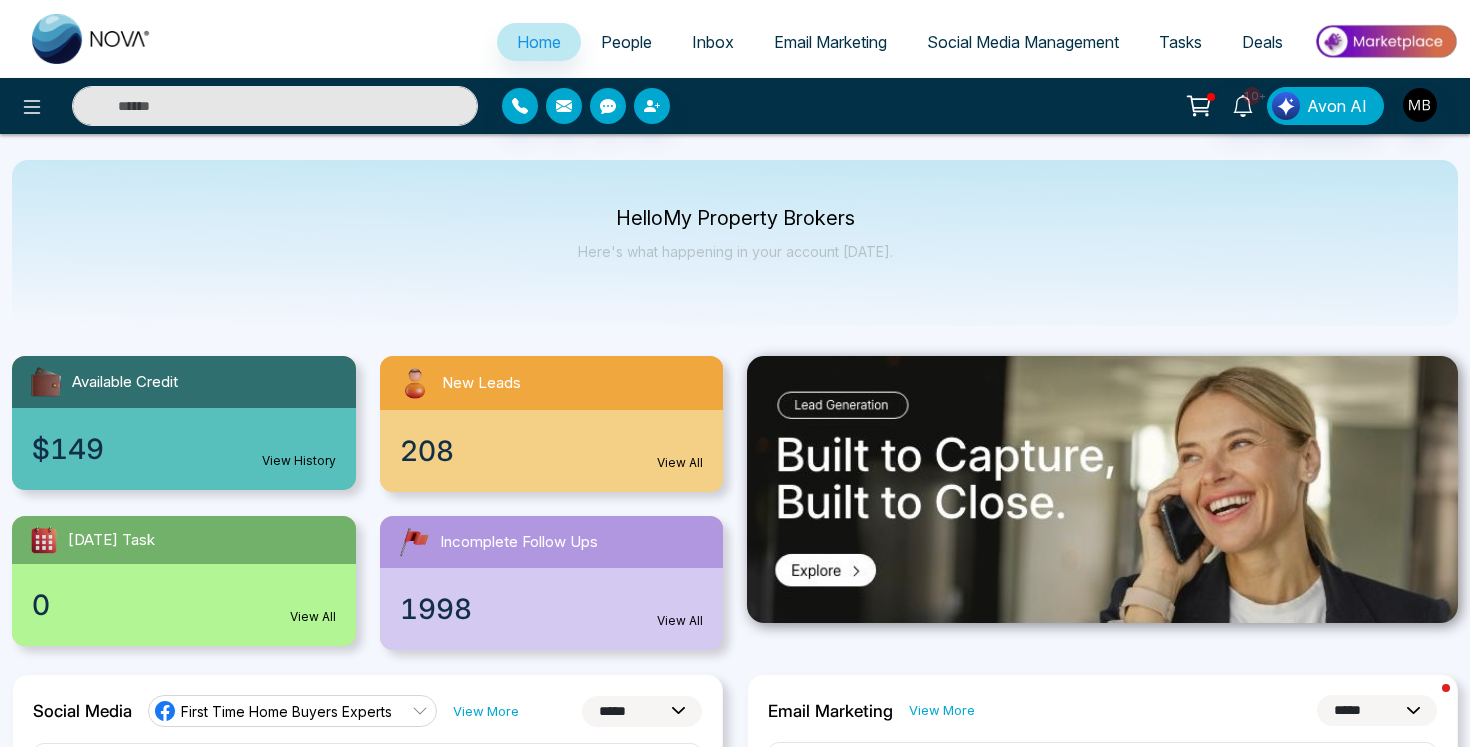 paste on "**********" 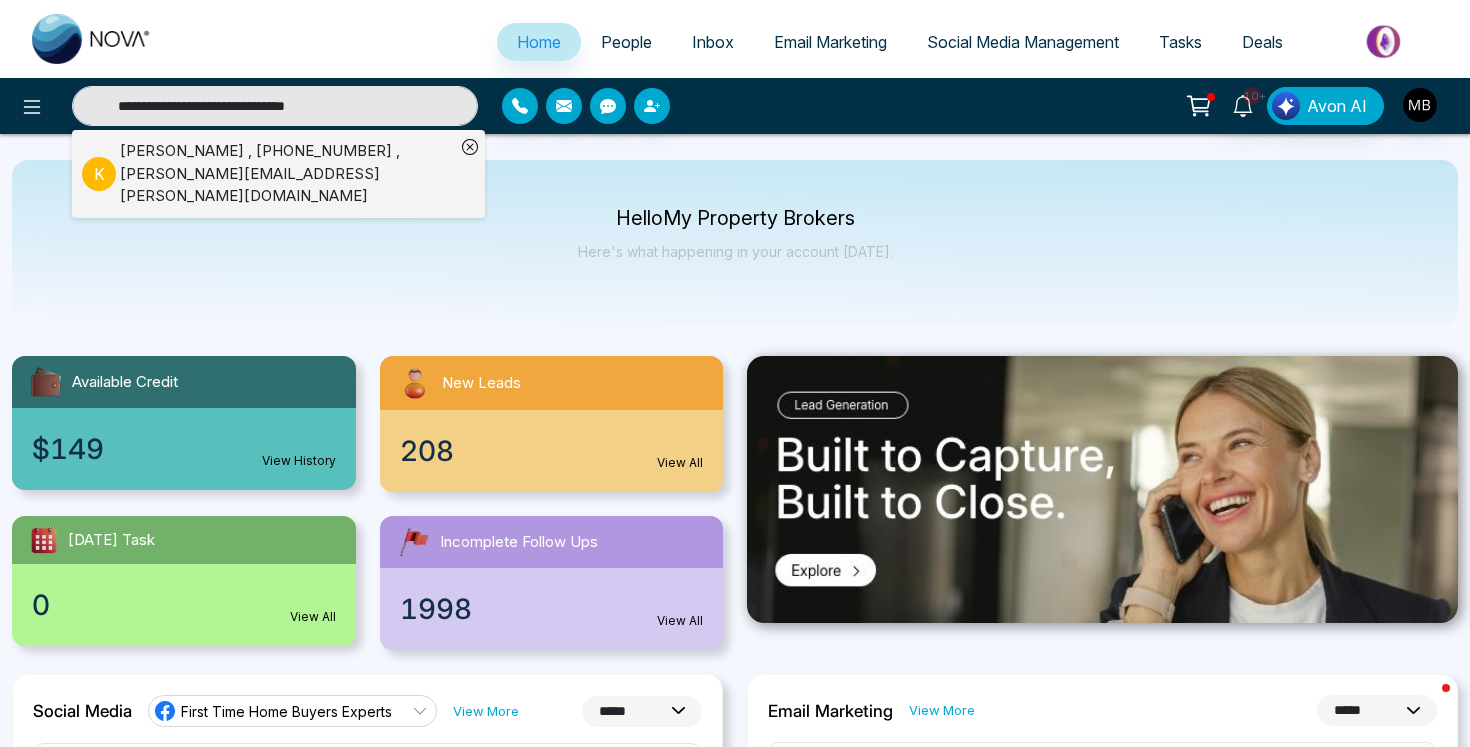 type on "**********" 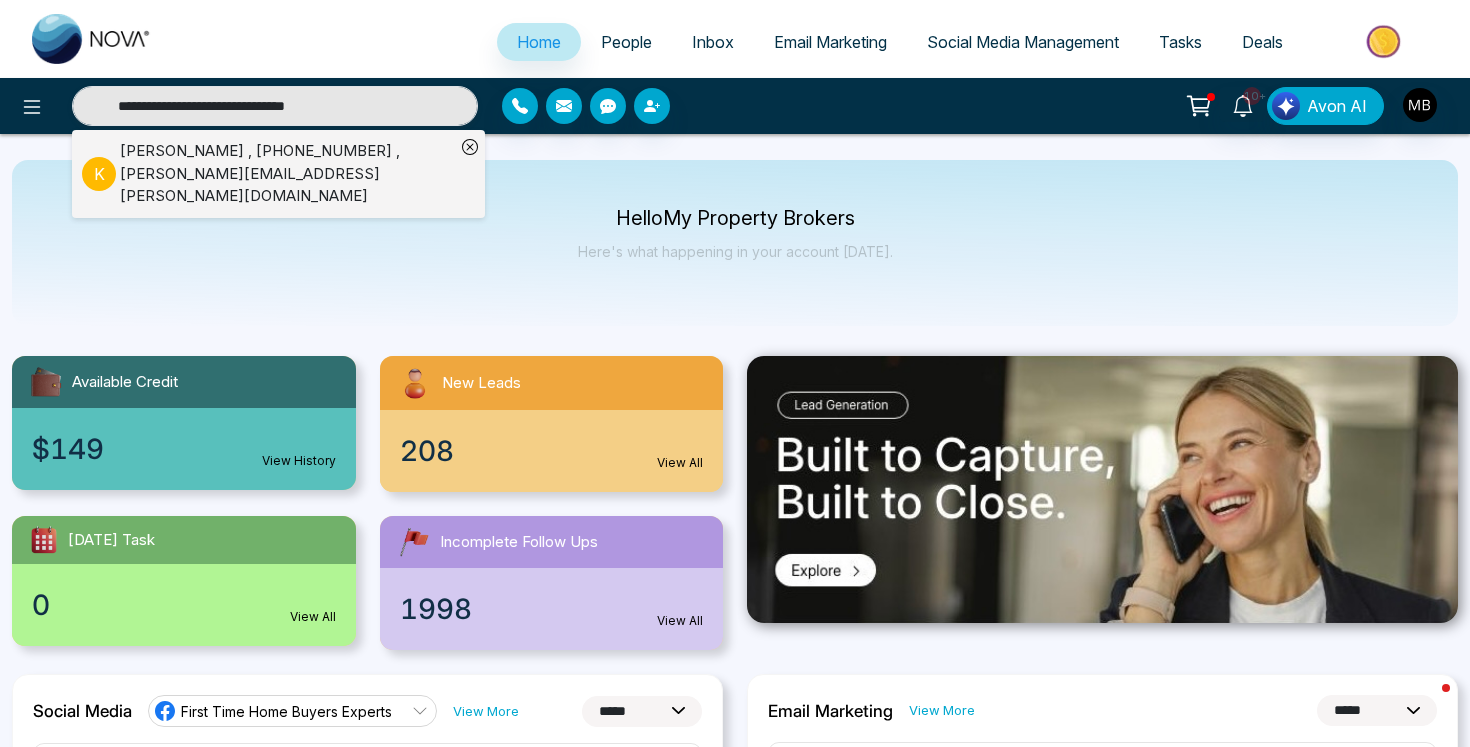 click on "Krishnakanth     , +15145917788   , krishnakanth.boddupalli@gmail.com" at bounding box center [287, 174] 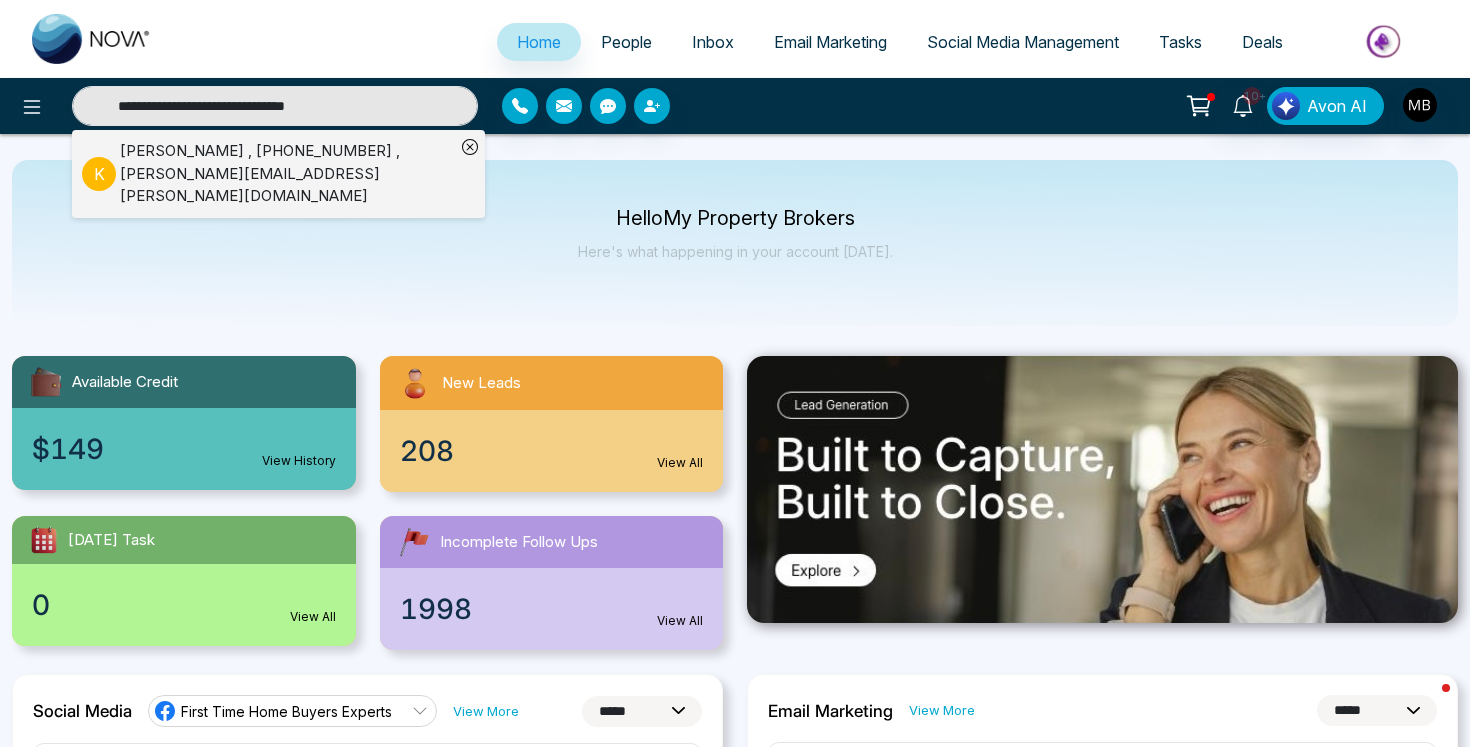 type 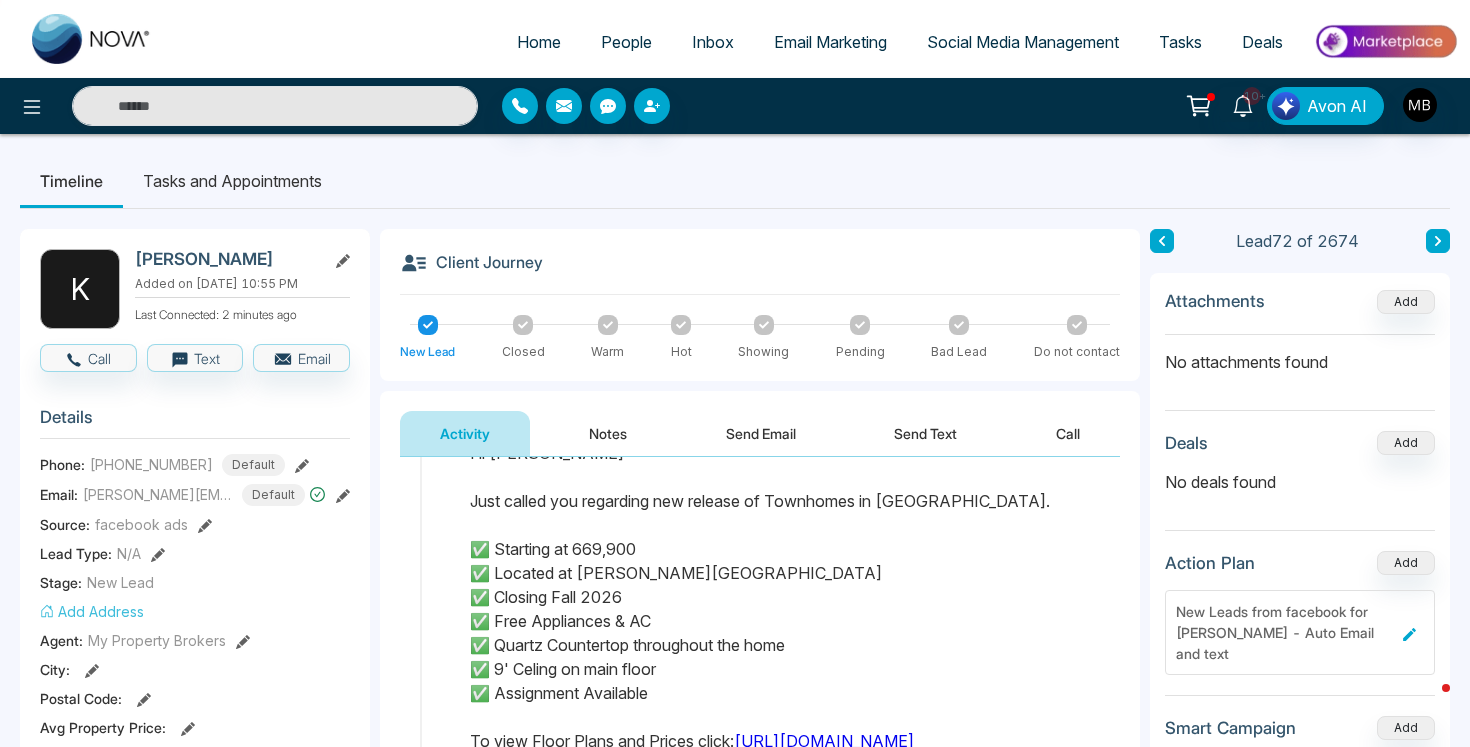 scroll, scrollTop: 507, scrollLeft: 0, axis: vertical 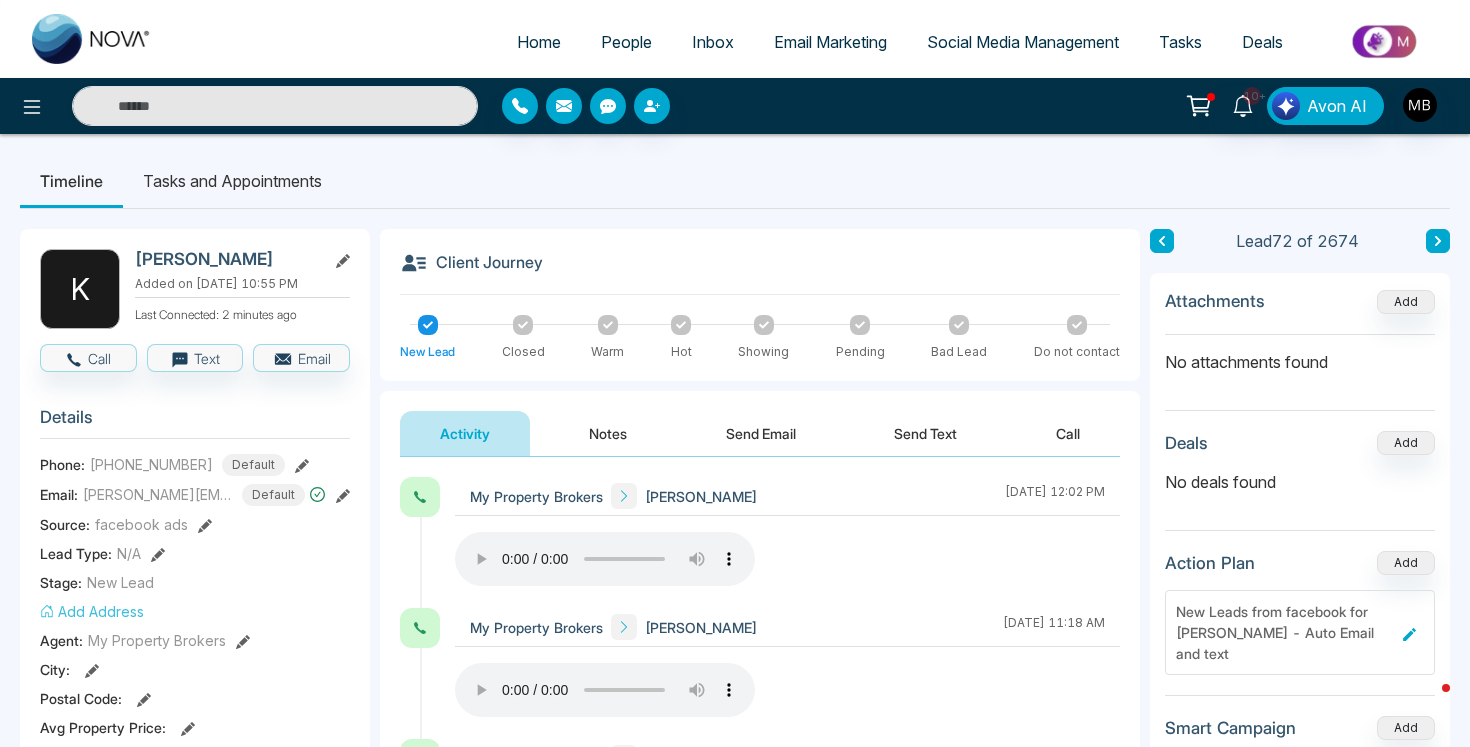 click on "Notes" at bounding box center [608, 433] 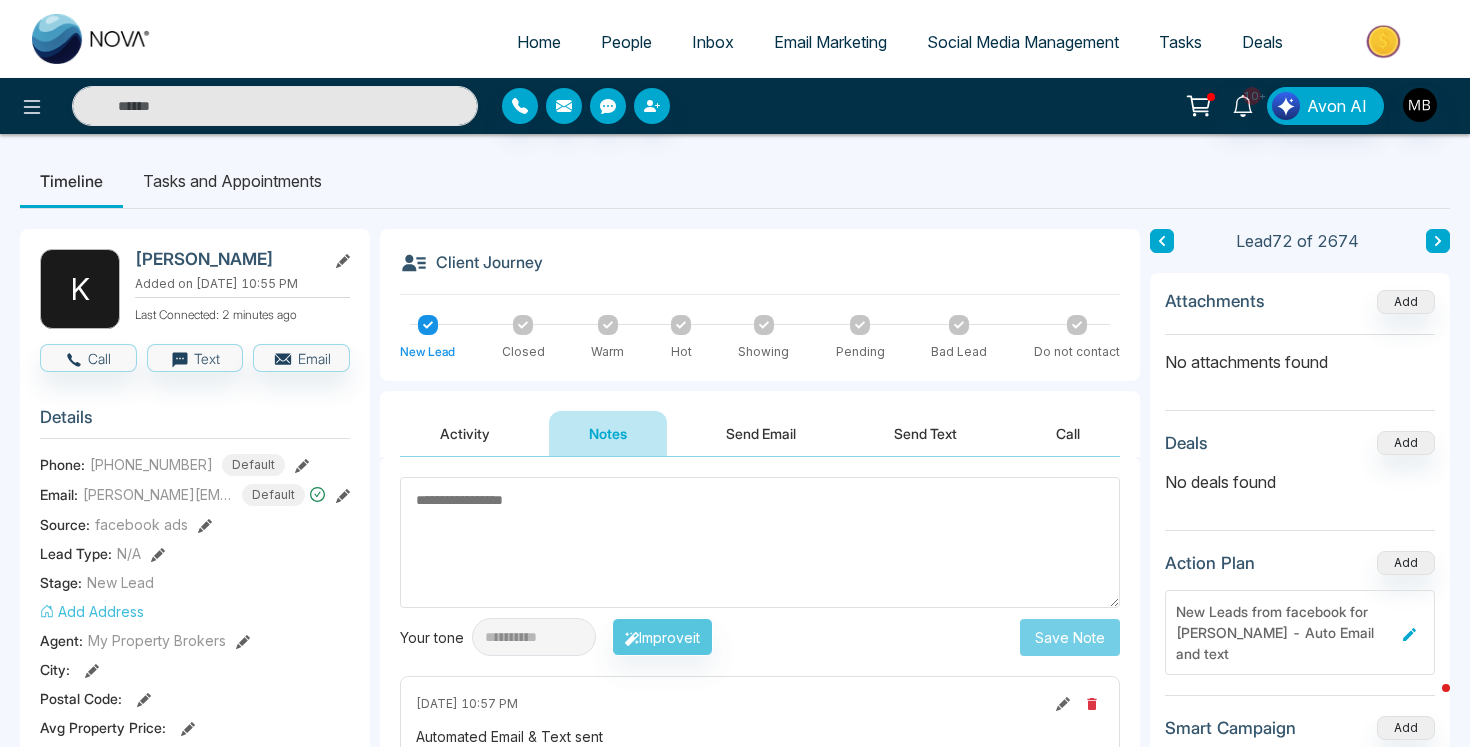 paste on "**********" 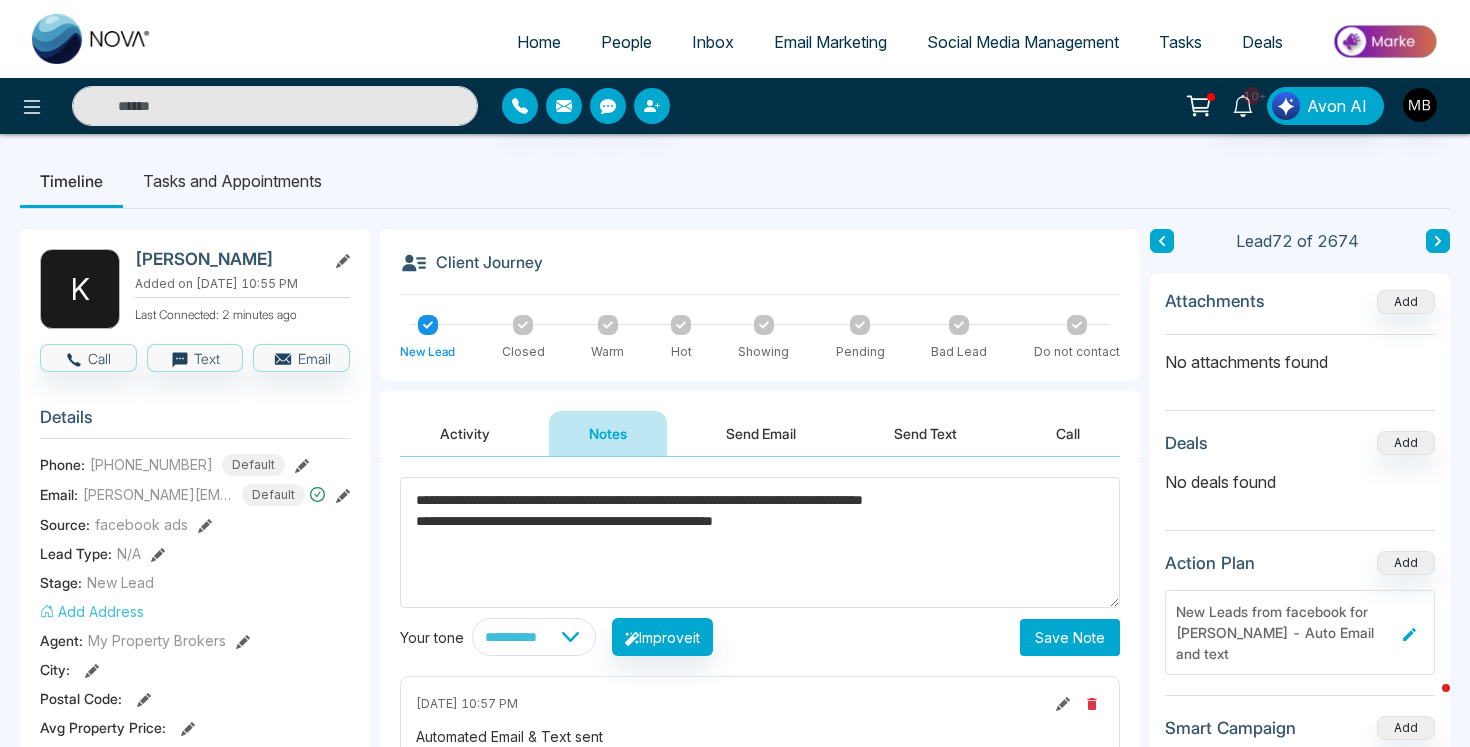 type on "**********" 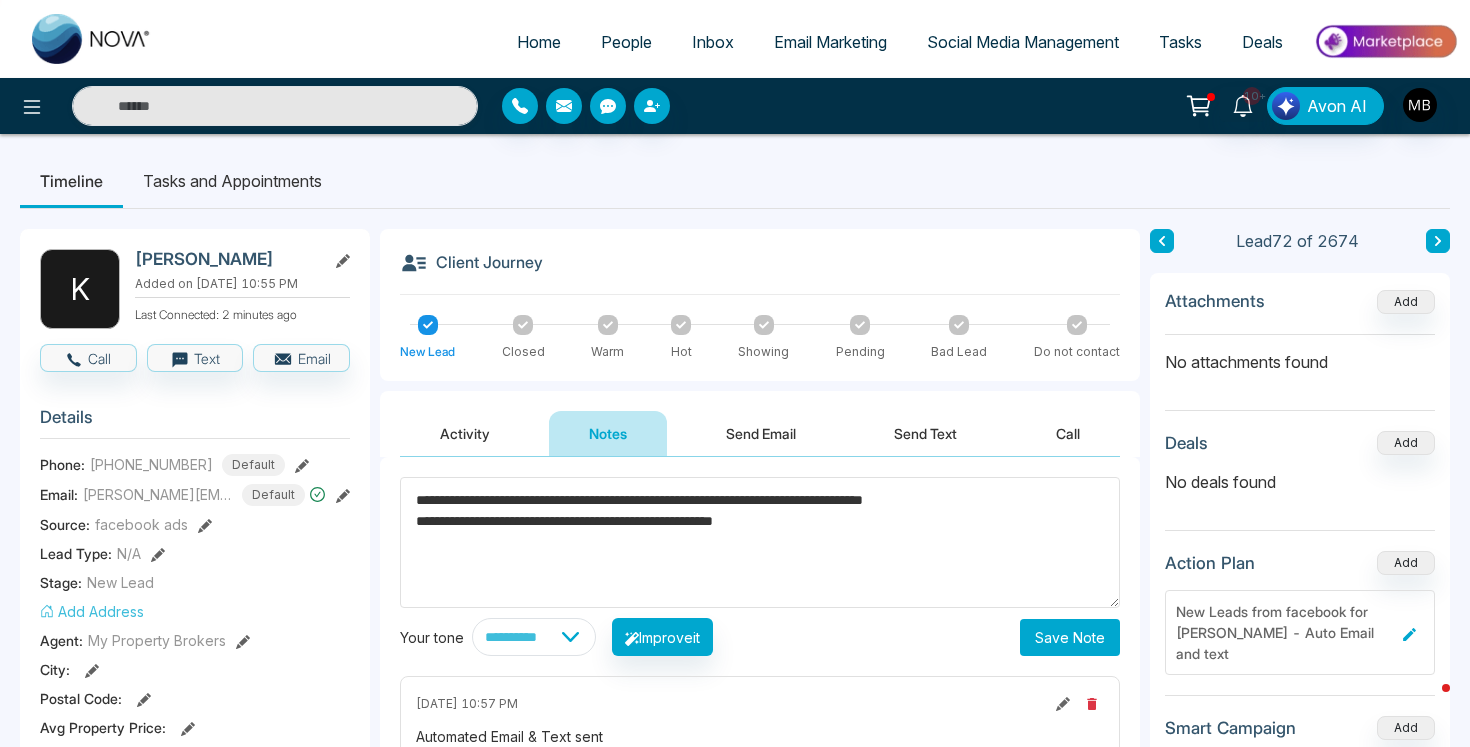 click on "Save Note" at bounding box center [1070, 637] 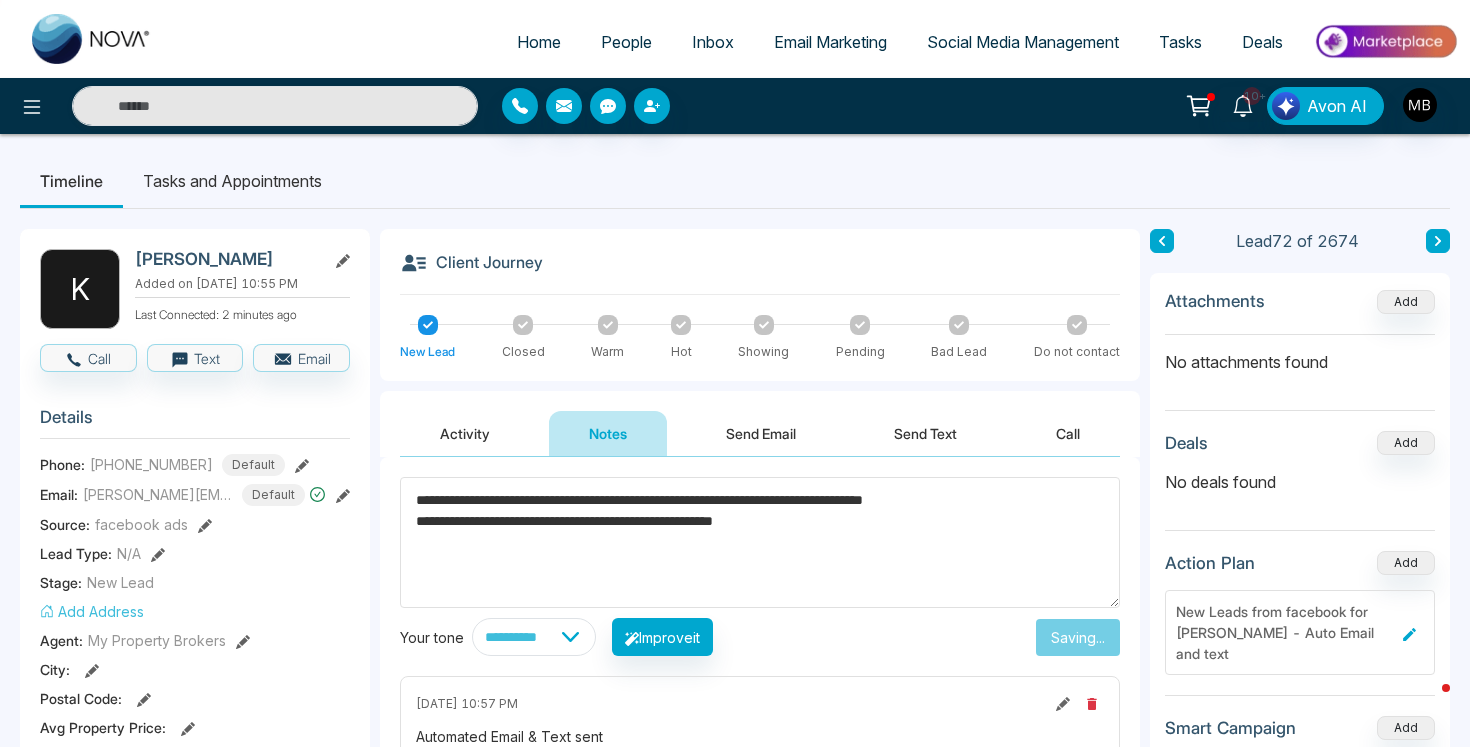 type 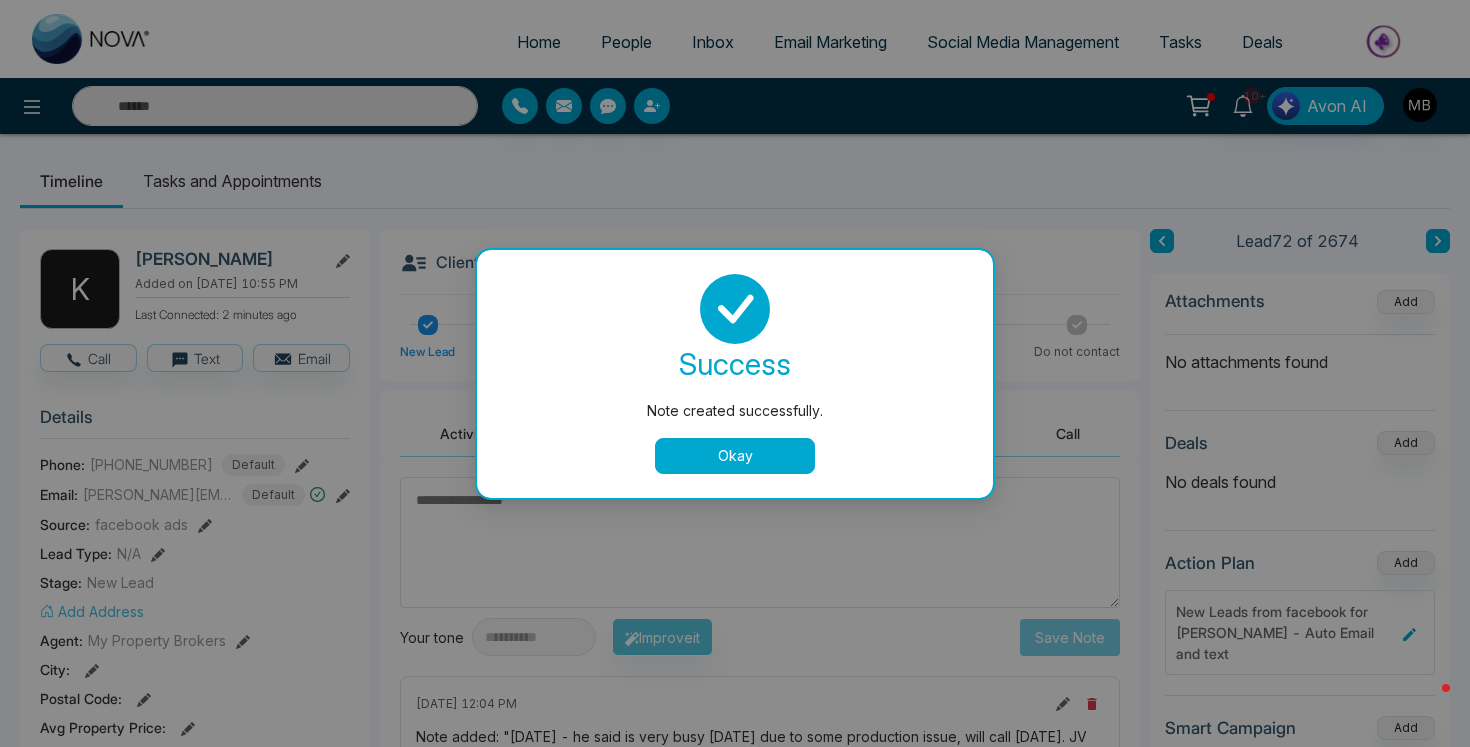 click on "Okay" at bounding box center (735, 456) 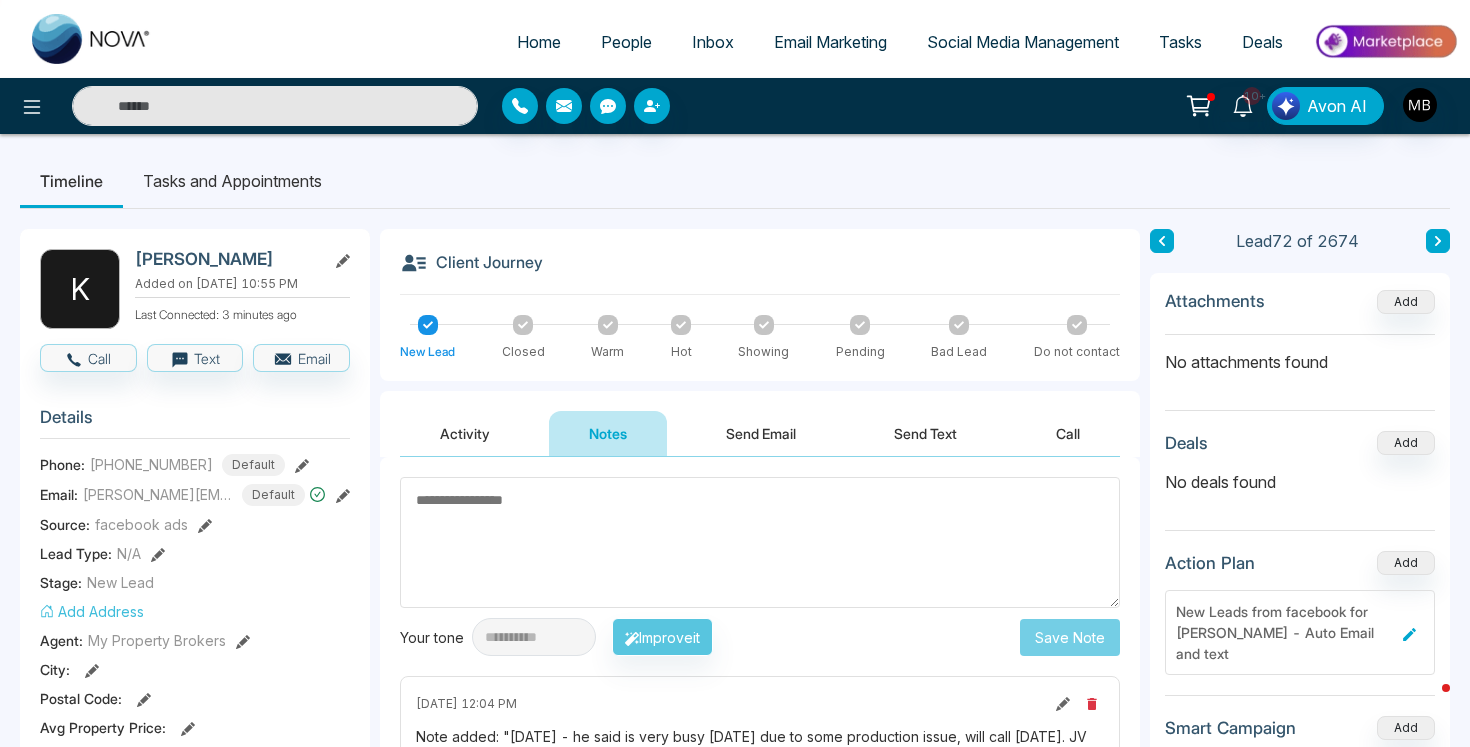 click at bounding box center [275, 106] 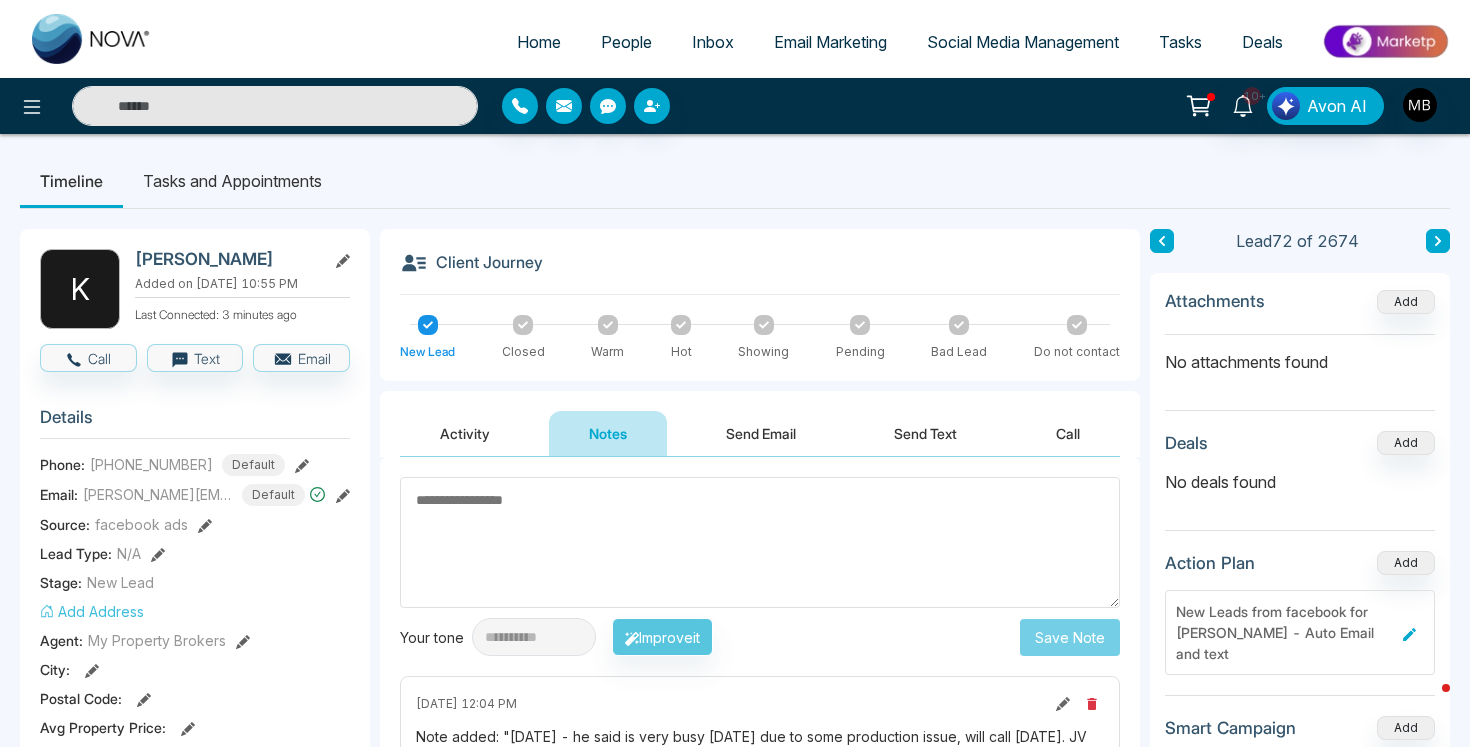 paste on "**********" 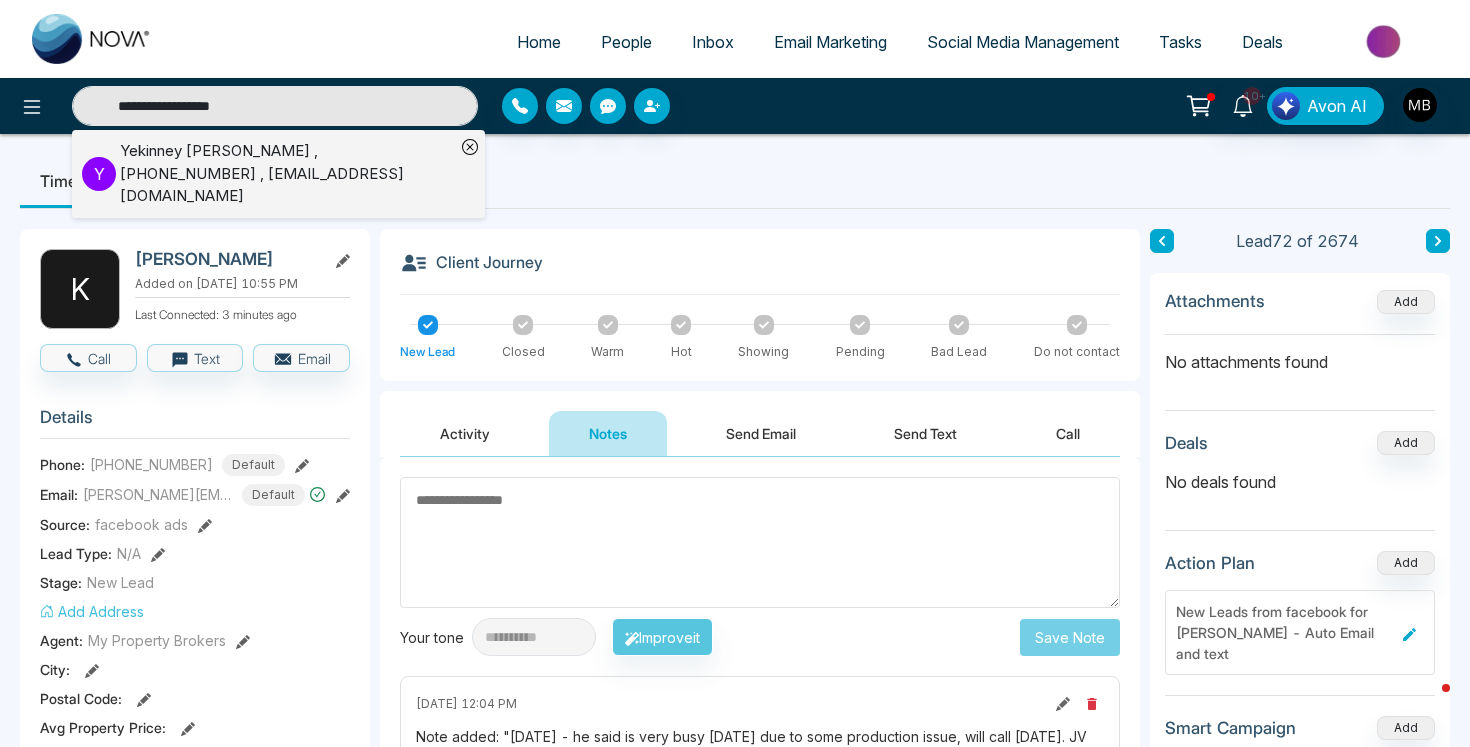 type on "**********" 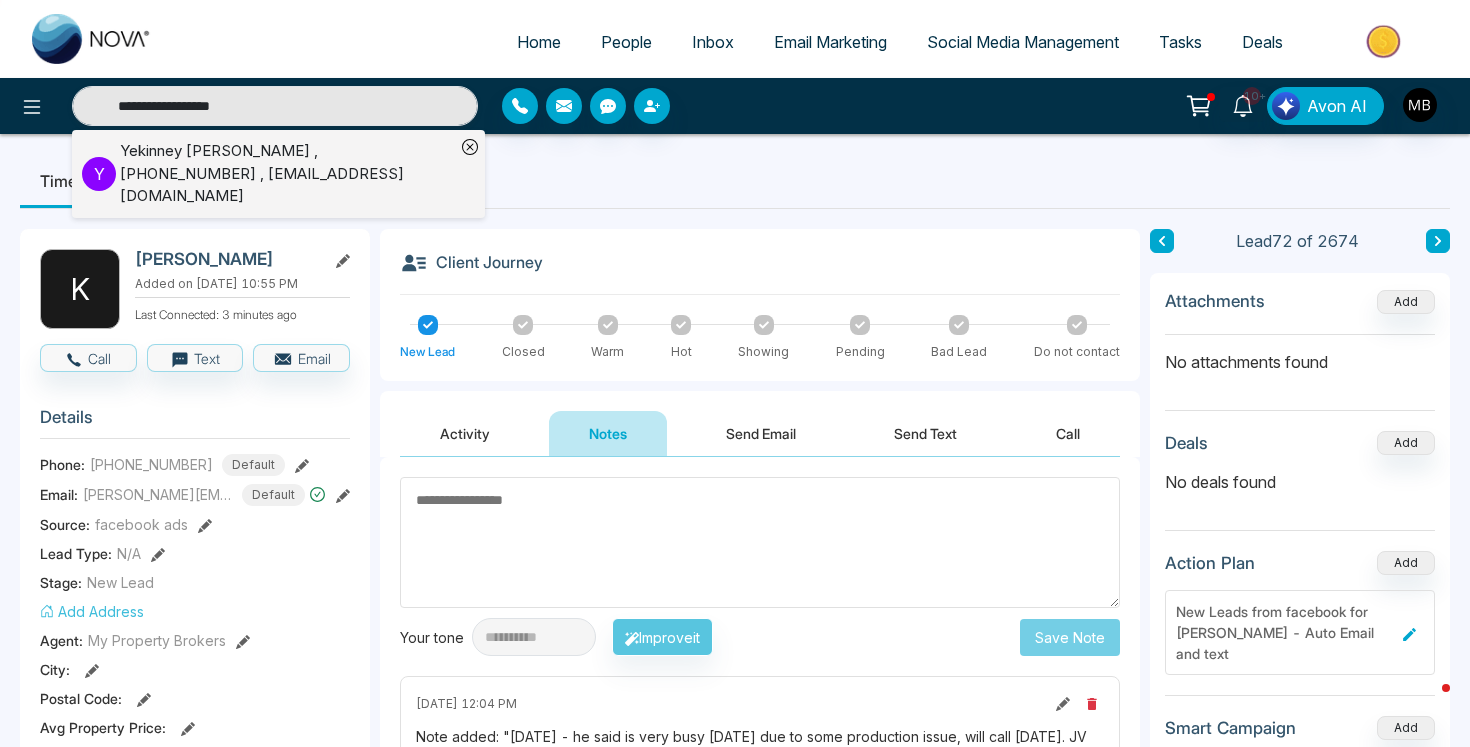click on "Yekinney A. Wahab     , +19059226759   , Yekinney@gmail.com" at bounding box center [287, 174] 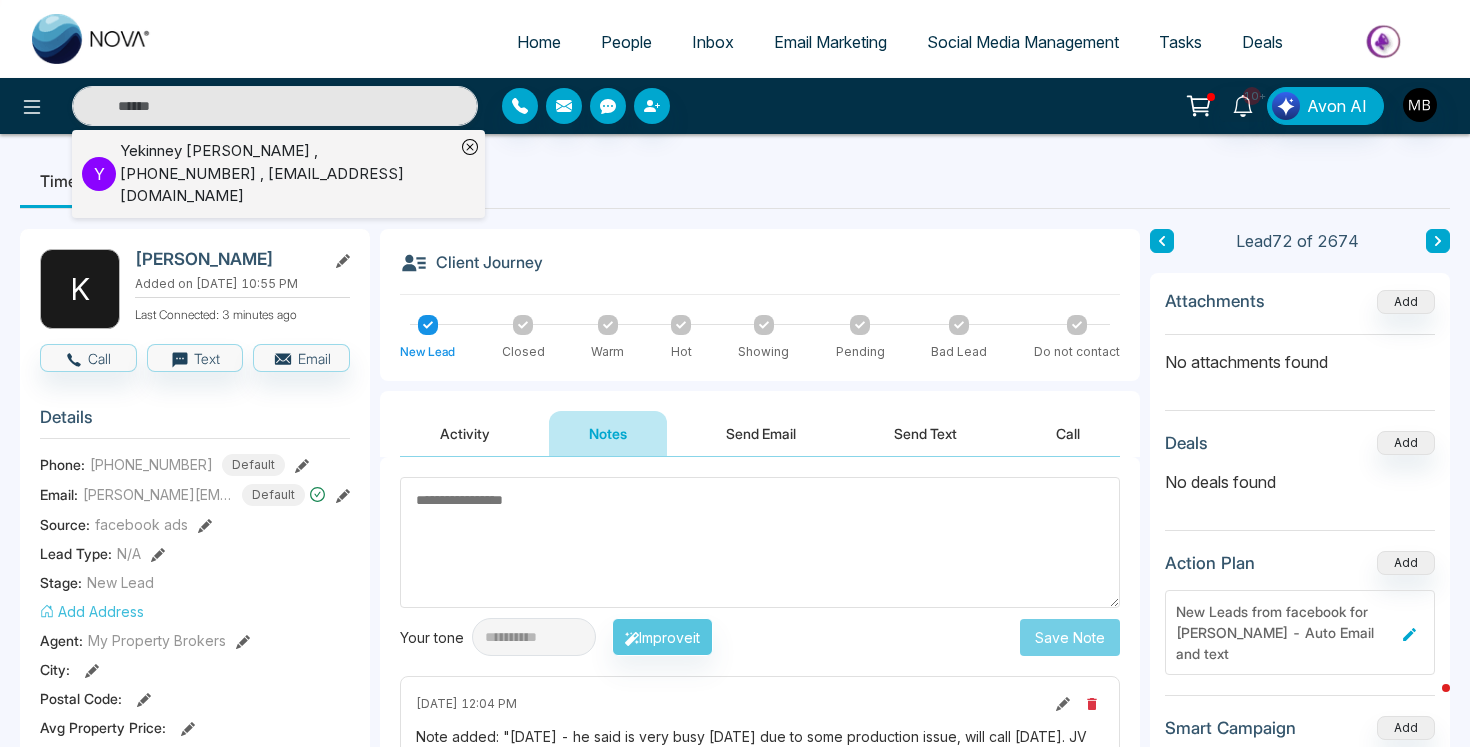 type on "**********" 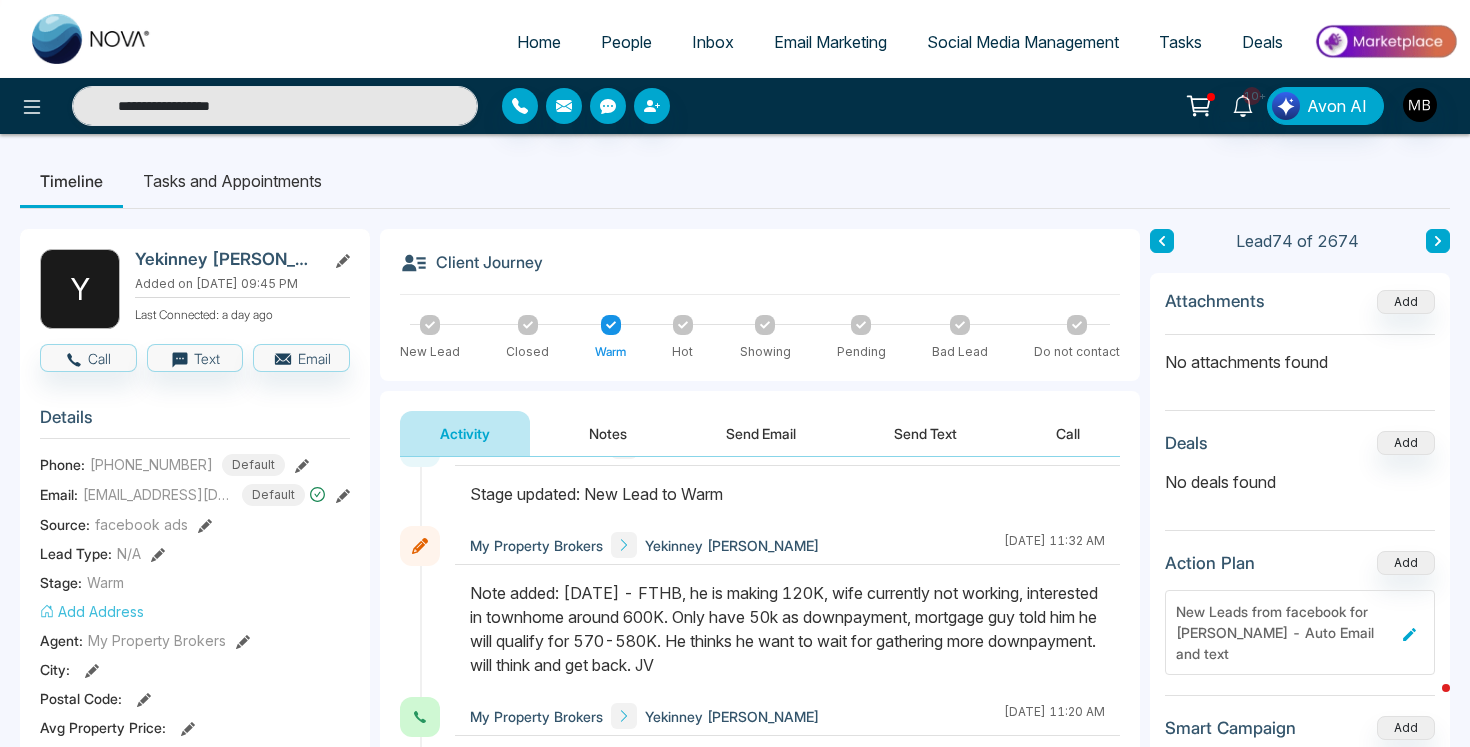scroll, scrollTop: 47, scrollLeft: 0, axis: vertical 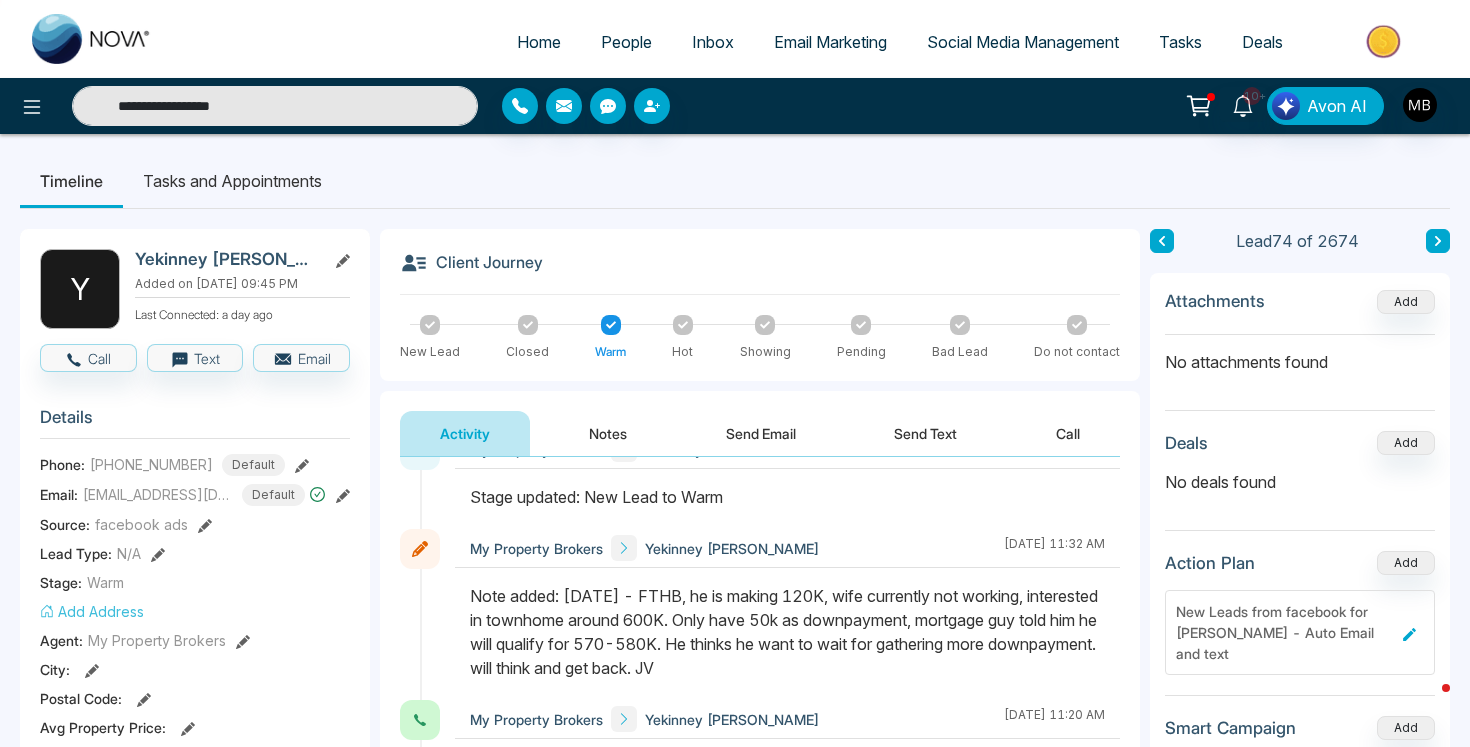 click on "**********" at bounding box center (275, 106) 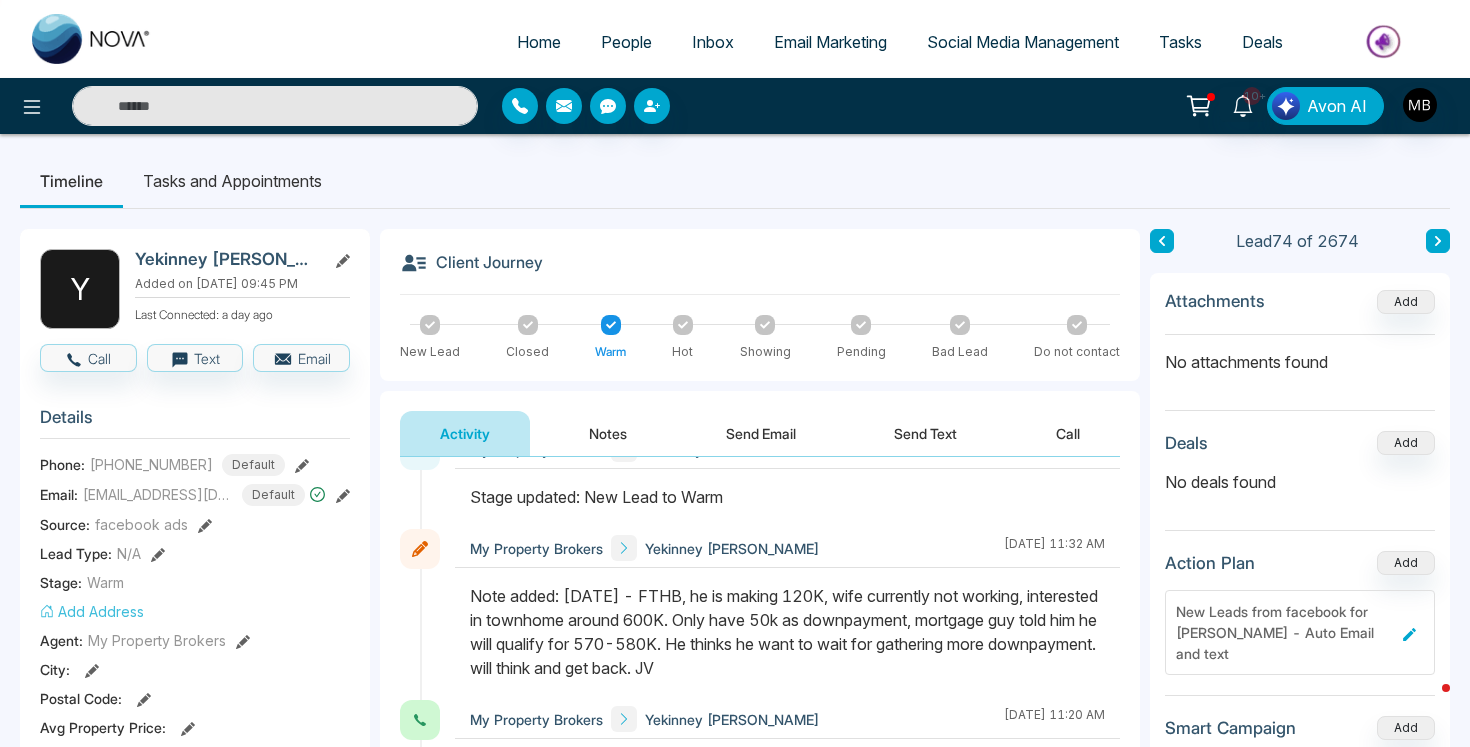 paste on "**********" 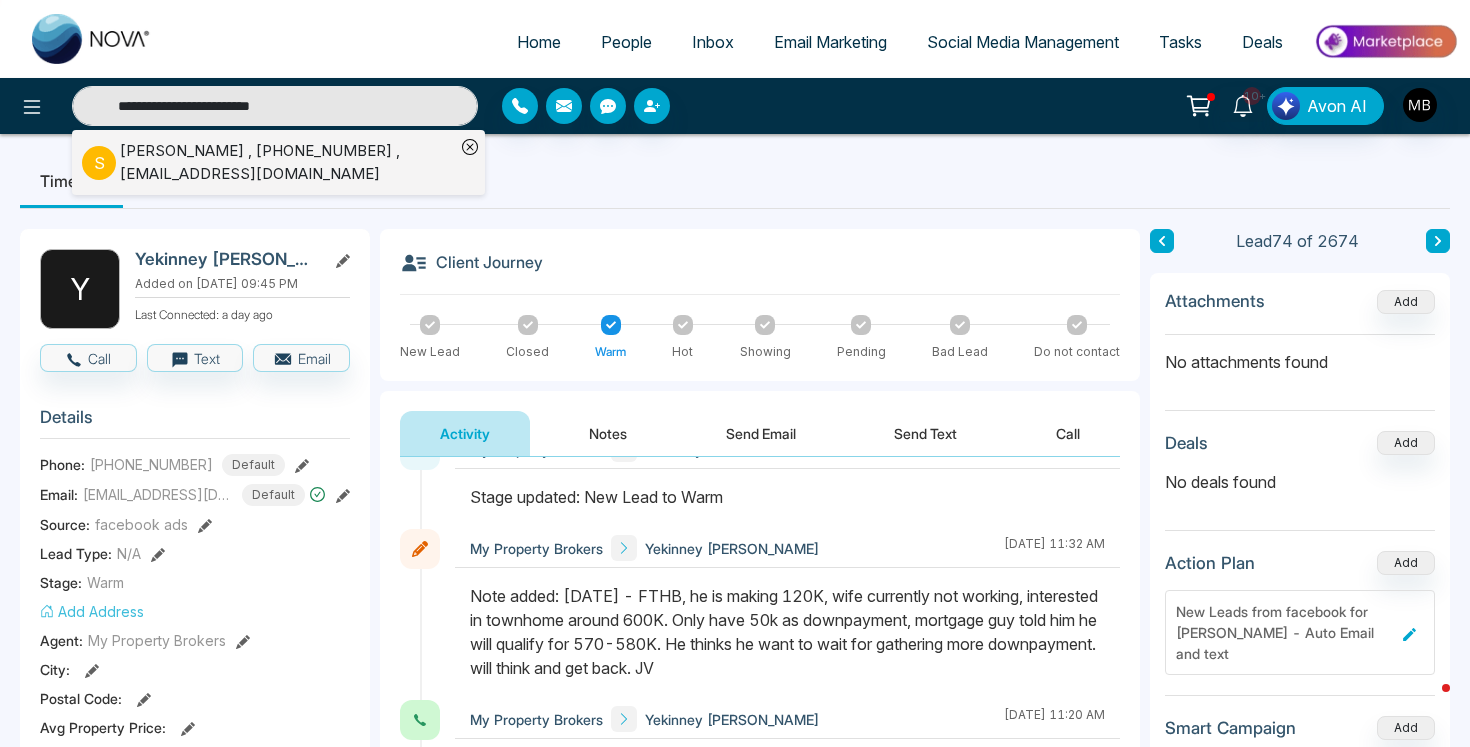 type on "**********" 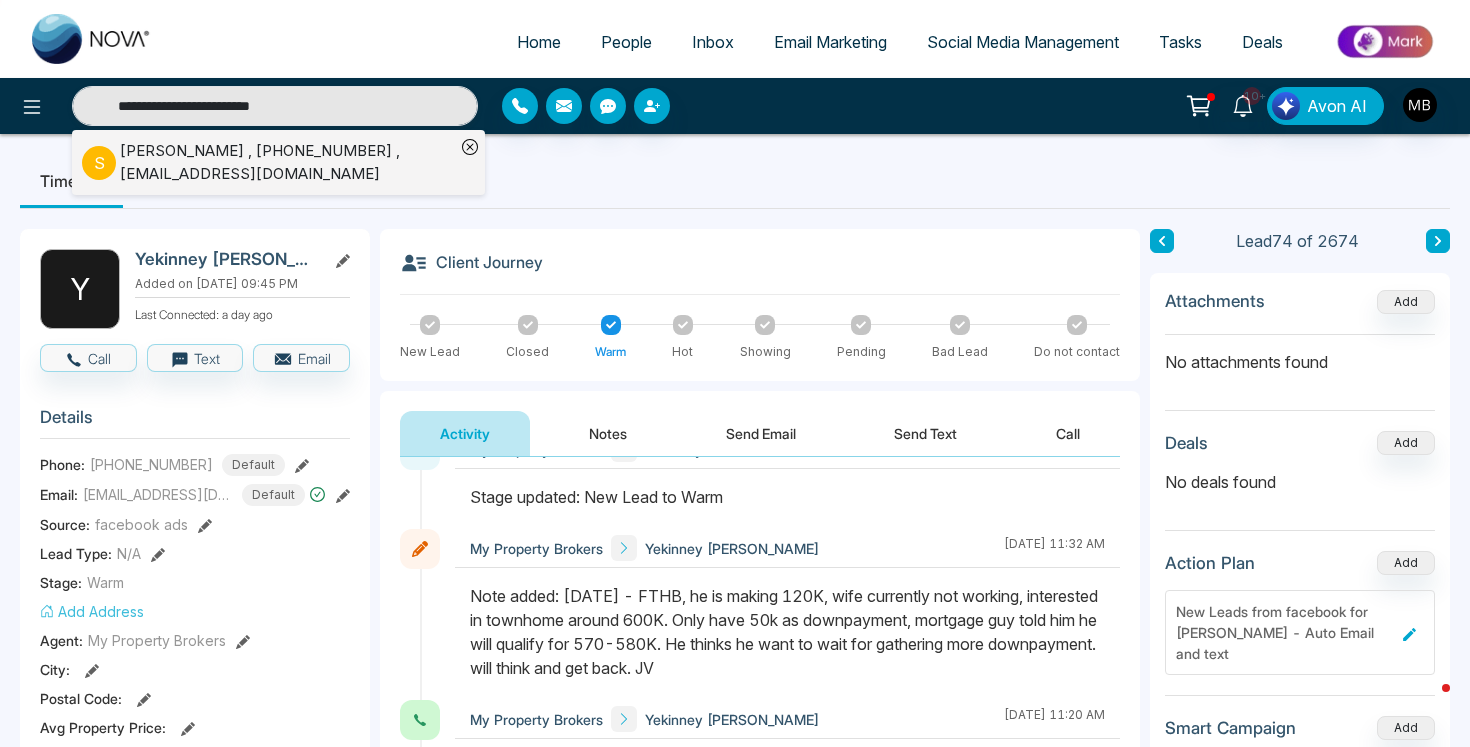 click on "SachIn MahaJan     , +16478043430   , sachiinmahajan@outlook.com" at bounding box center (287, 162) 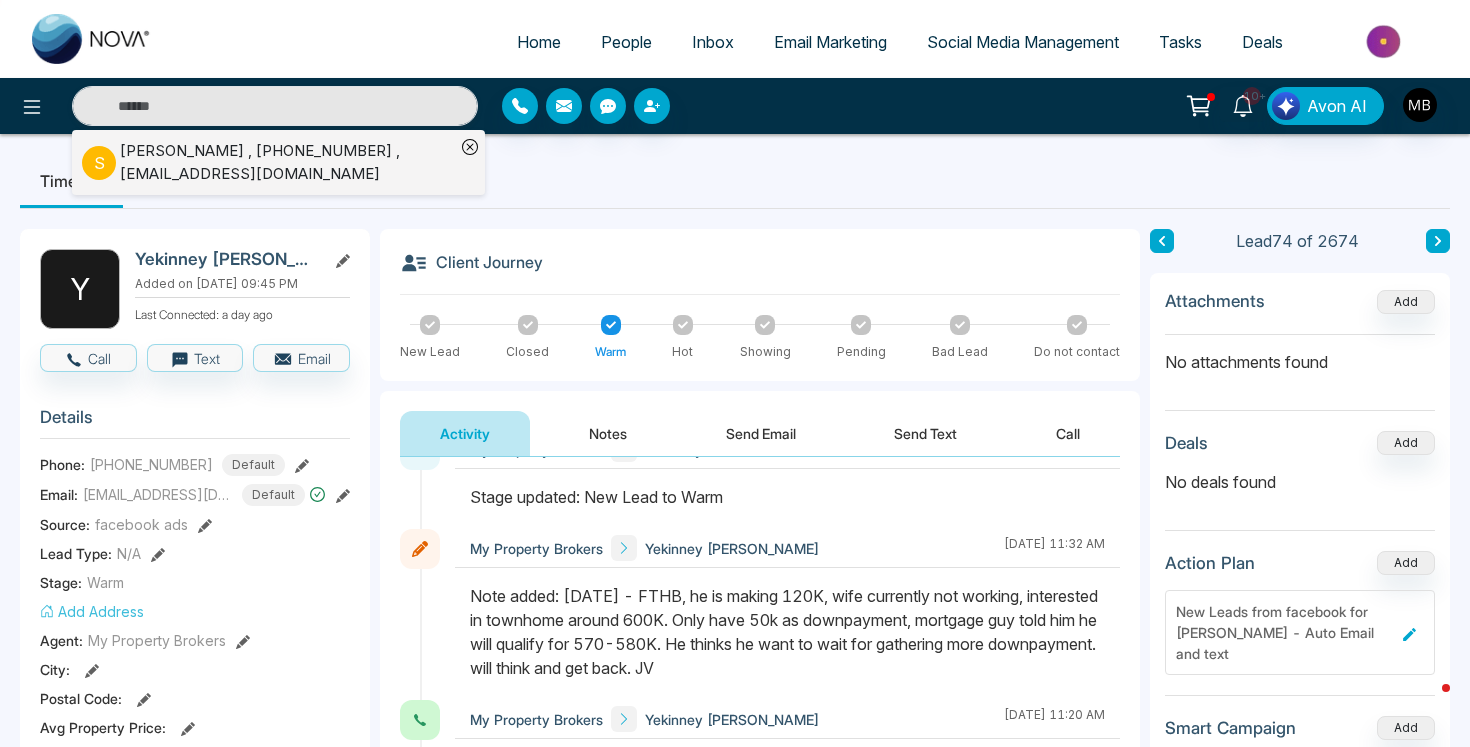 type on "**********" 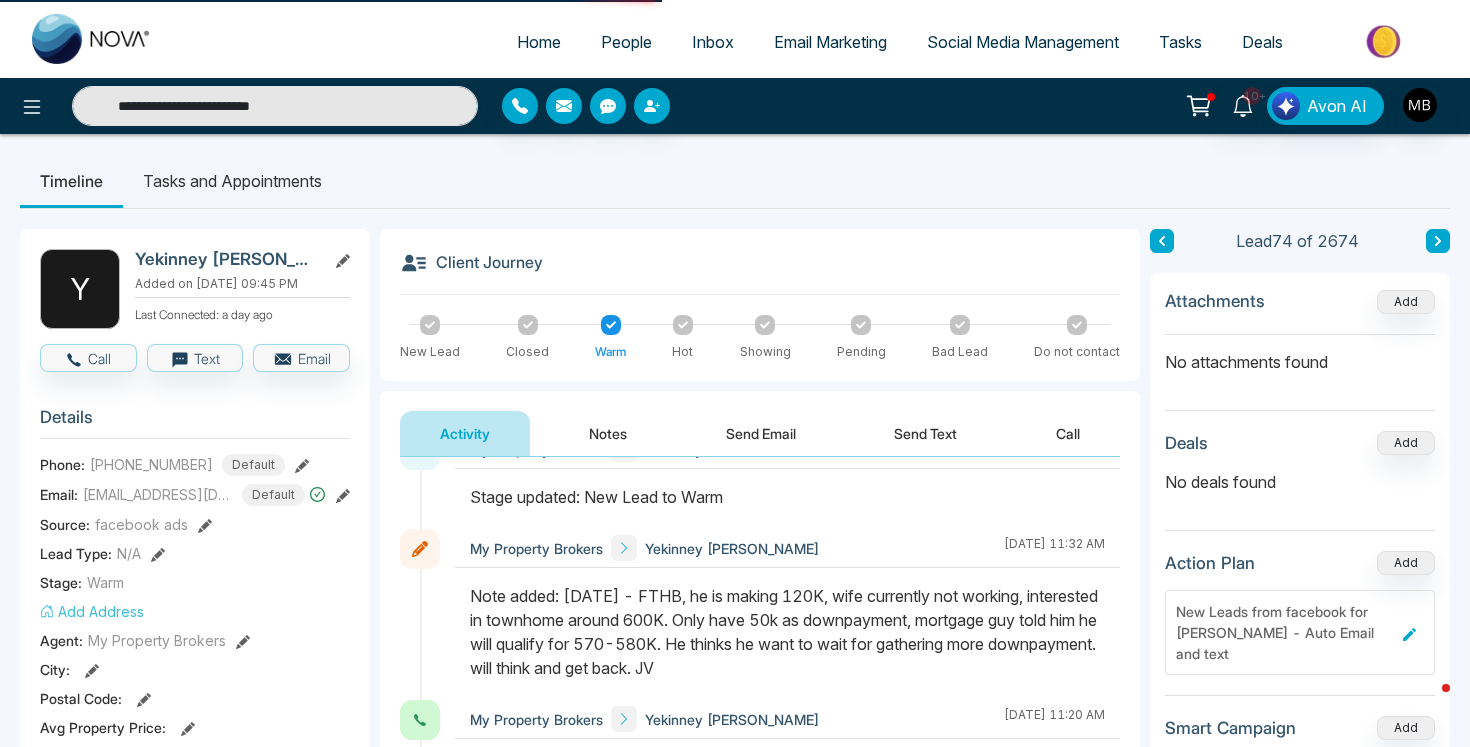 scroll, scrollTop: 0, scrollLeft: 0, axis: both 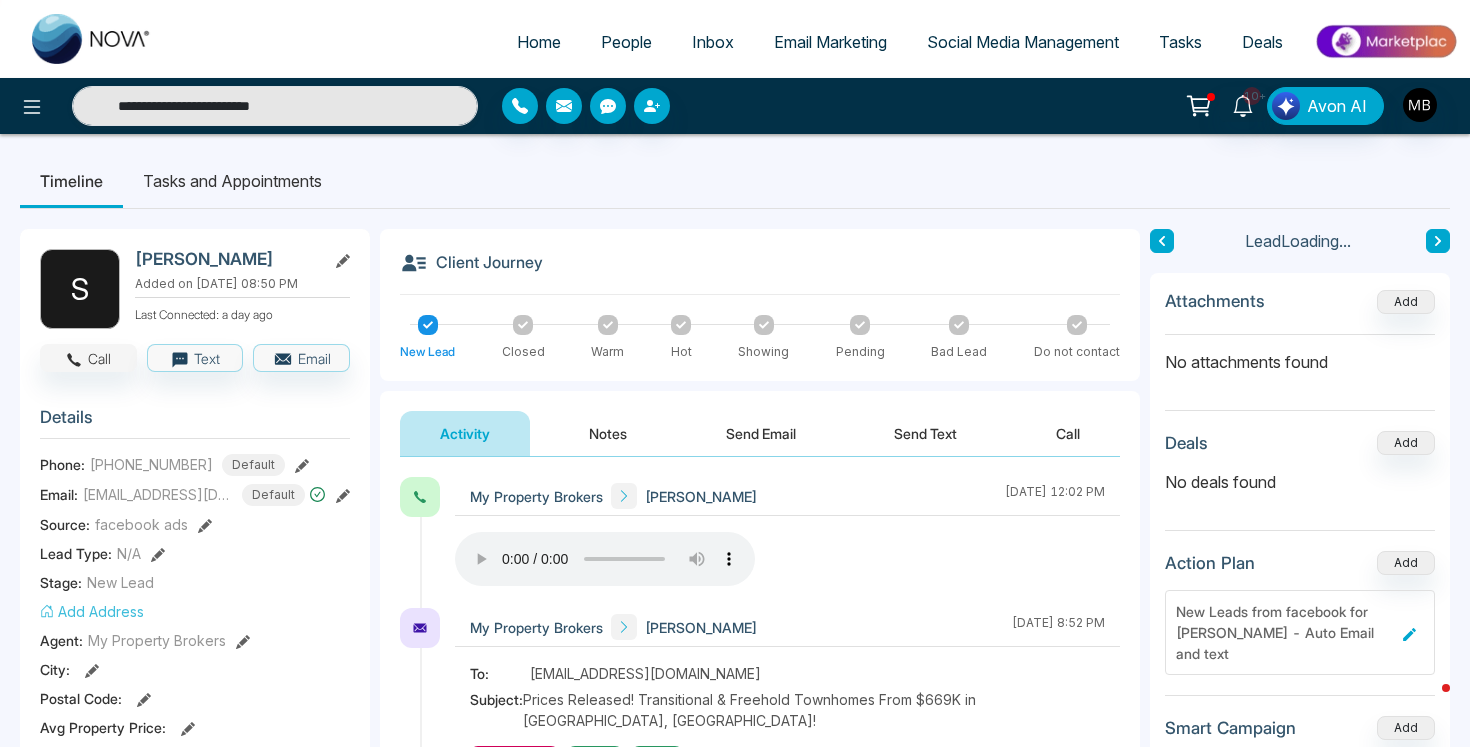 click on "Call" at bounding box center (88, 358) 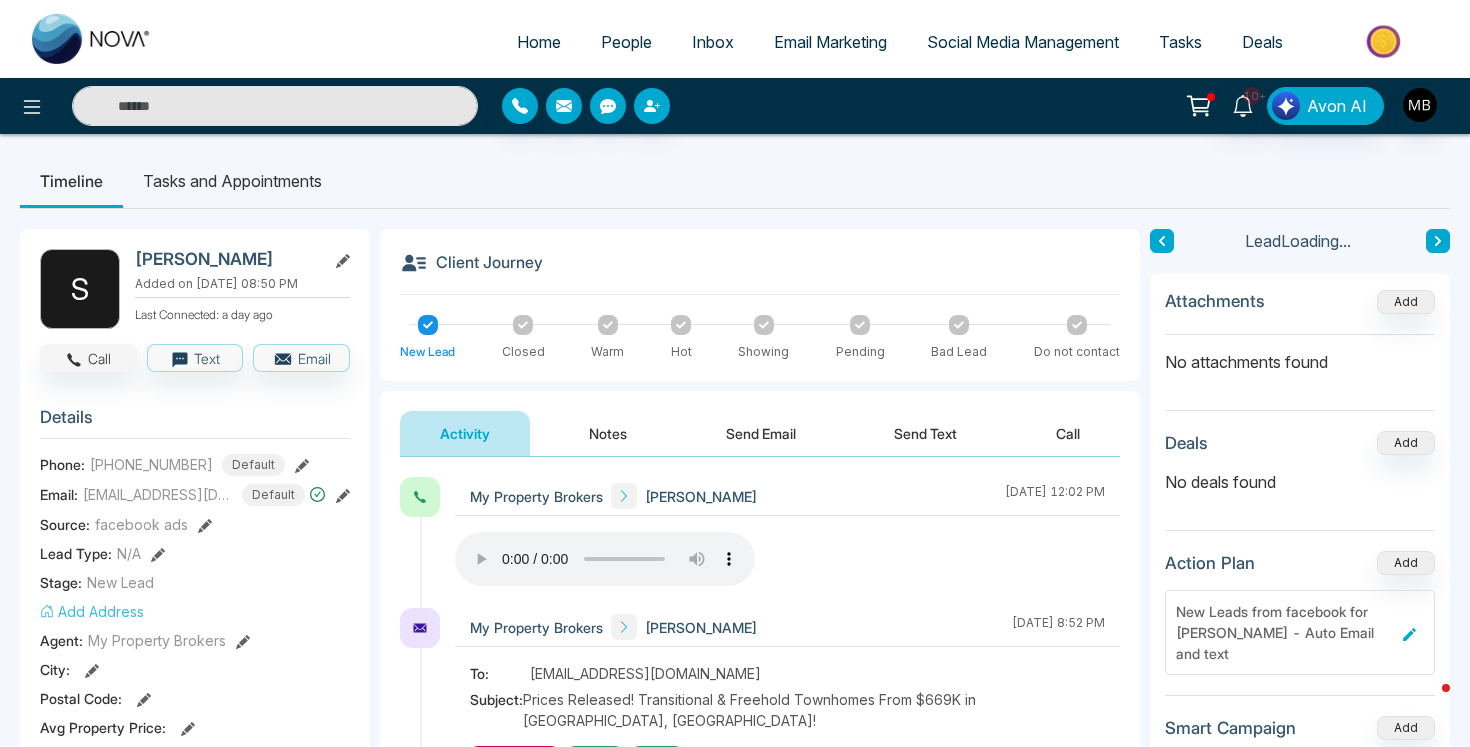 type on "**********" 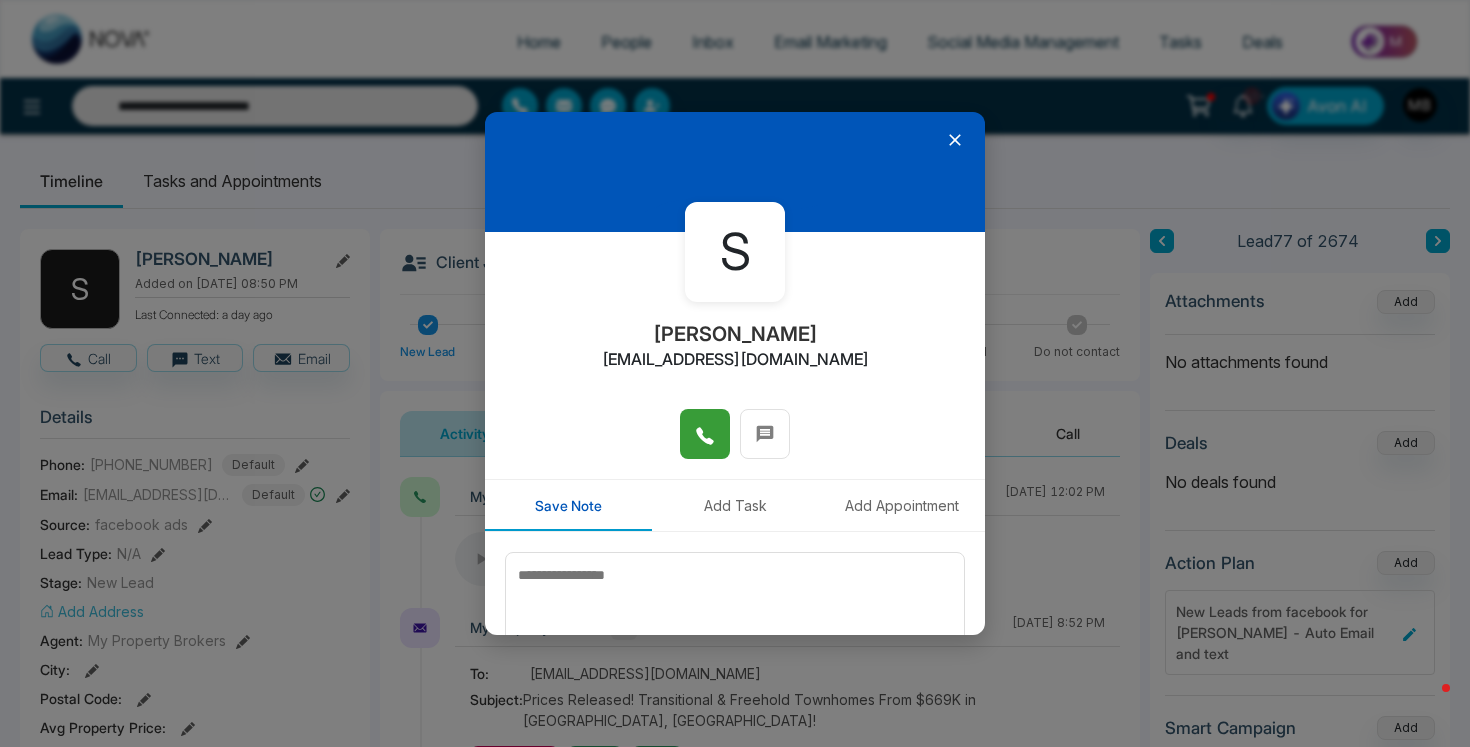 click 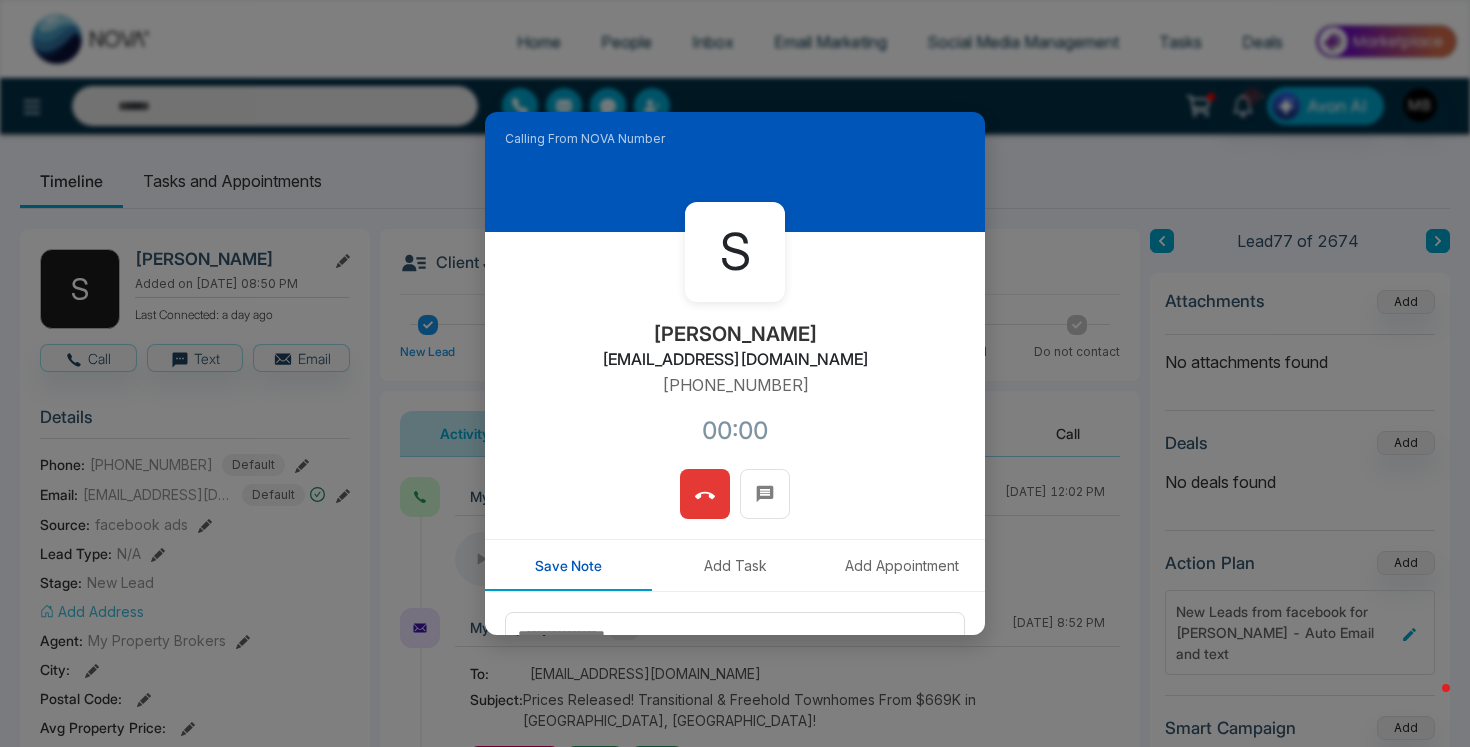 type on "**********" 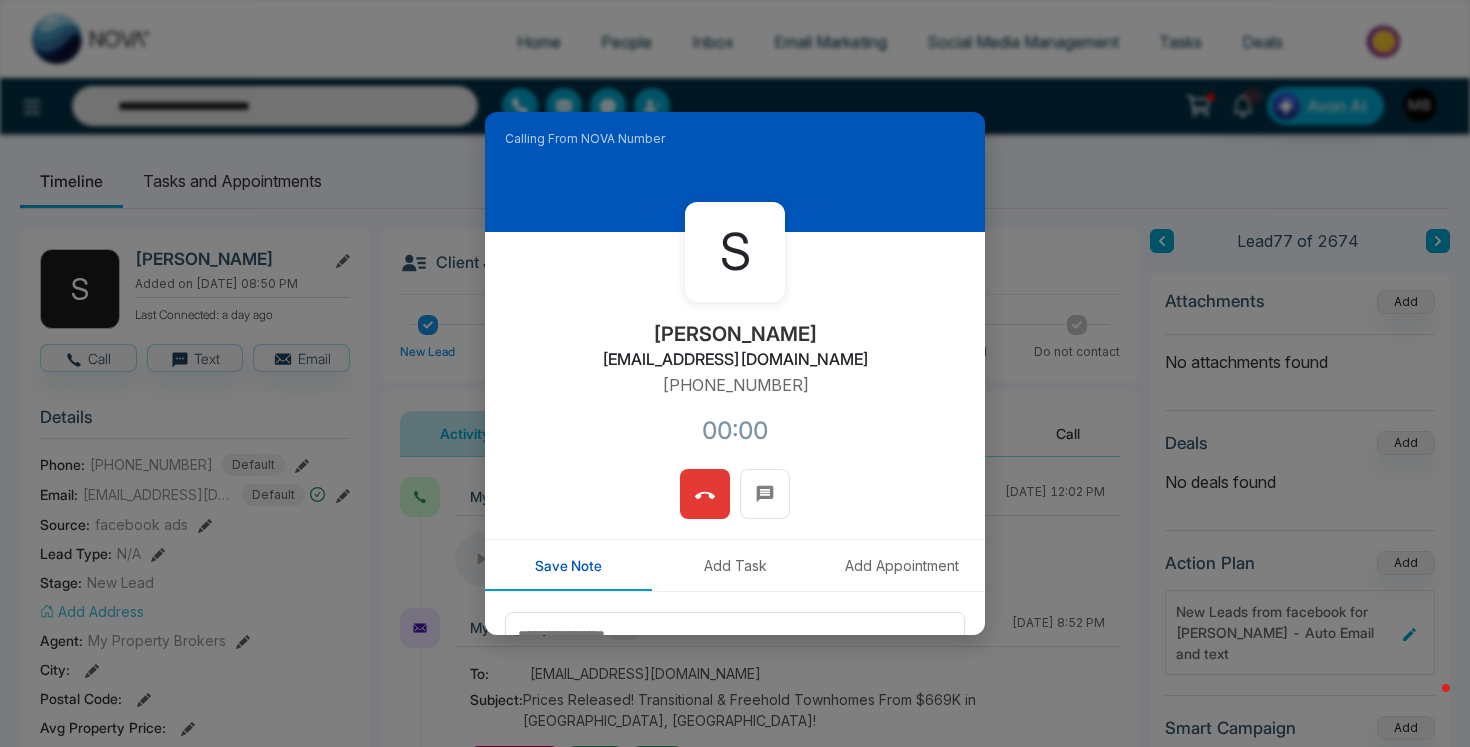 click 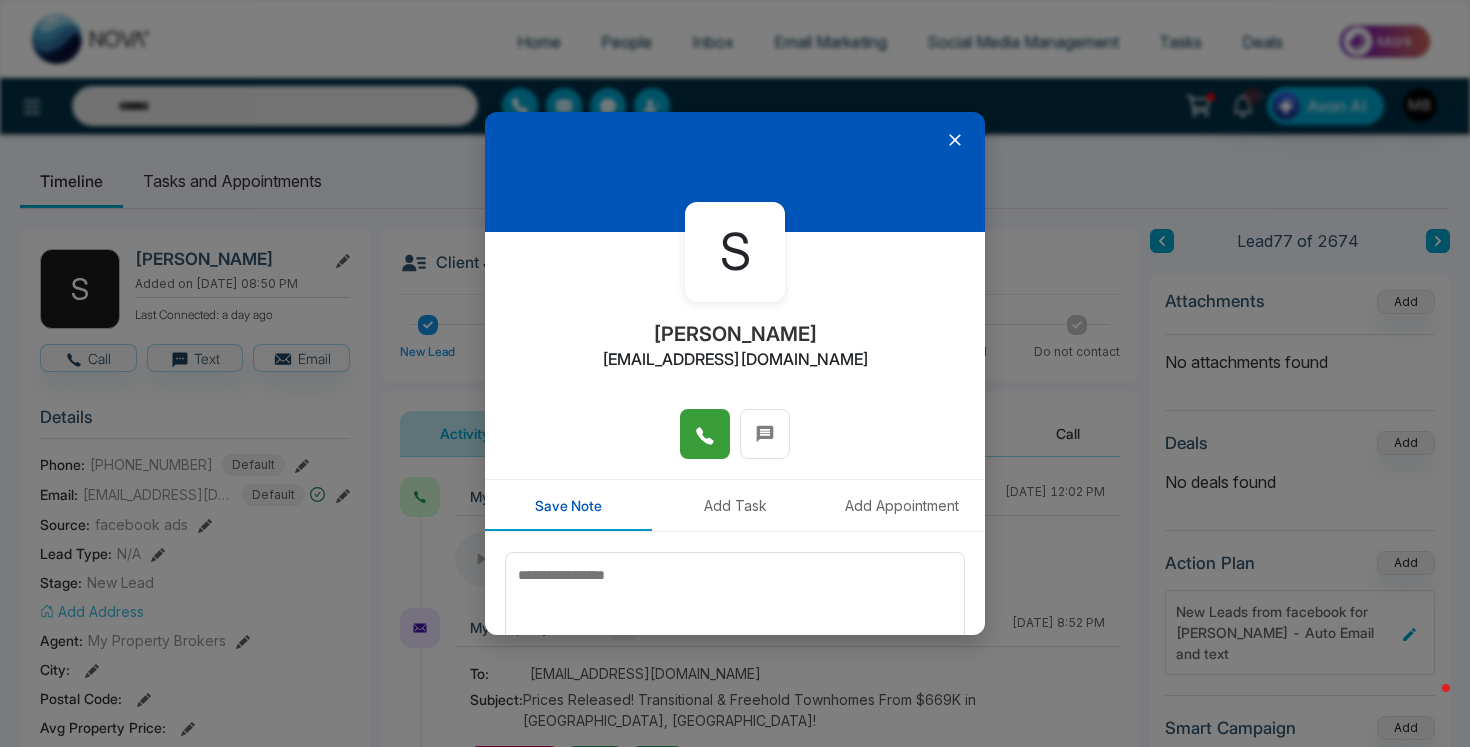 click 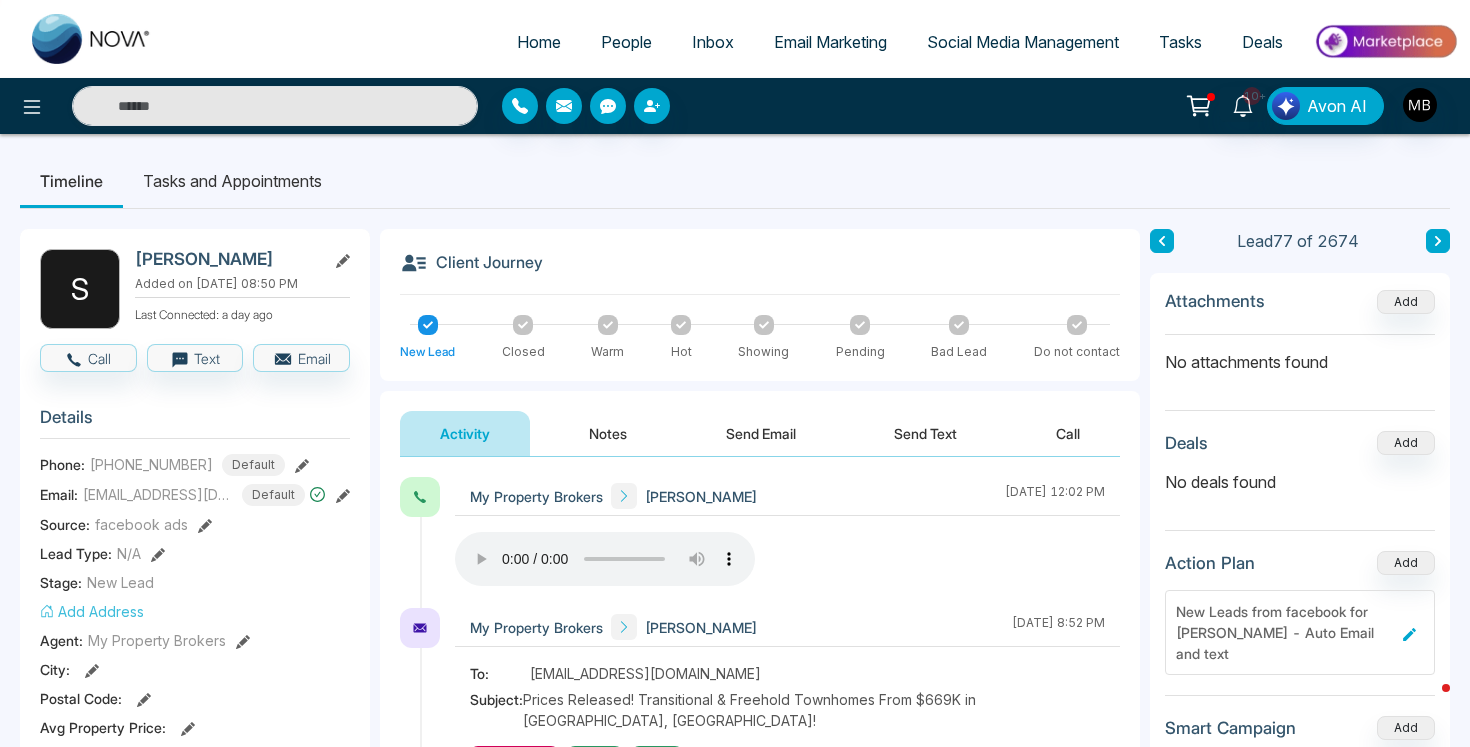 type on "**********" 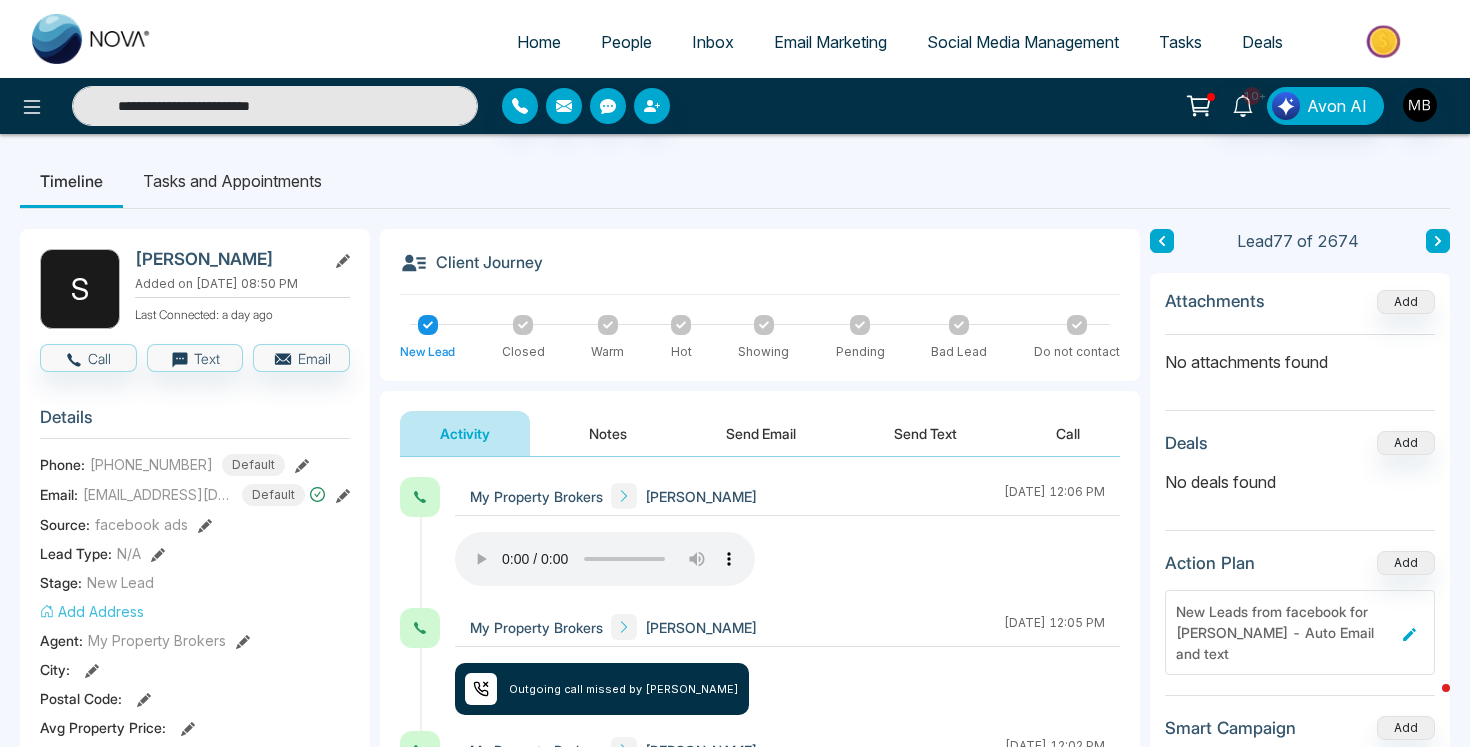 click on "**********" at bounding box center (275, 106) 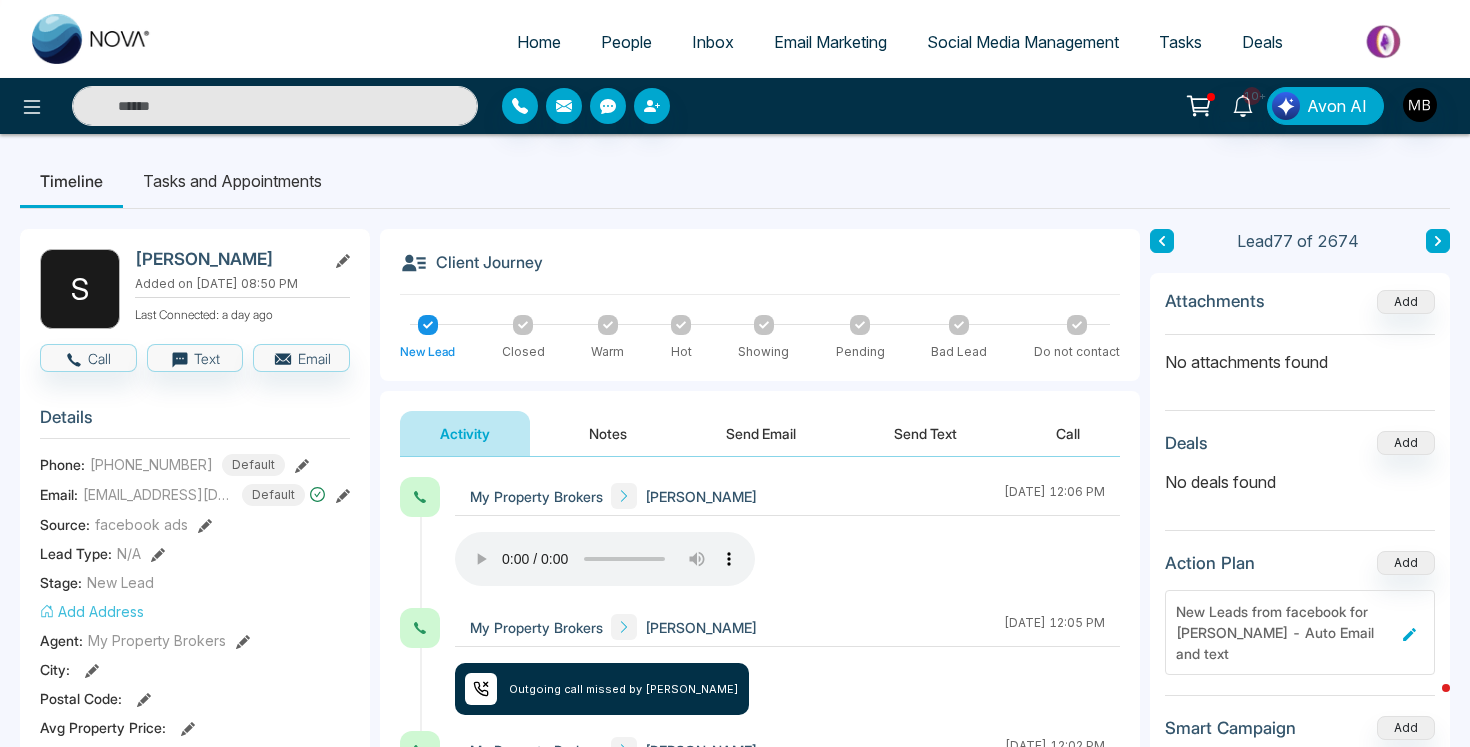 paste on "**********" 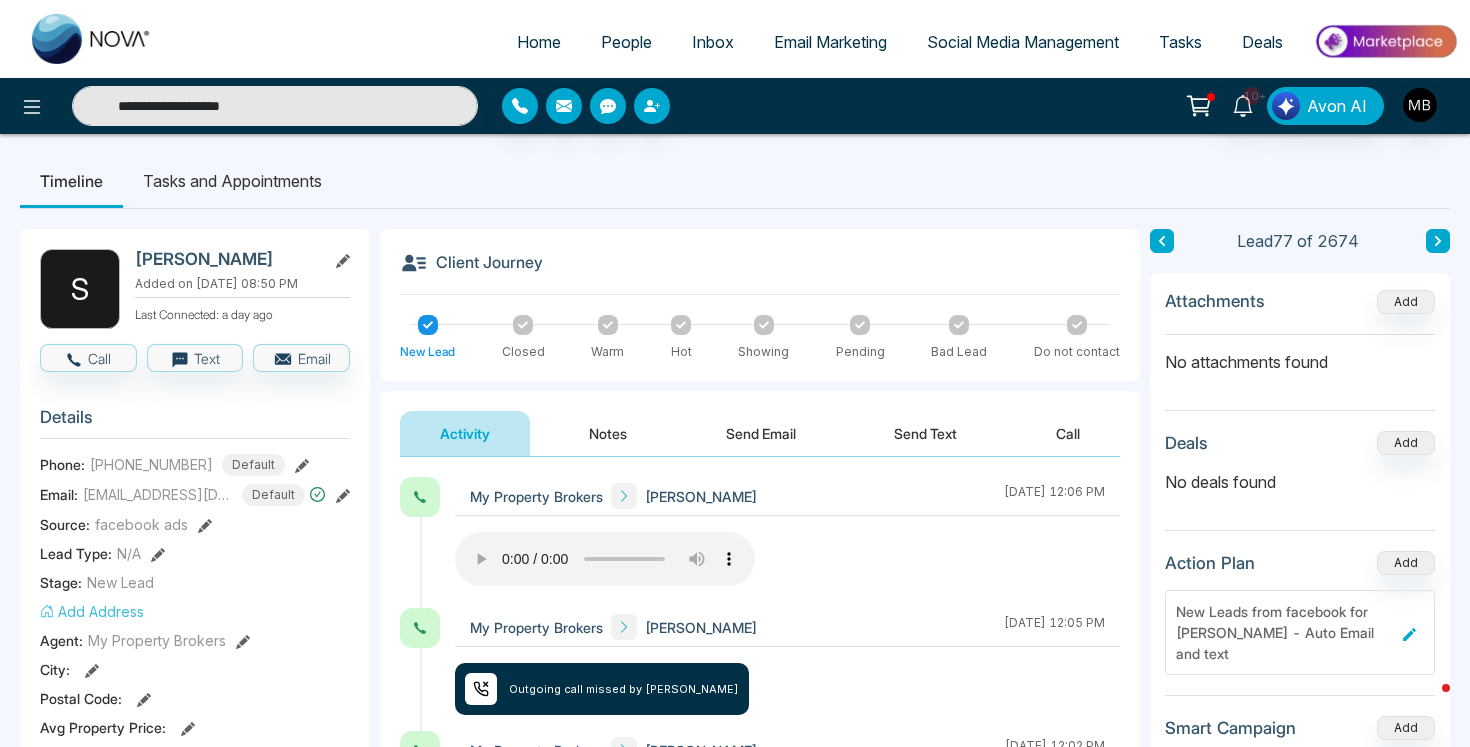 type on "**********" 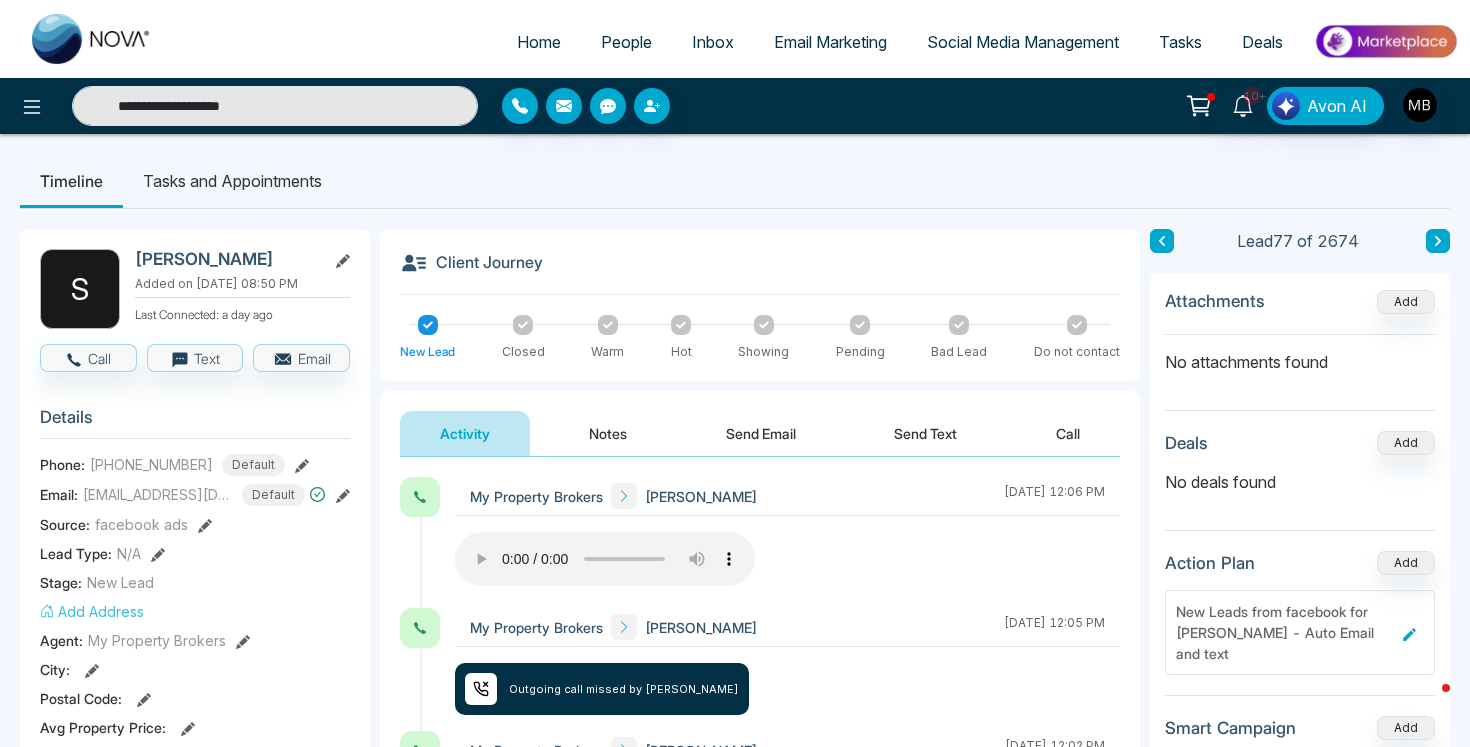 click on "Timeline Tasks and Appointments" at bounding box center [735, 181] 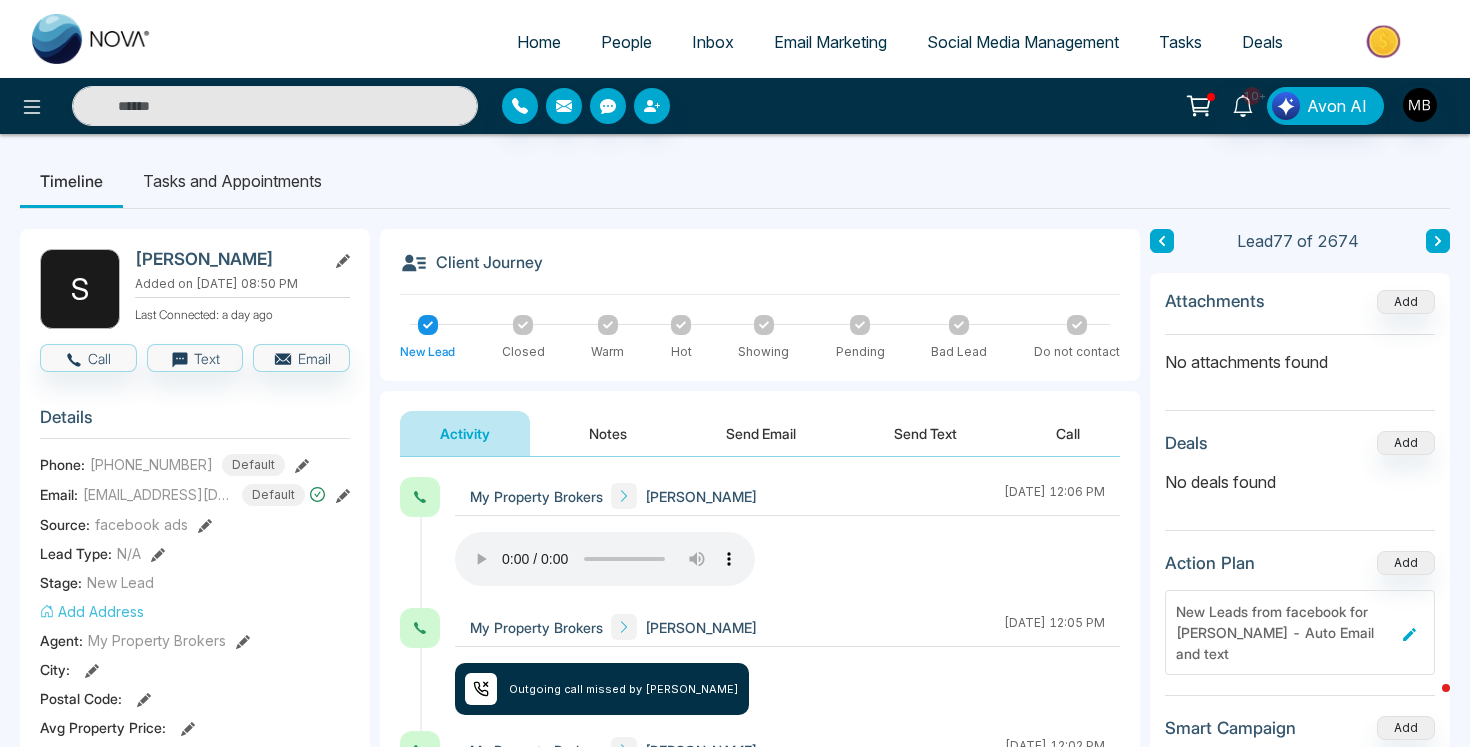 type on "**********" 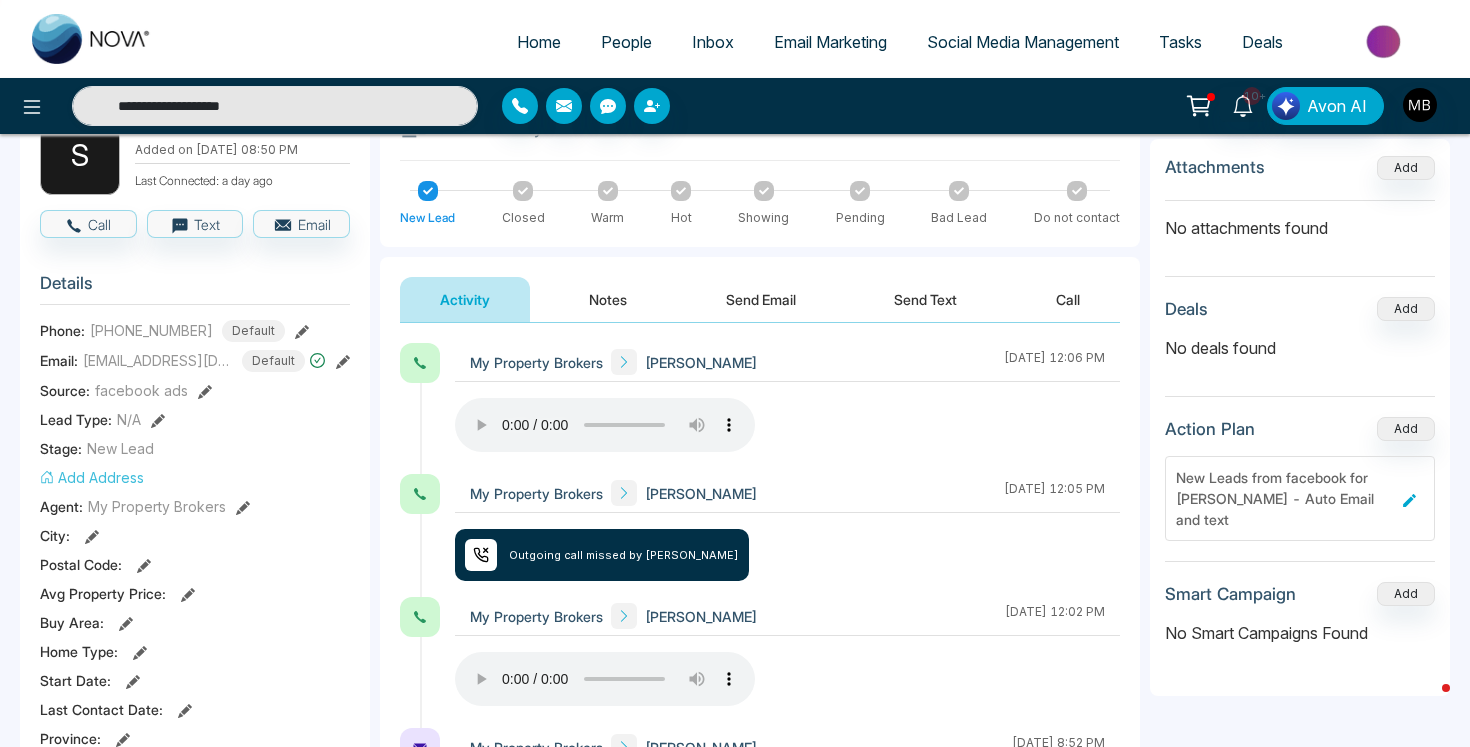 scroll, scrollTop: 158, scrollLeft: 0, axis: vertical 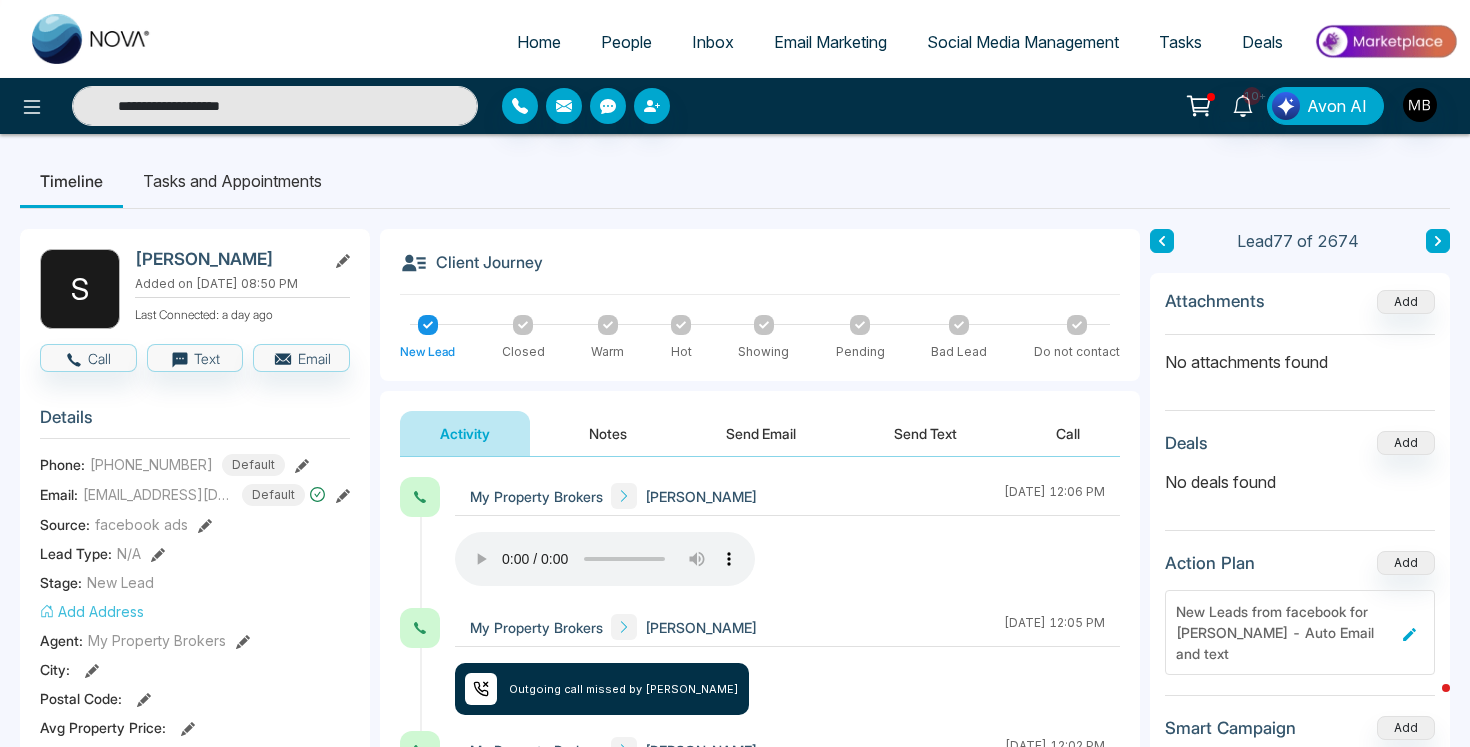 drag, startPoint x: 296, startPoint y: 108, endPoint x: 67, endPoint y: 82, distance: 230.47125 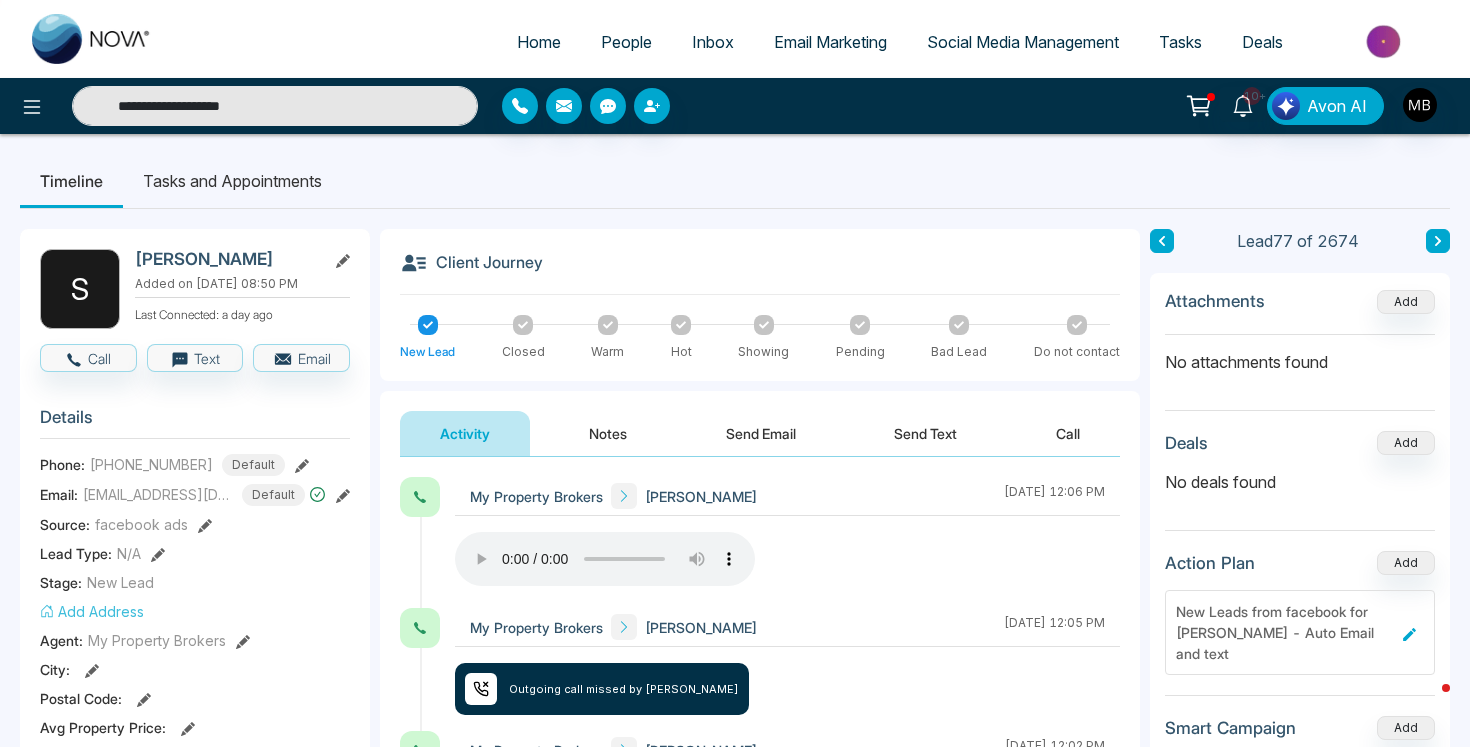 click on "**********" at bounding box center [735, 106] 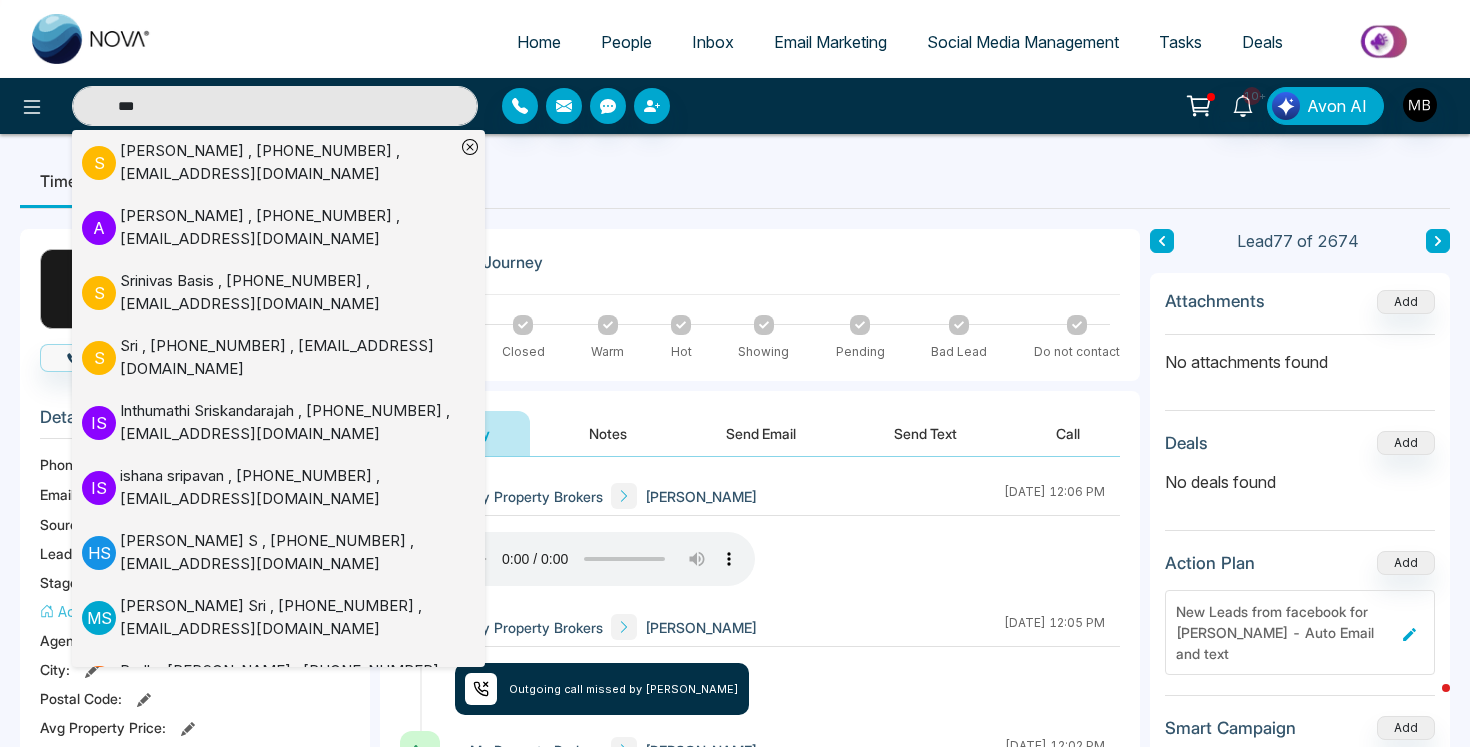 type on "***" 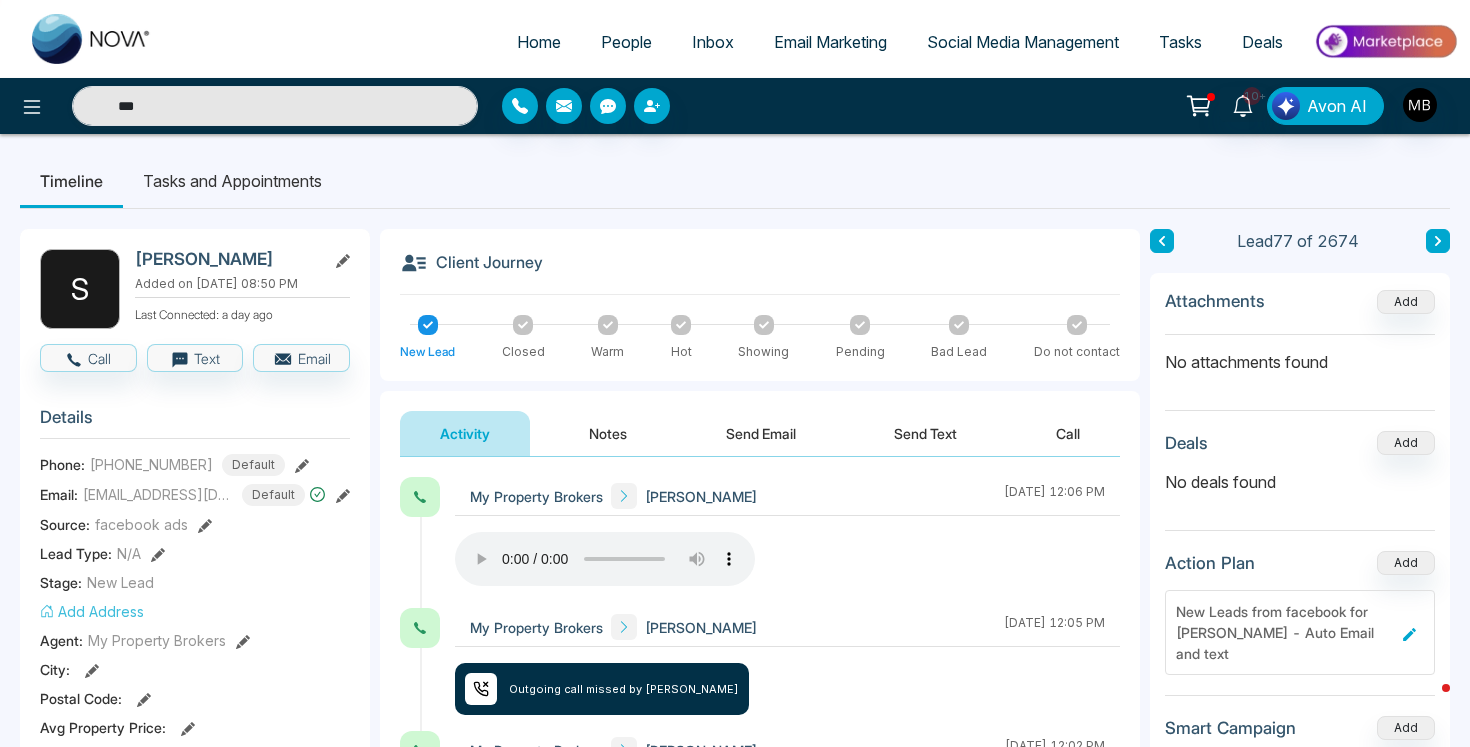 drag, startPoint x: 156, startPoint y: 137, endPoint x: 204, endPoint y: 168, distance: 57.14018 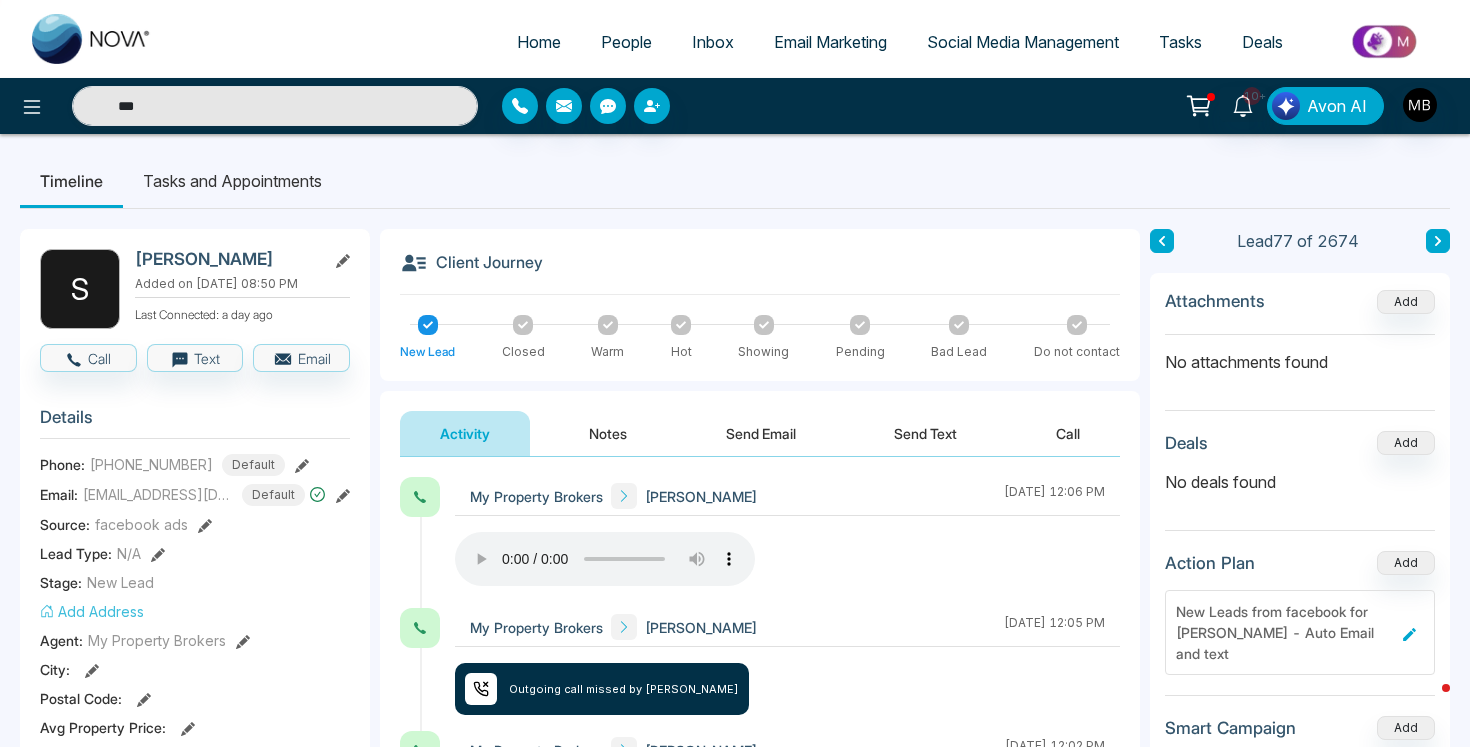 click on "Tasks and Appointments" at bounding box center (232, 181) 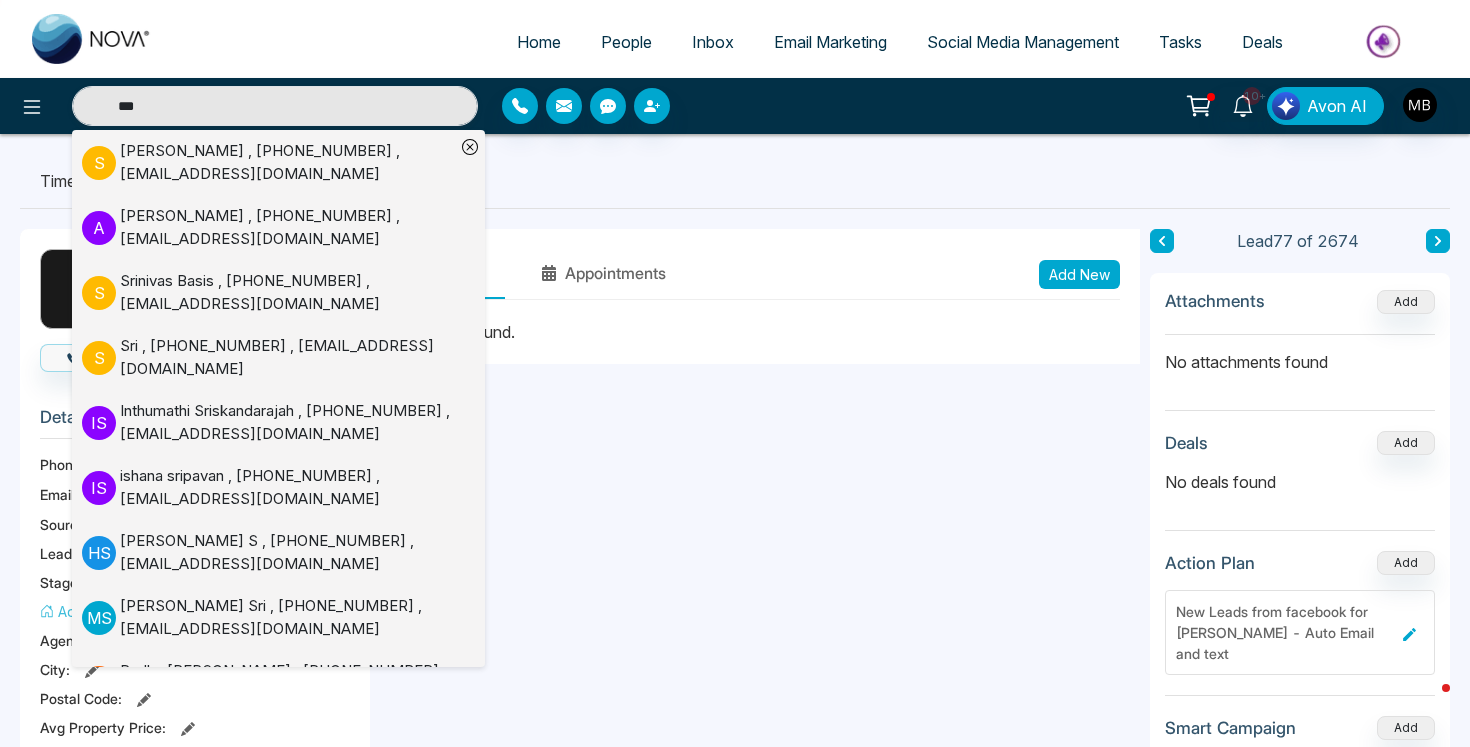 click on "Tasks Appointments Add New No tasks found." at bounding box center (760, 947) 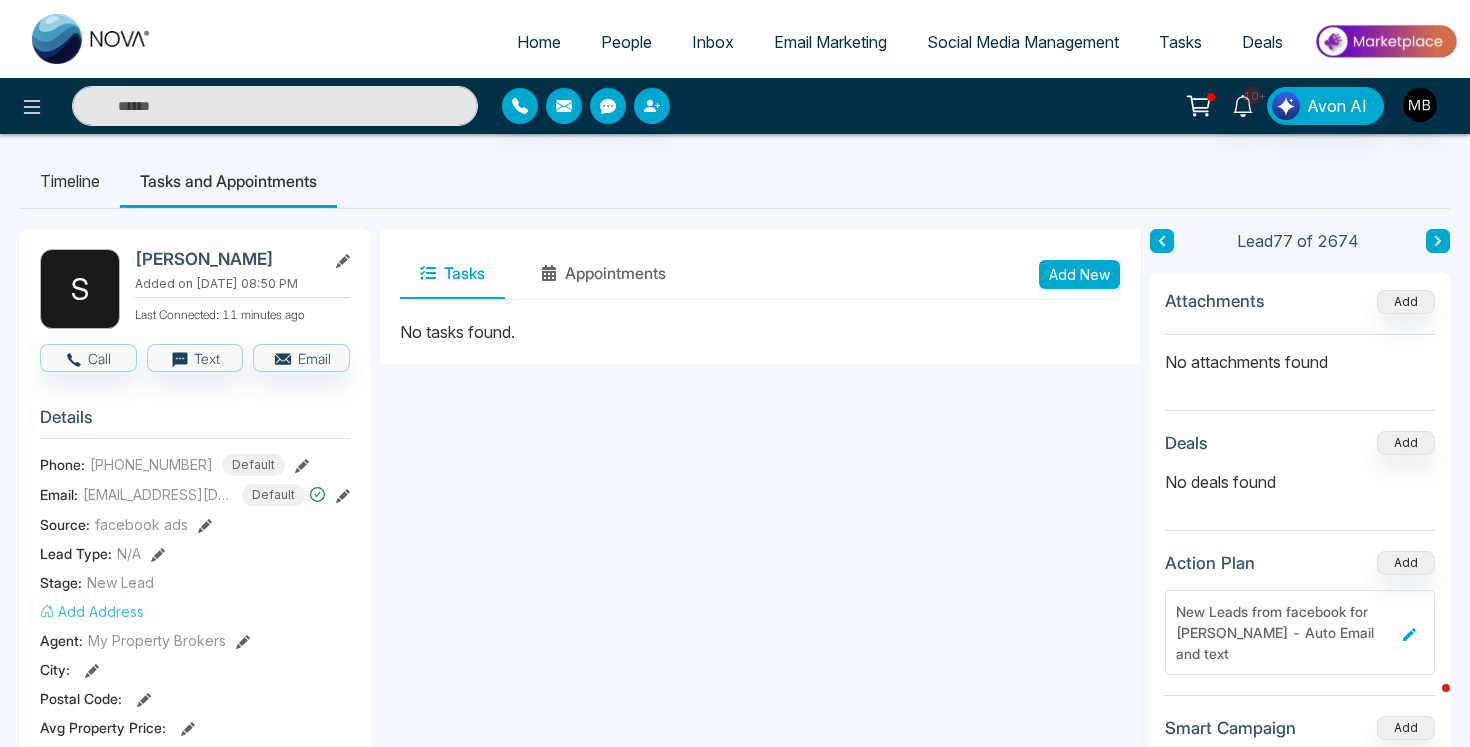 click at bounding box center (275, 106) 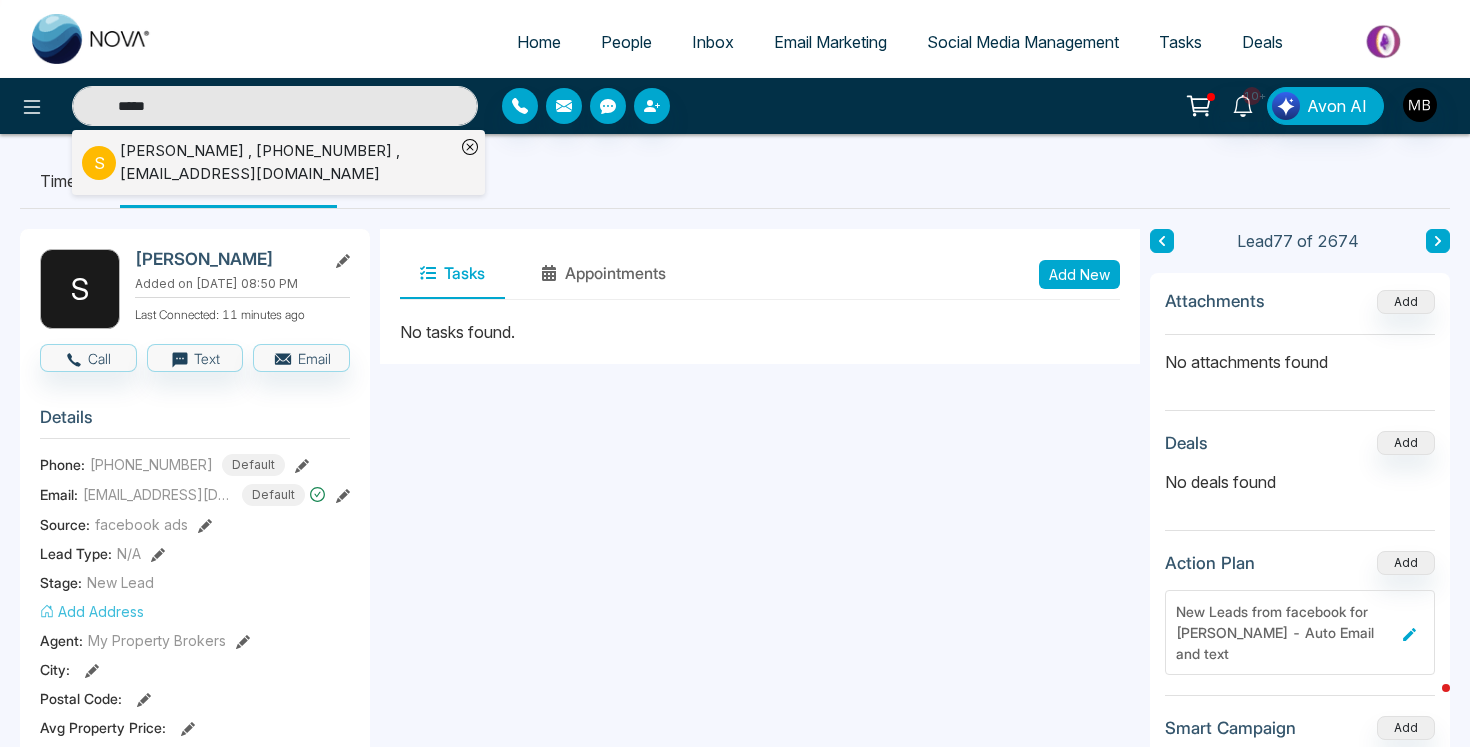 type on "*****" 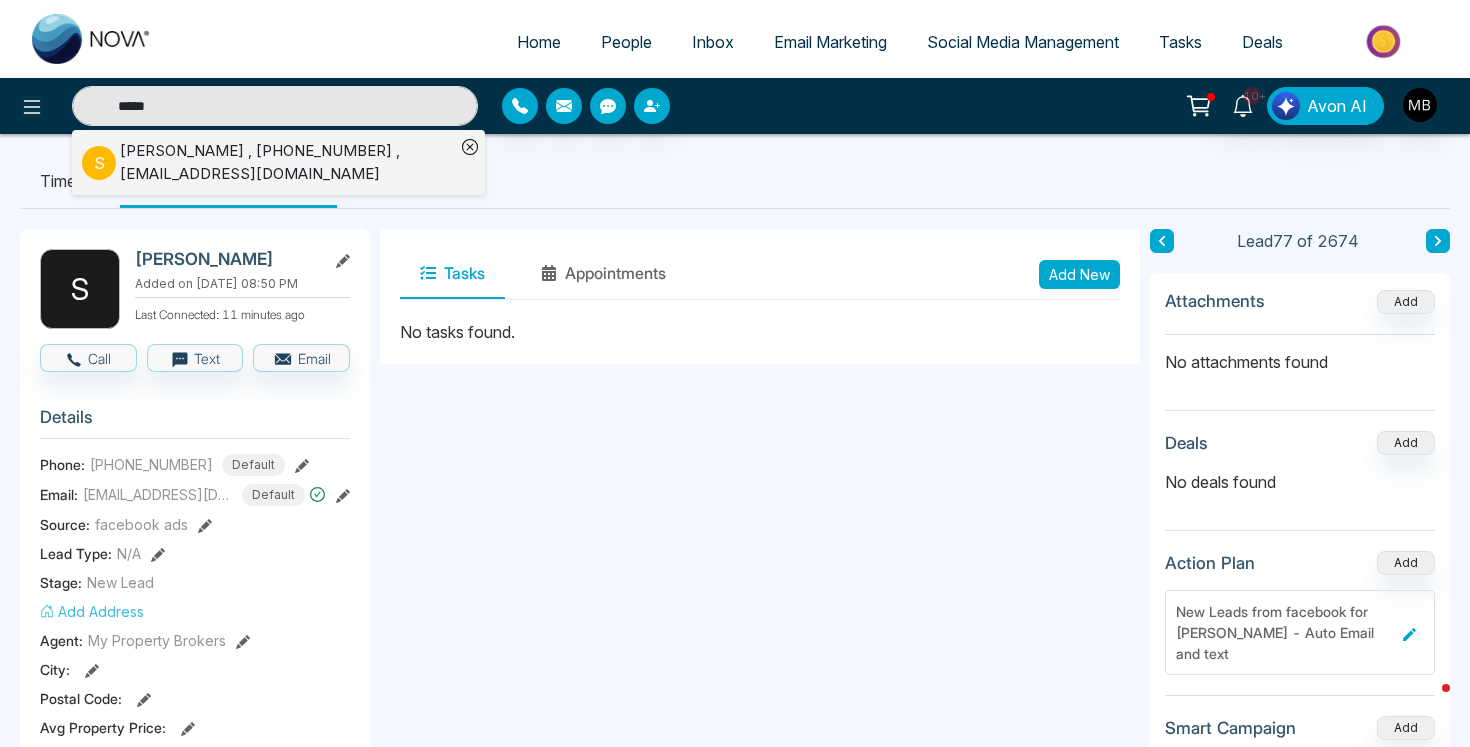 drag, startPoint x: 175, startPoint y: 112, endPoint x: 247, endPoint y: 158, distance: 85.44004 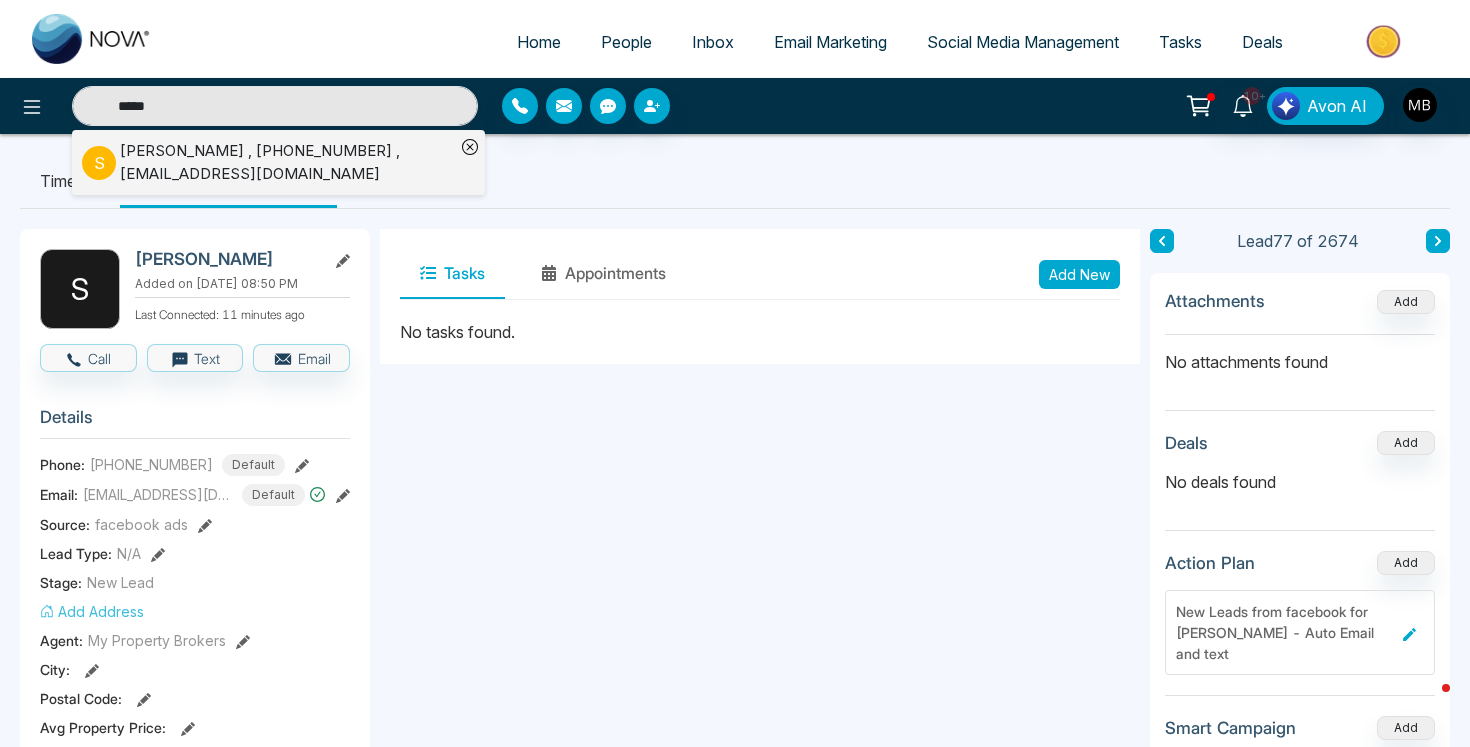 click on "Tasks and Appointments" at bounding box center [228, 181] 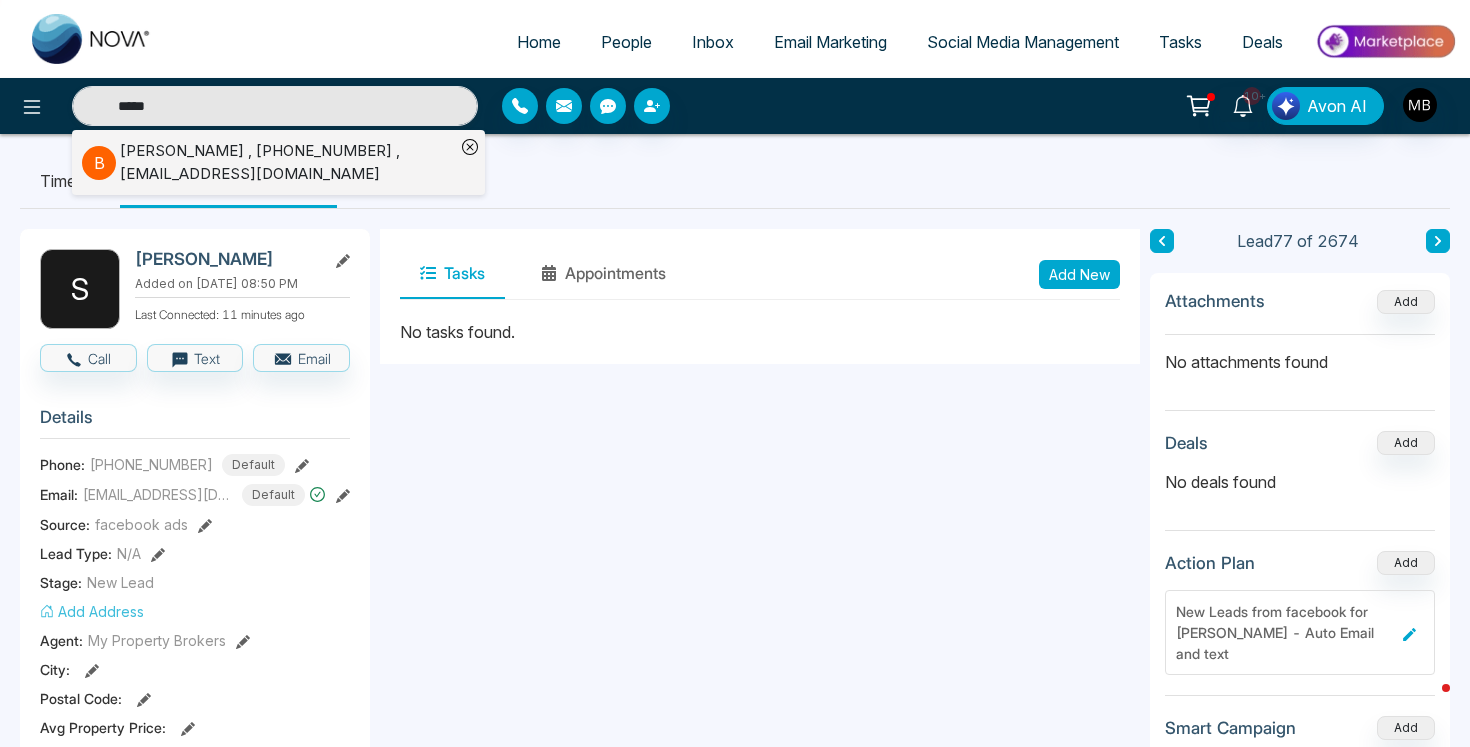 click on "Bala Sajja     , +16139792324   , balashiva.s@gmail.com" at bounding box center (287, 162) 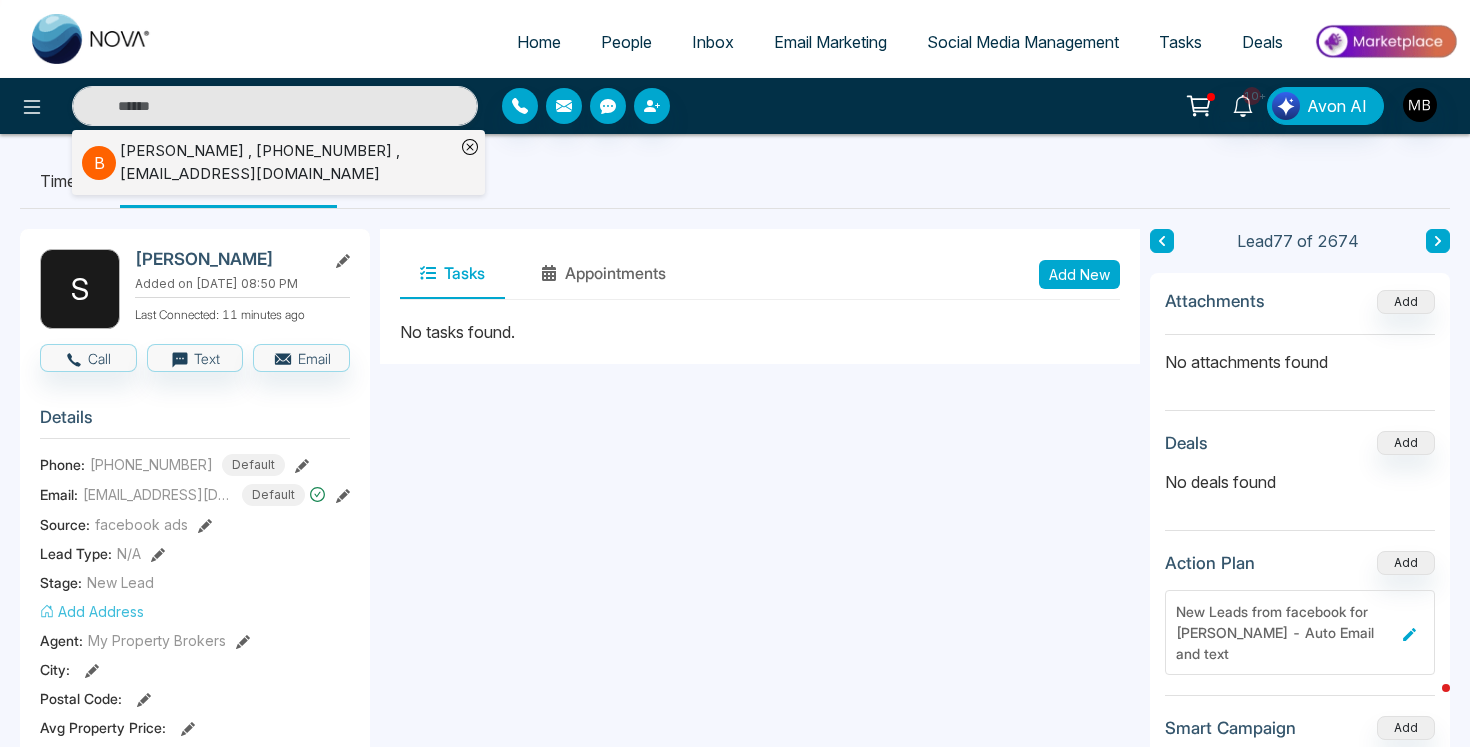 type on "*****" 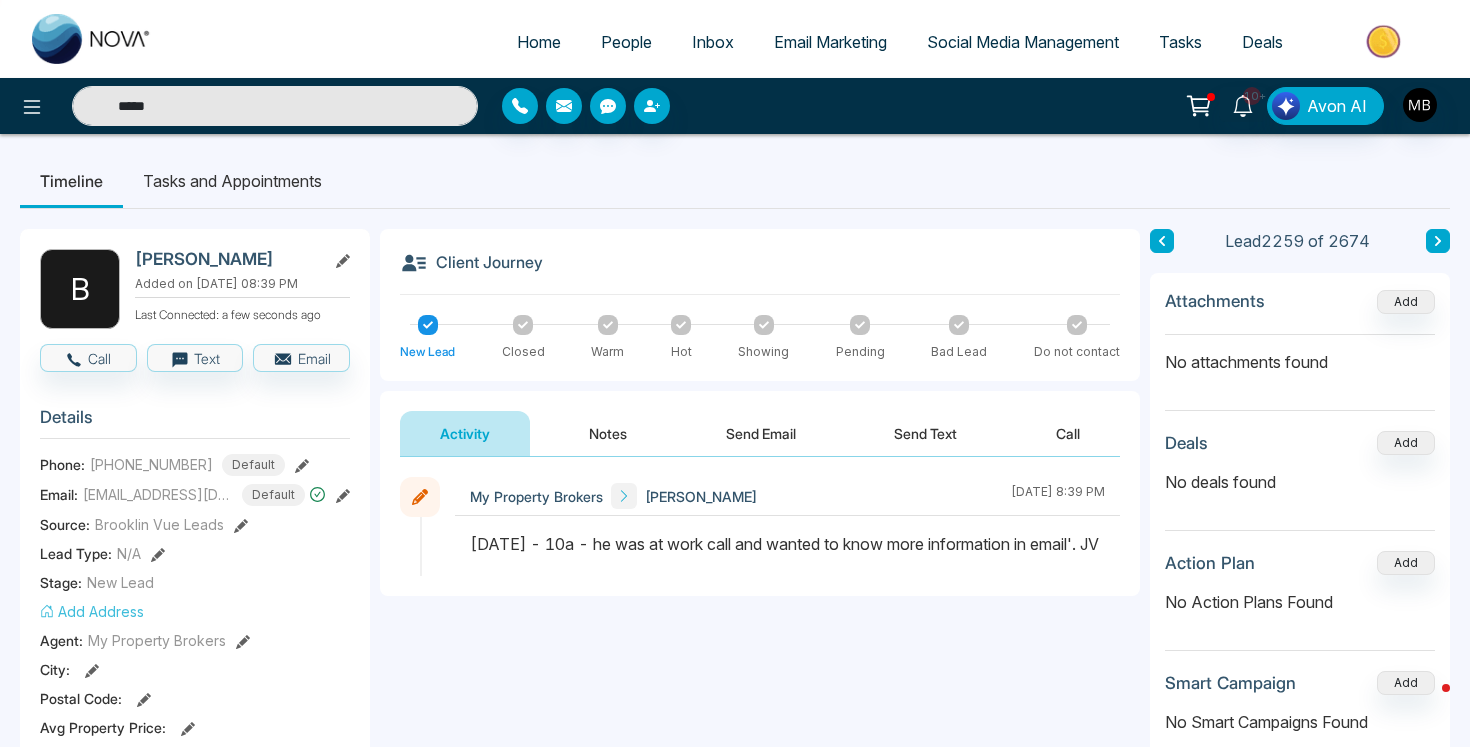 click on "*****" at bounding box center (275, 106) 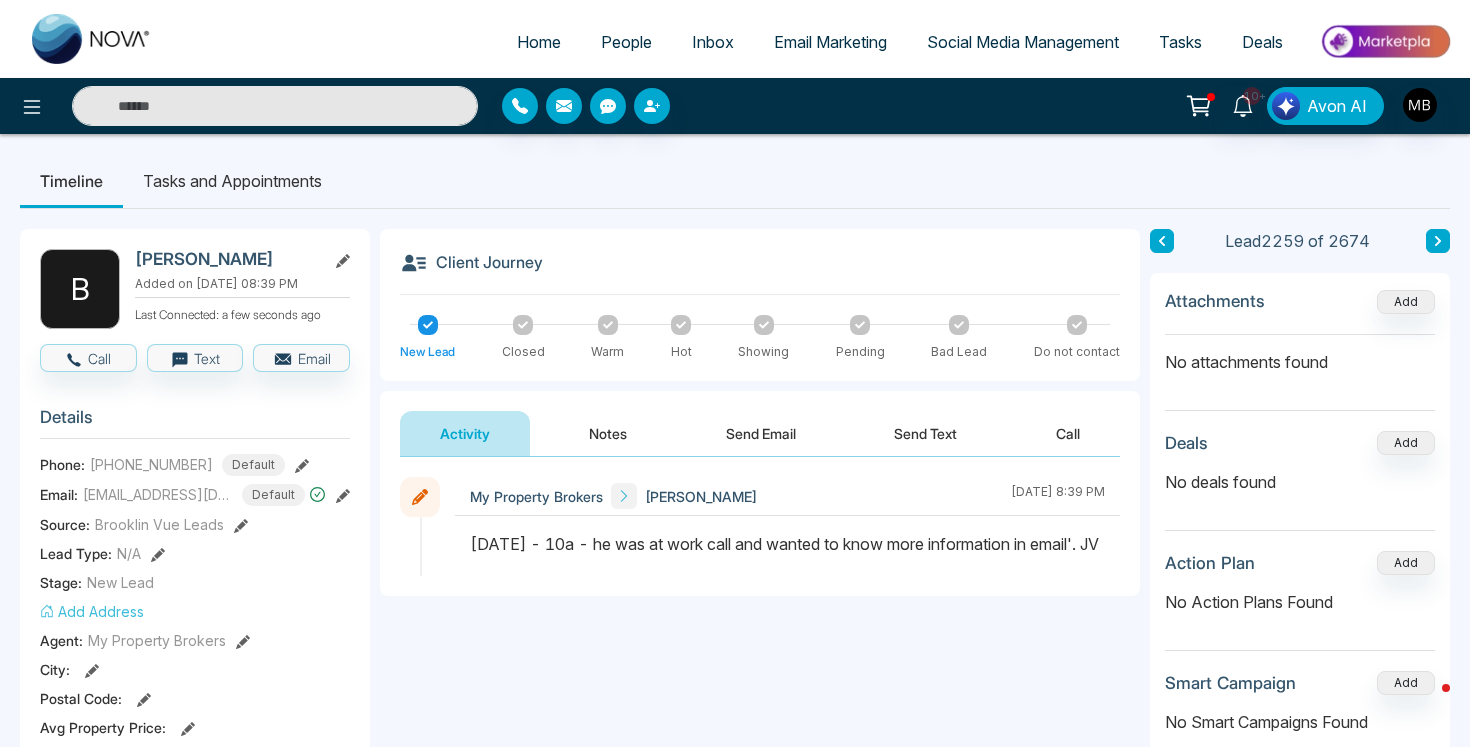 click at bounding box center [275, 106] 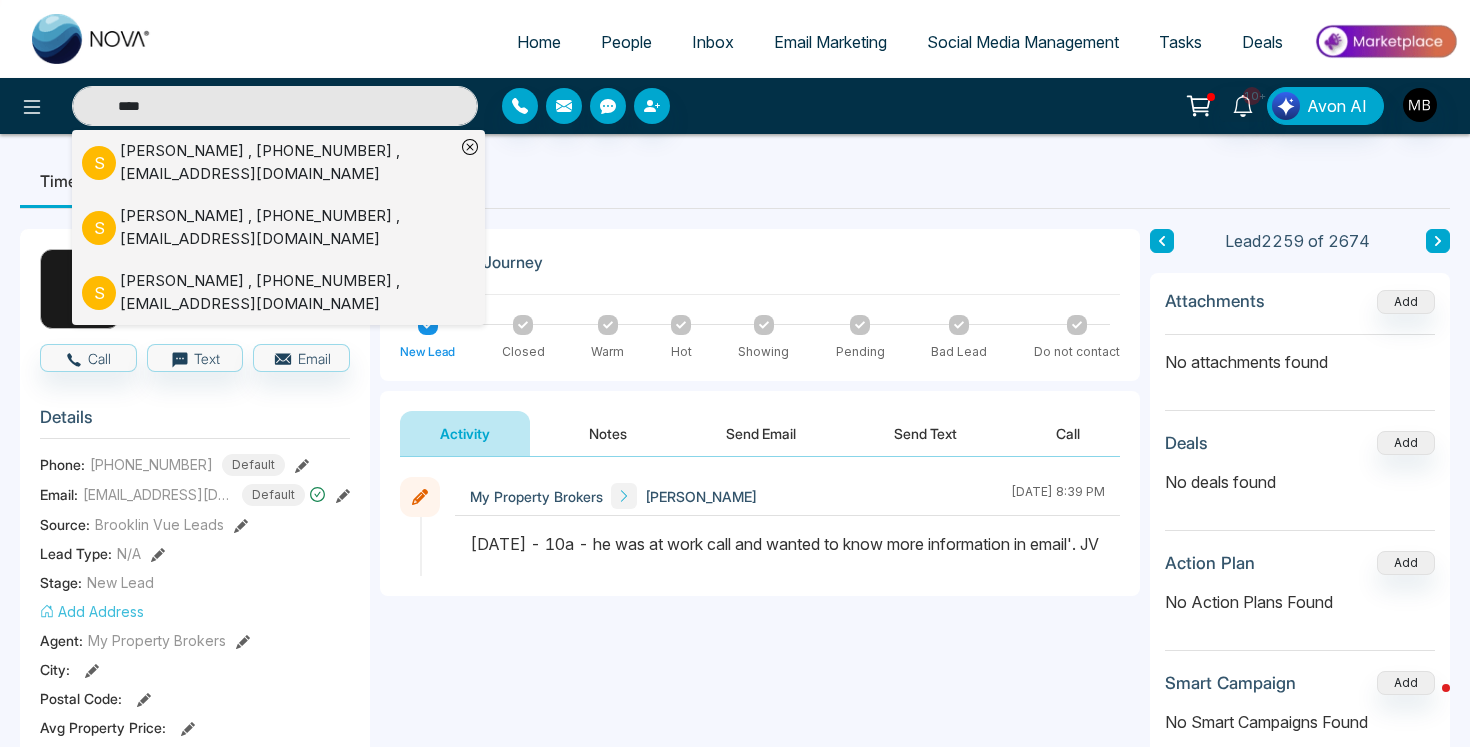 type on "***" 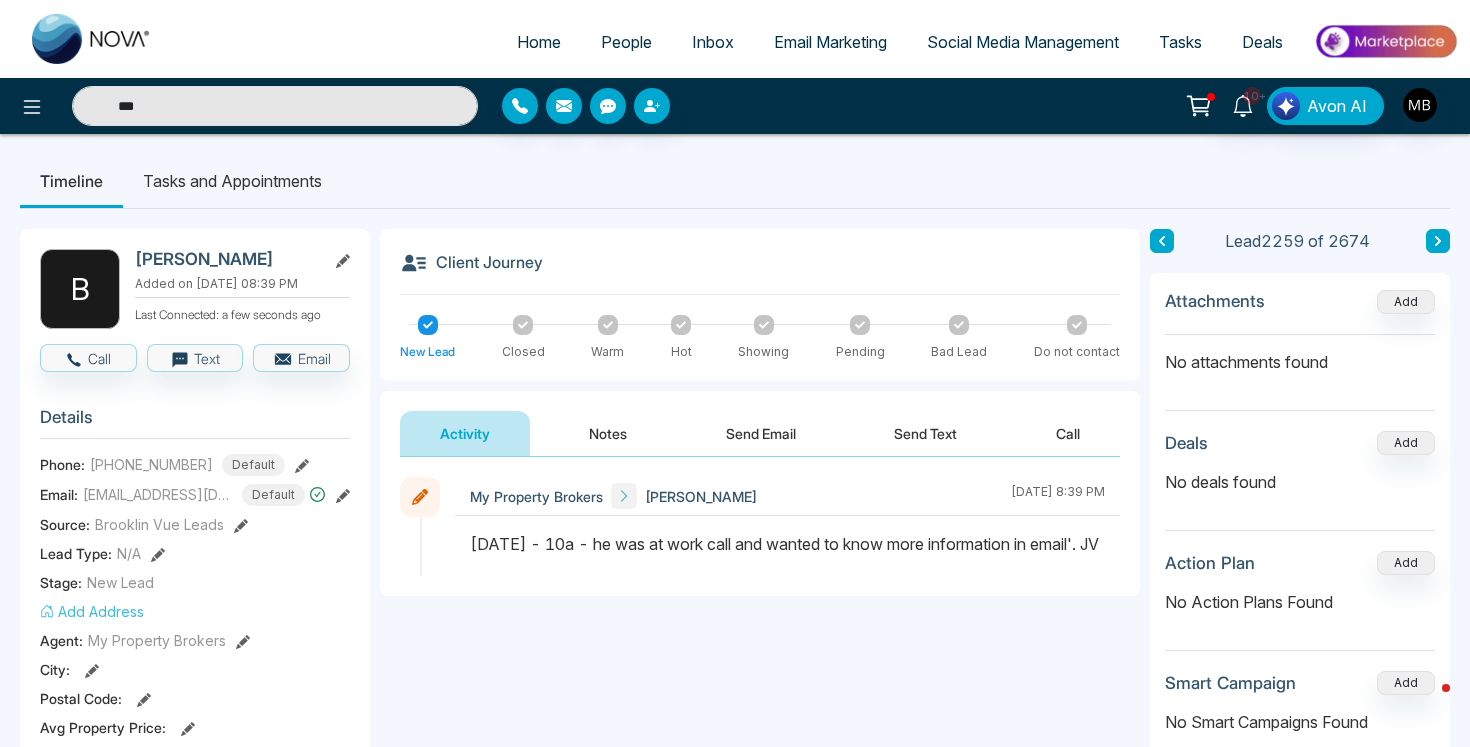 drag, startPoint x: 133, startPoint y: 103, endPoint x: 333, endPoint y: 162, distance: 208.52098 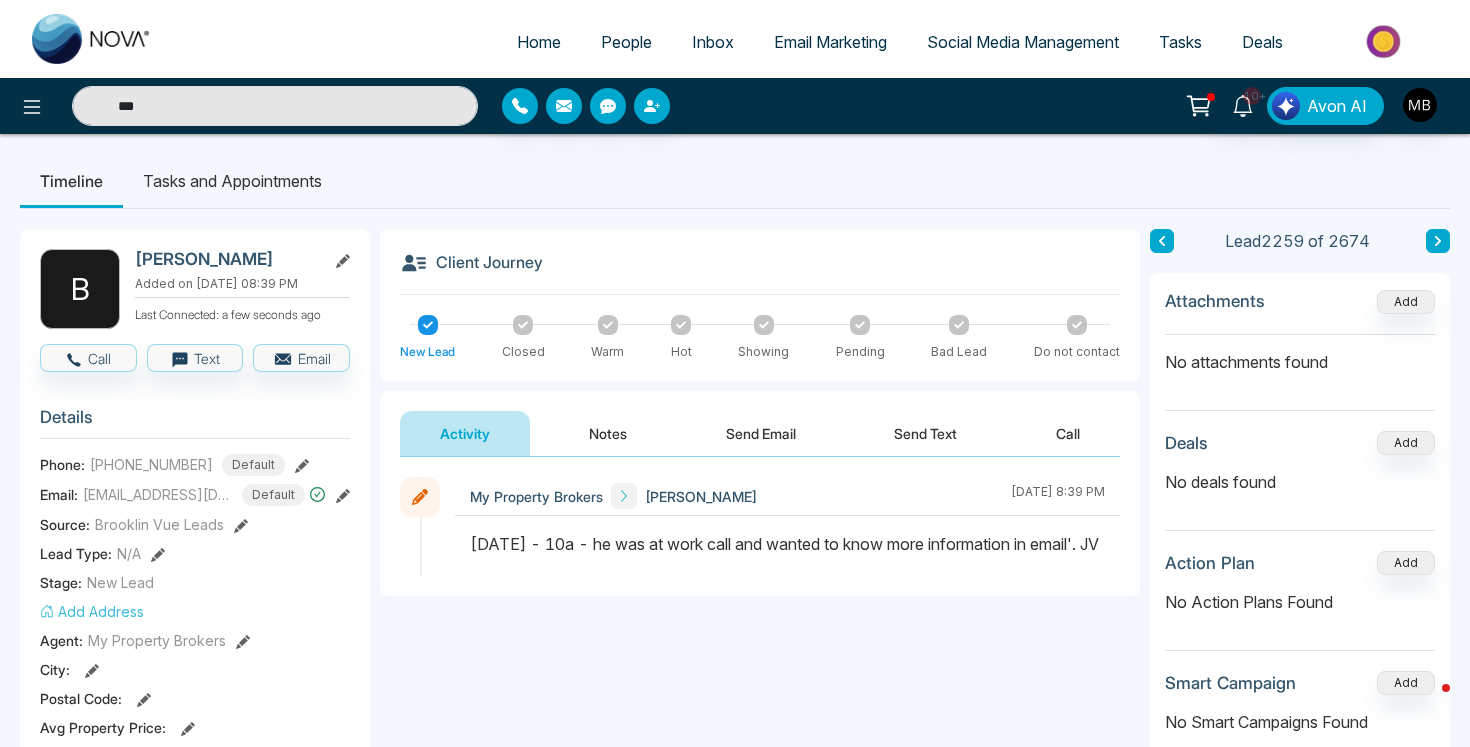 click on "Tasks and Appointments" at bounding box center [232, 181] 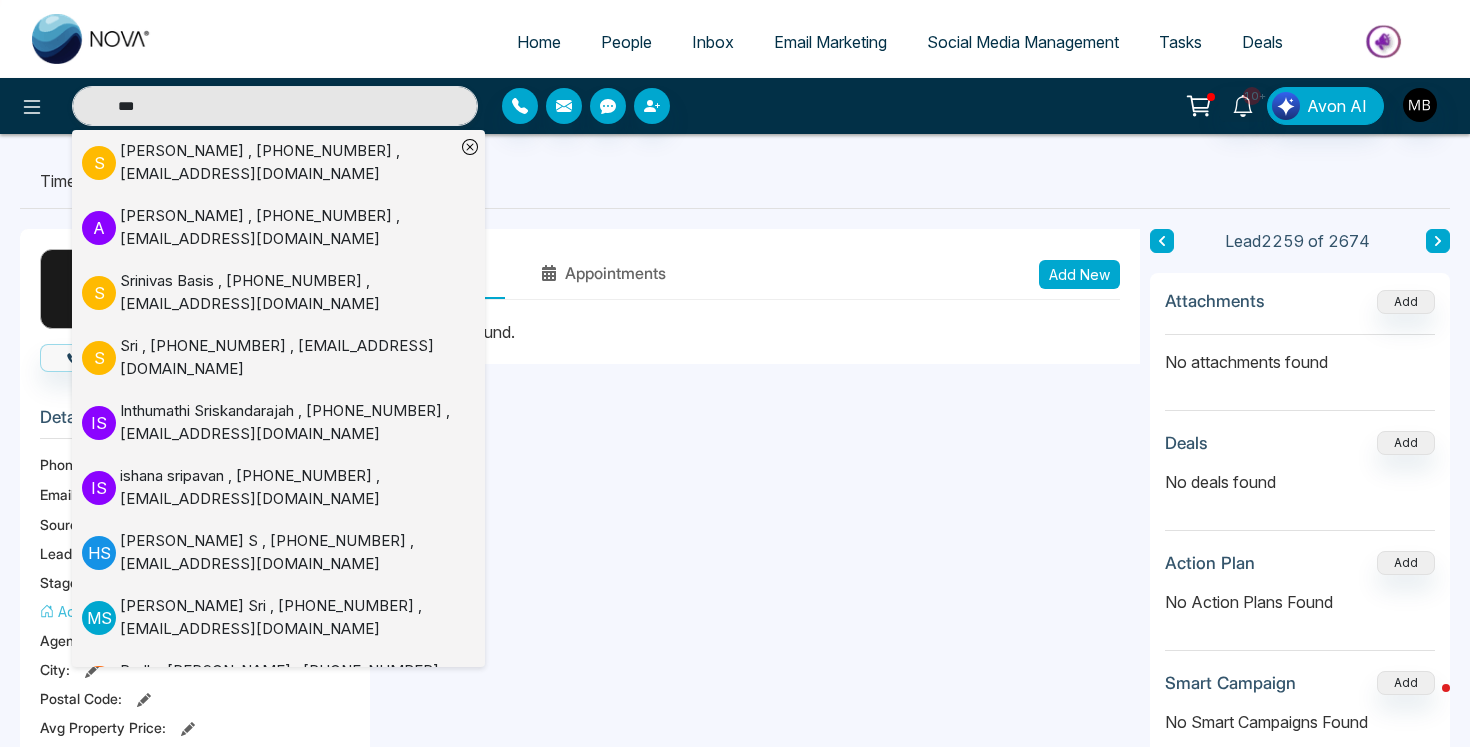 click on "Timeline Tasks and Appointments" at bounding box center (735, 181) 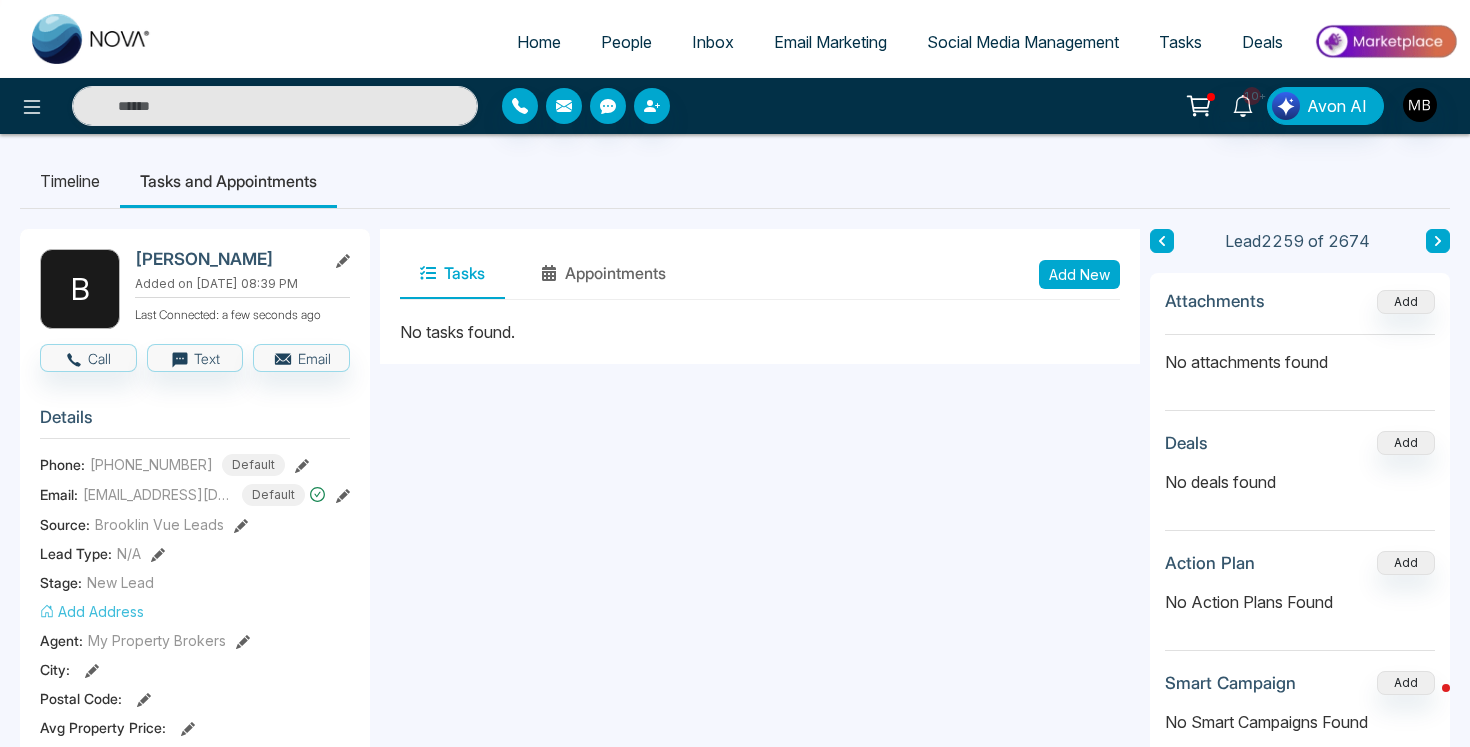 click on "Timeline" at bounding box center [70, 181] 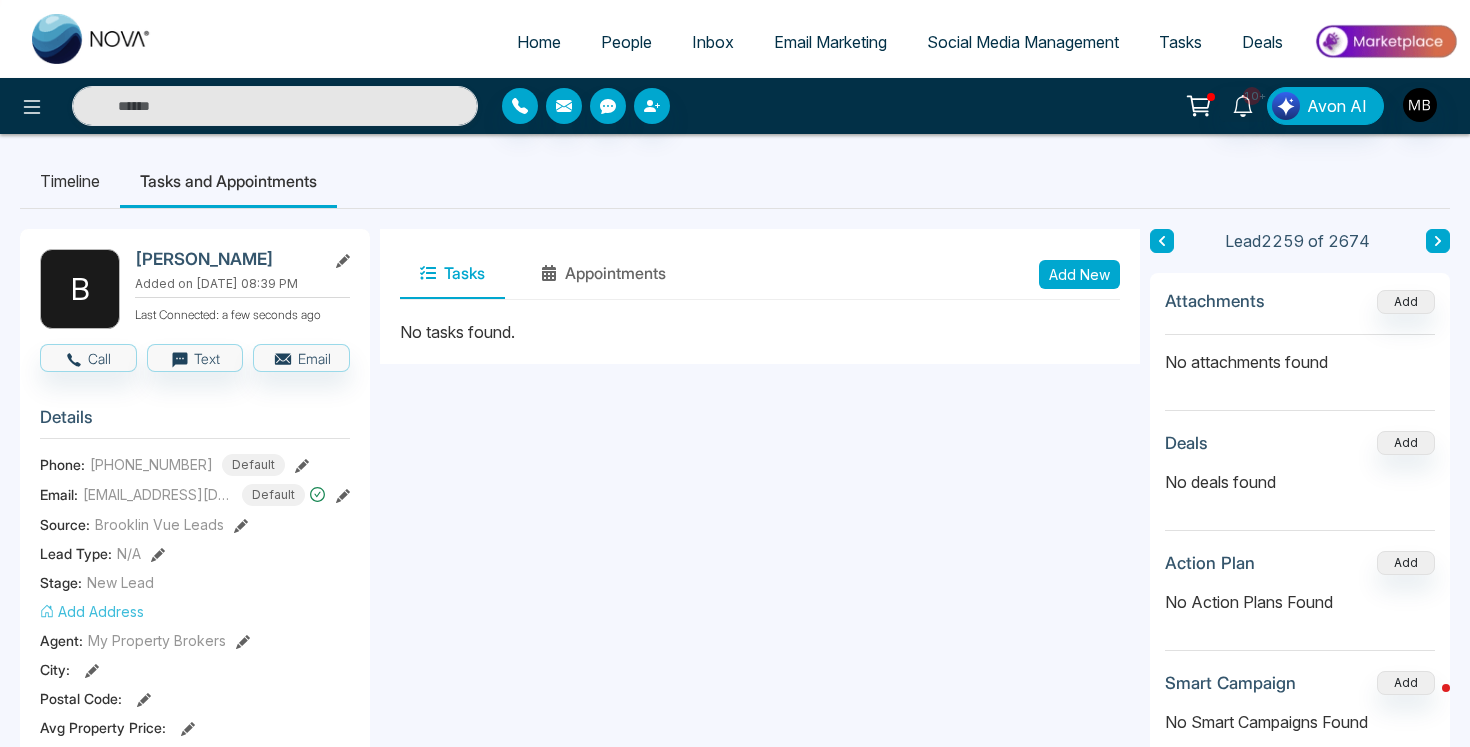 type on "***" 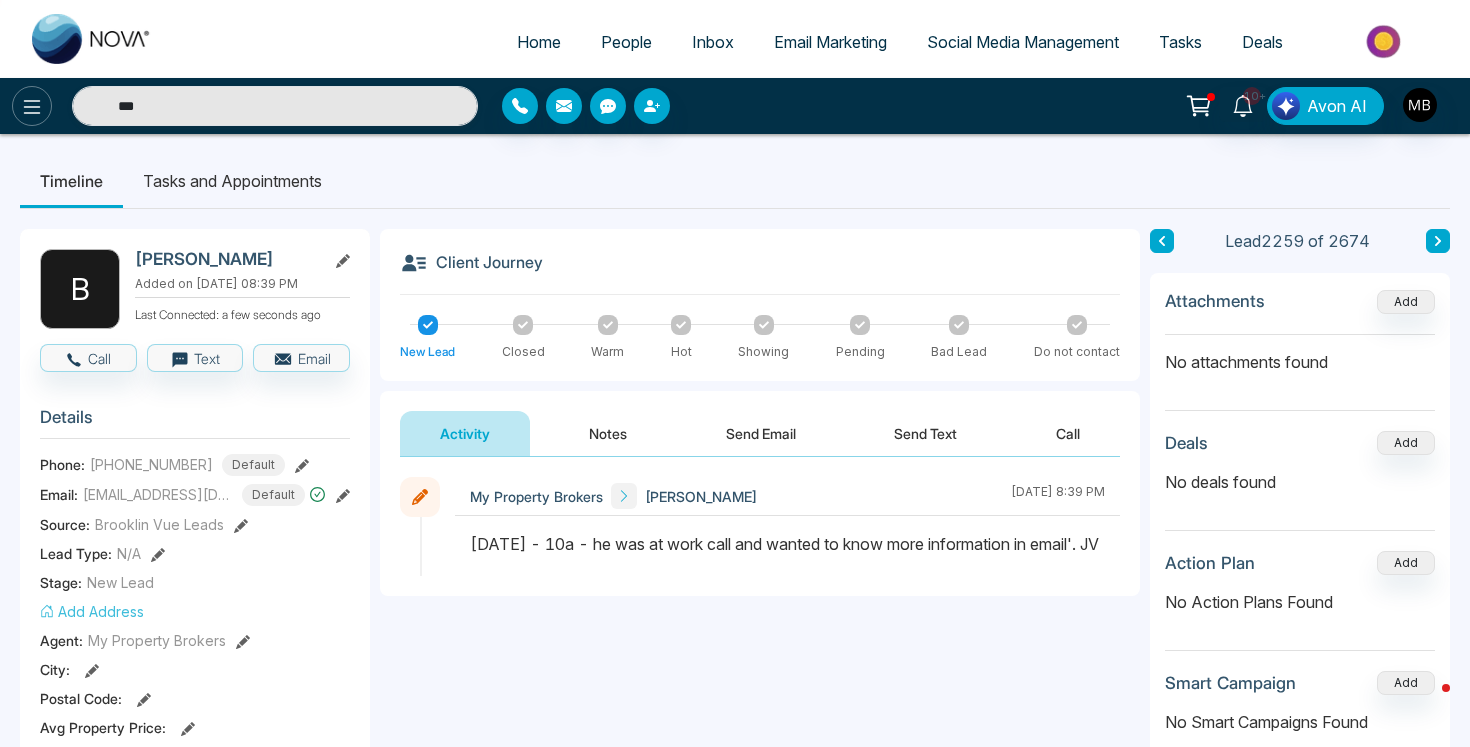 click 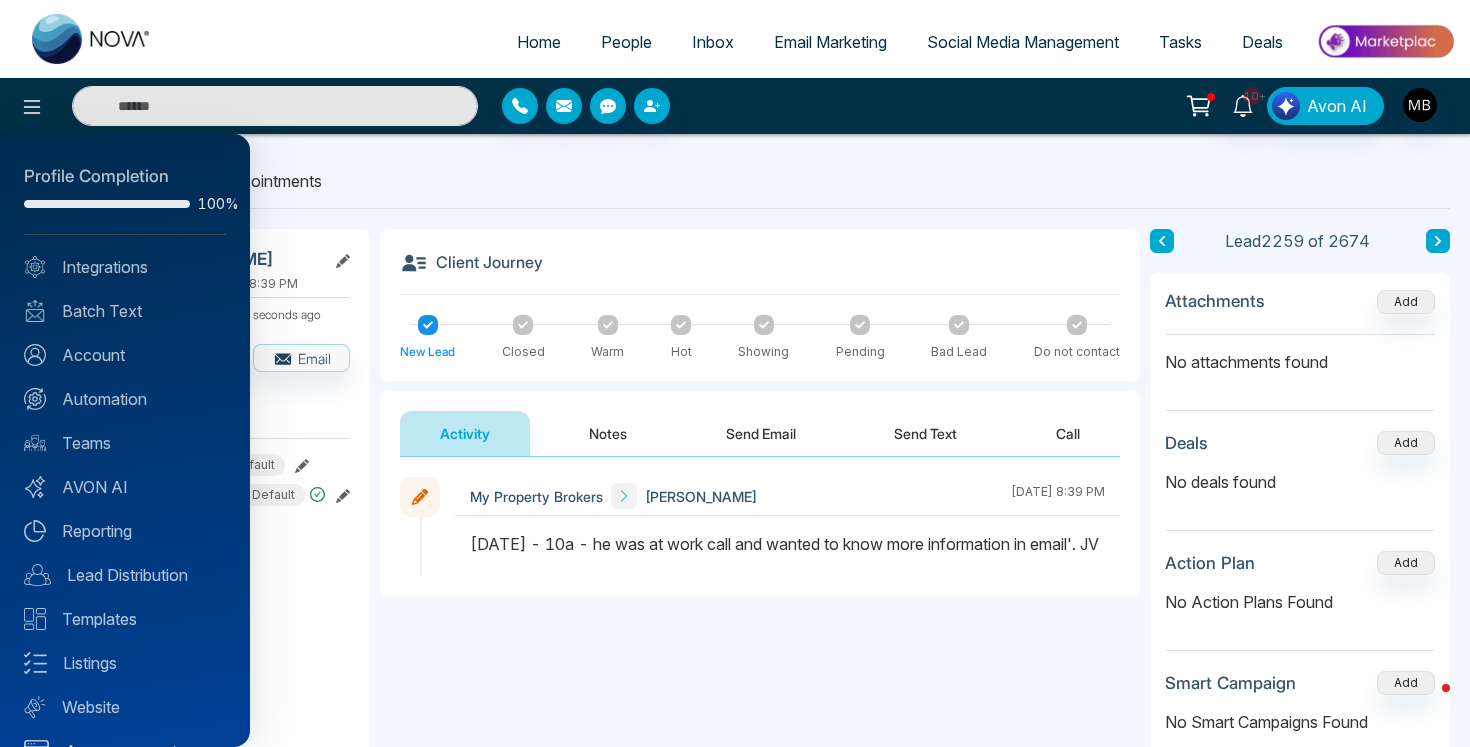 click at bounding box center [735, 373] 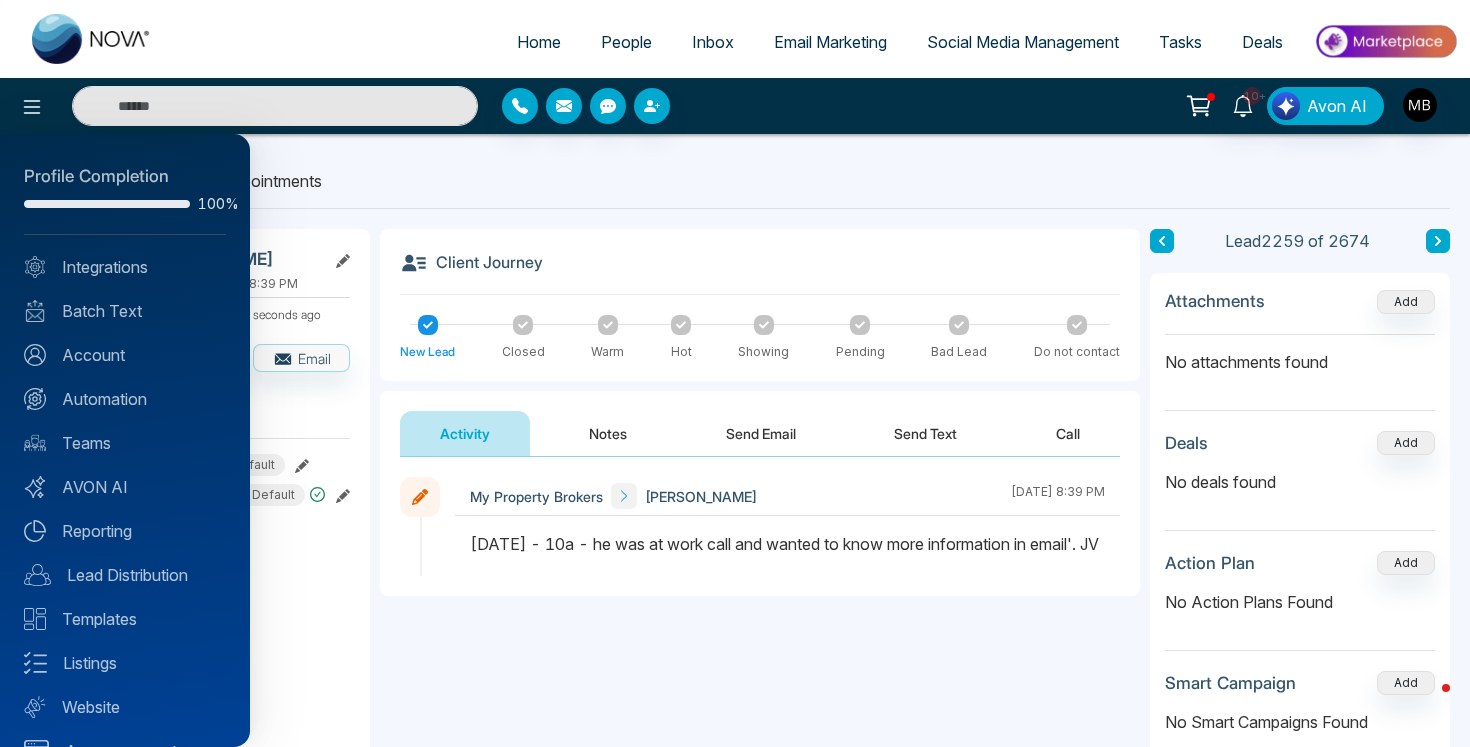 type 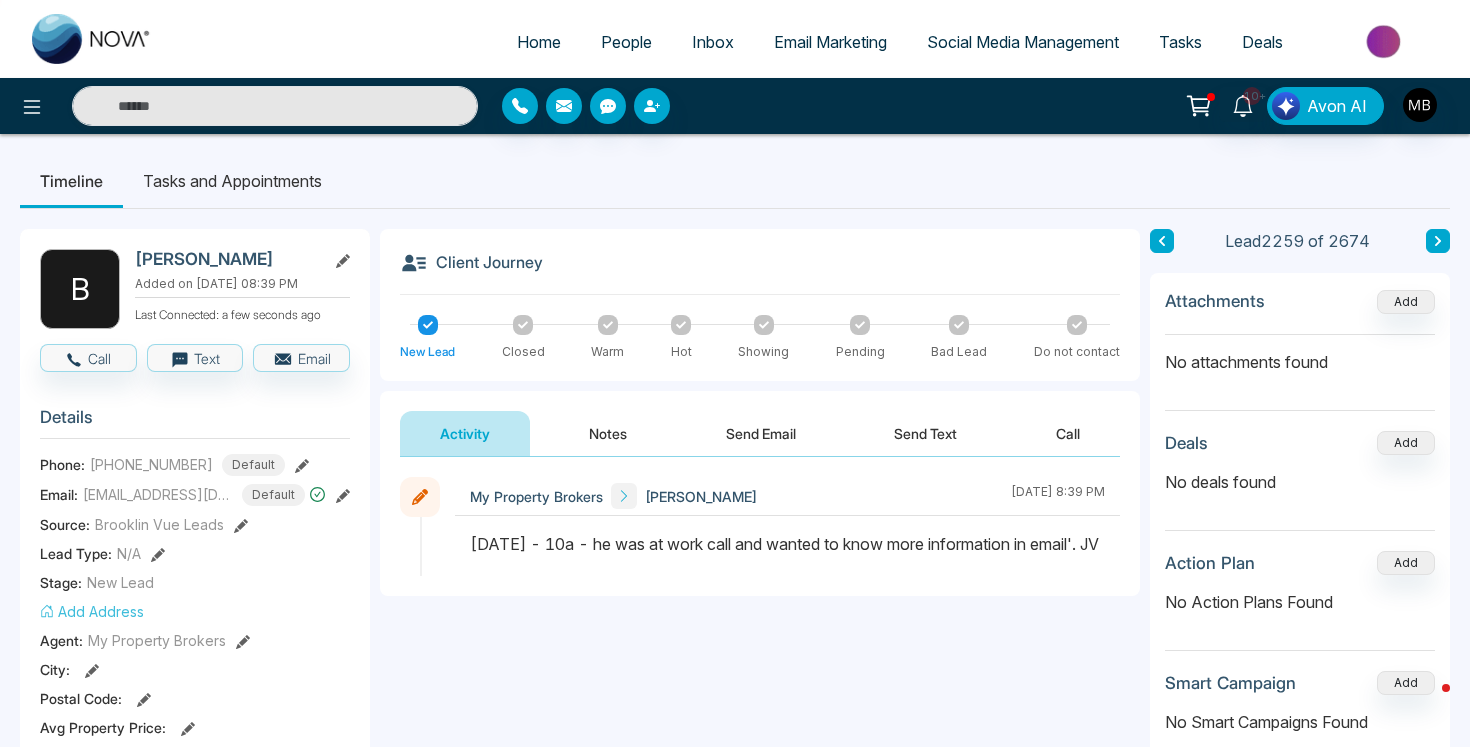 click on "People" at bounding box center [626, 42] 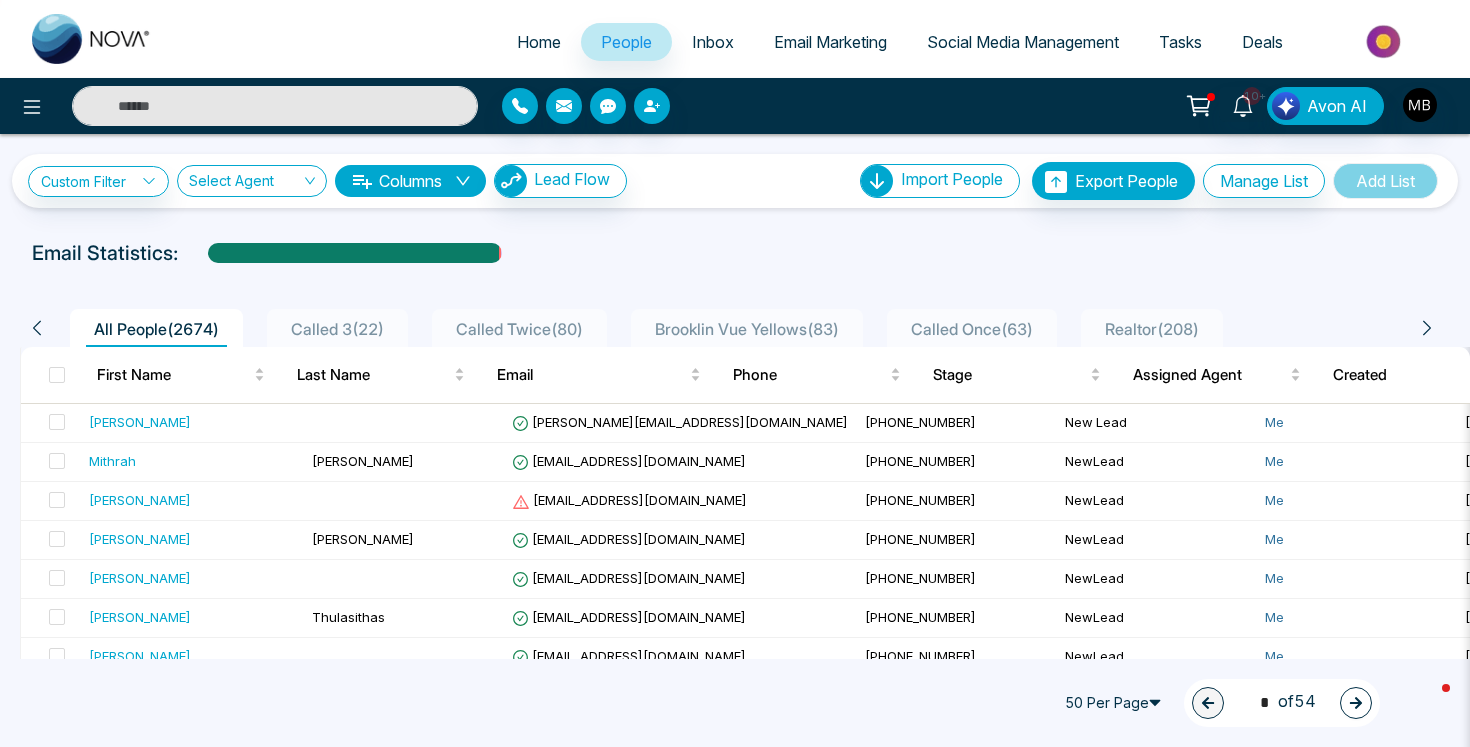 click at bounding box center [275, 106] 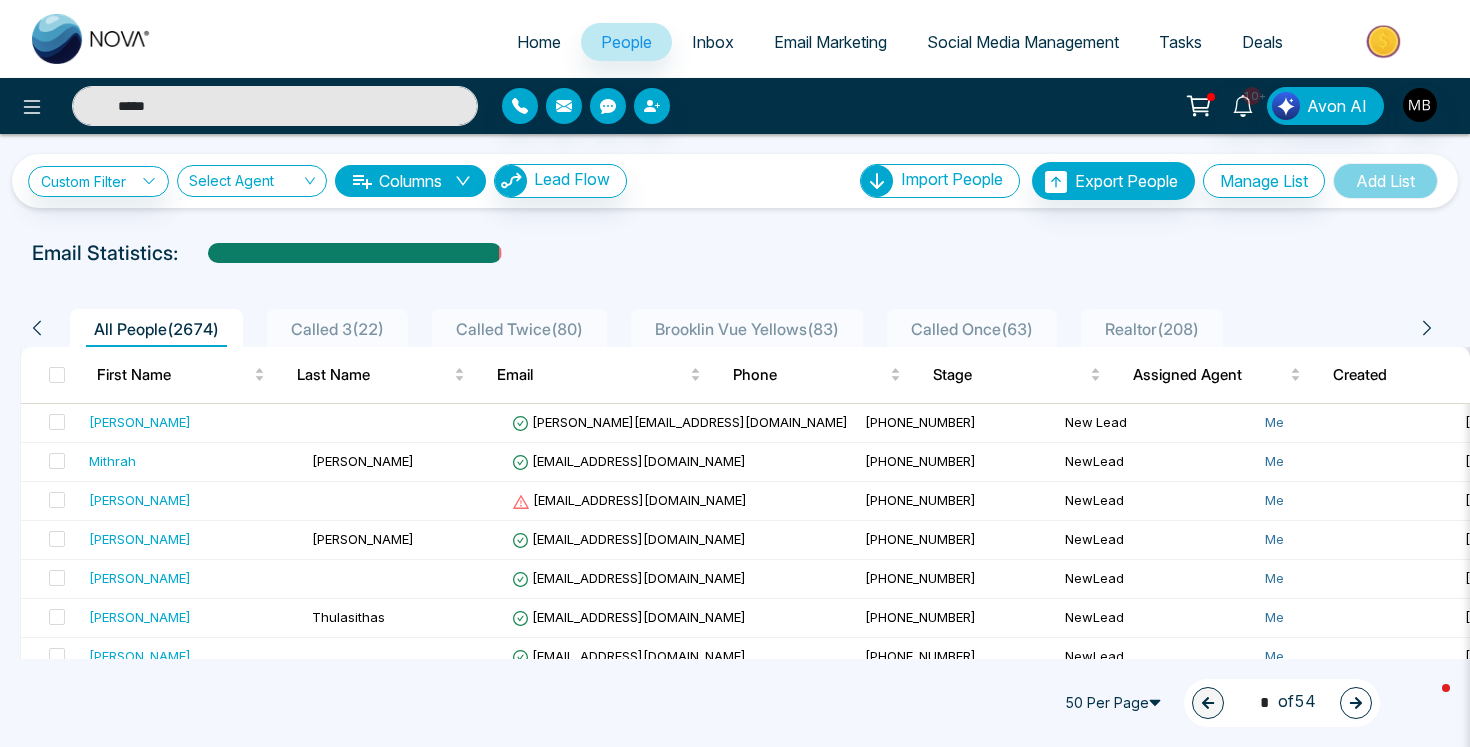 drag, startPoint x: 284, startPoint y: 111, endPoint x: 274, endPoint y: 165, distance: 54.91812 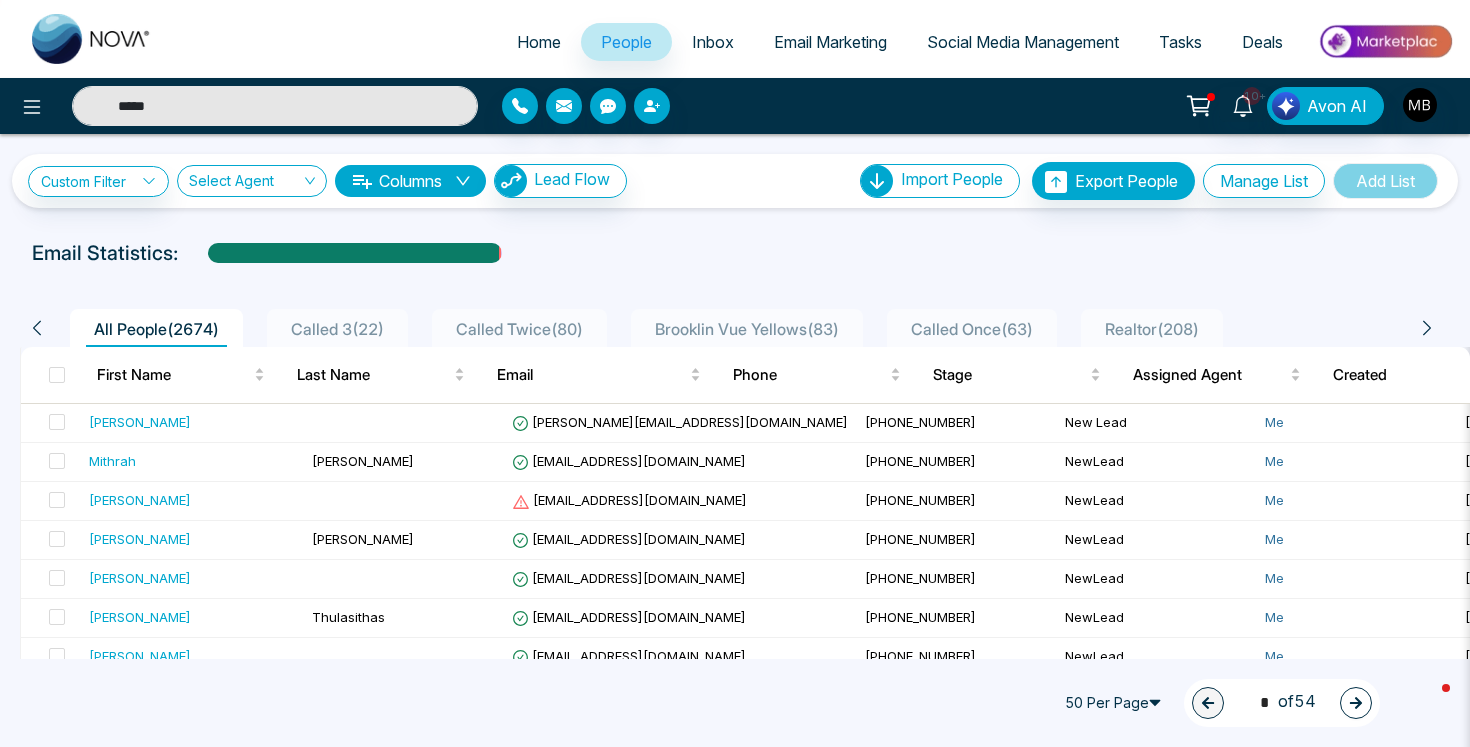 click on "Select Agent" at bounding box center [252, 181] 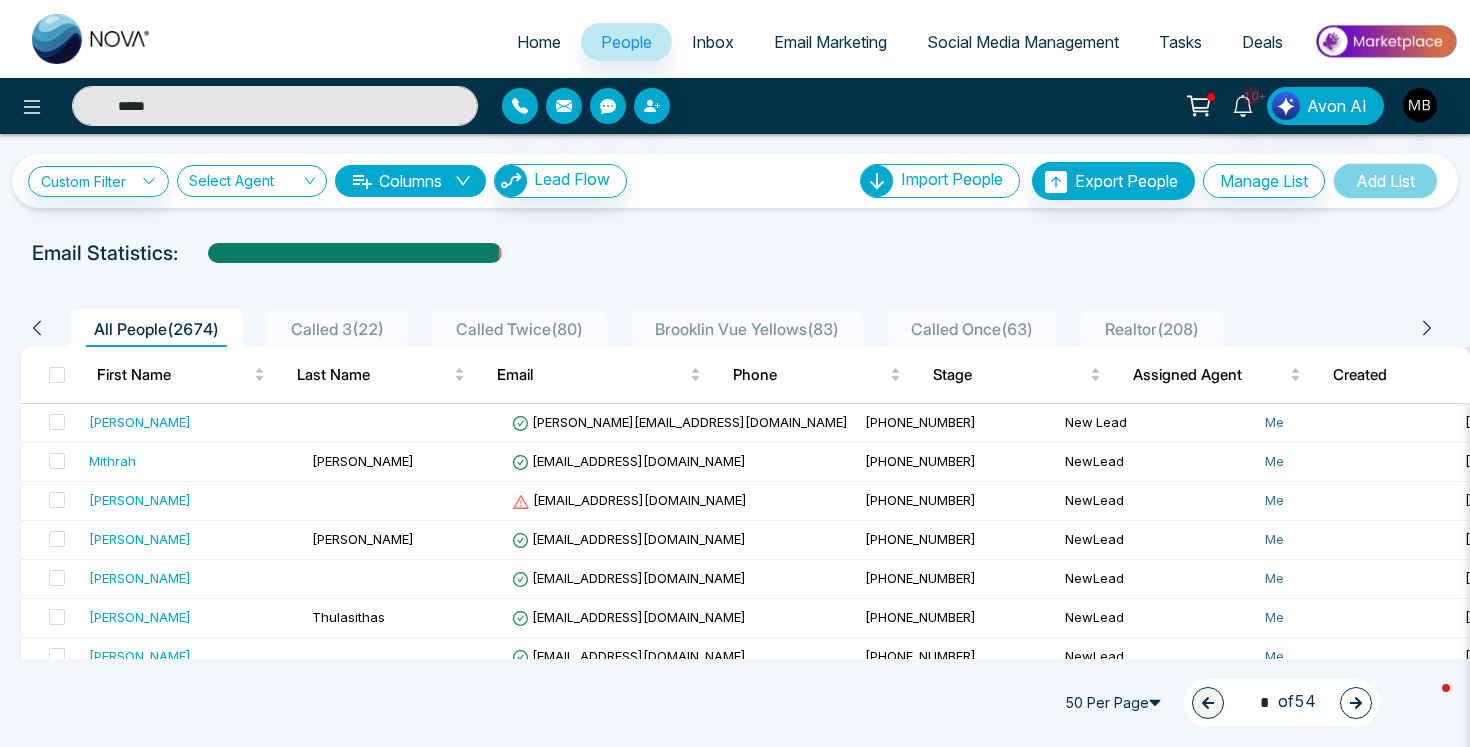 type on "*****" 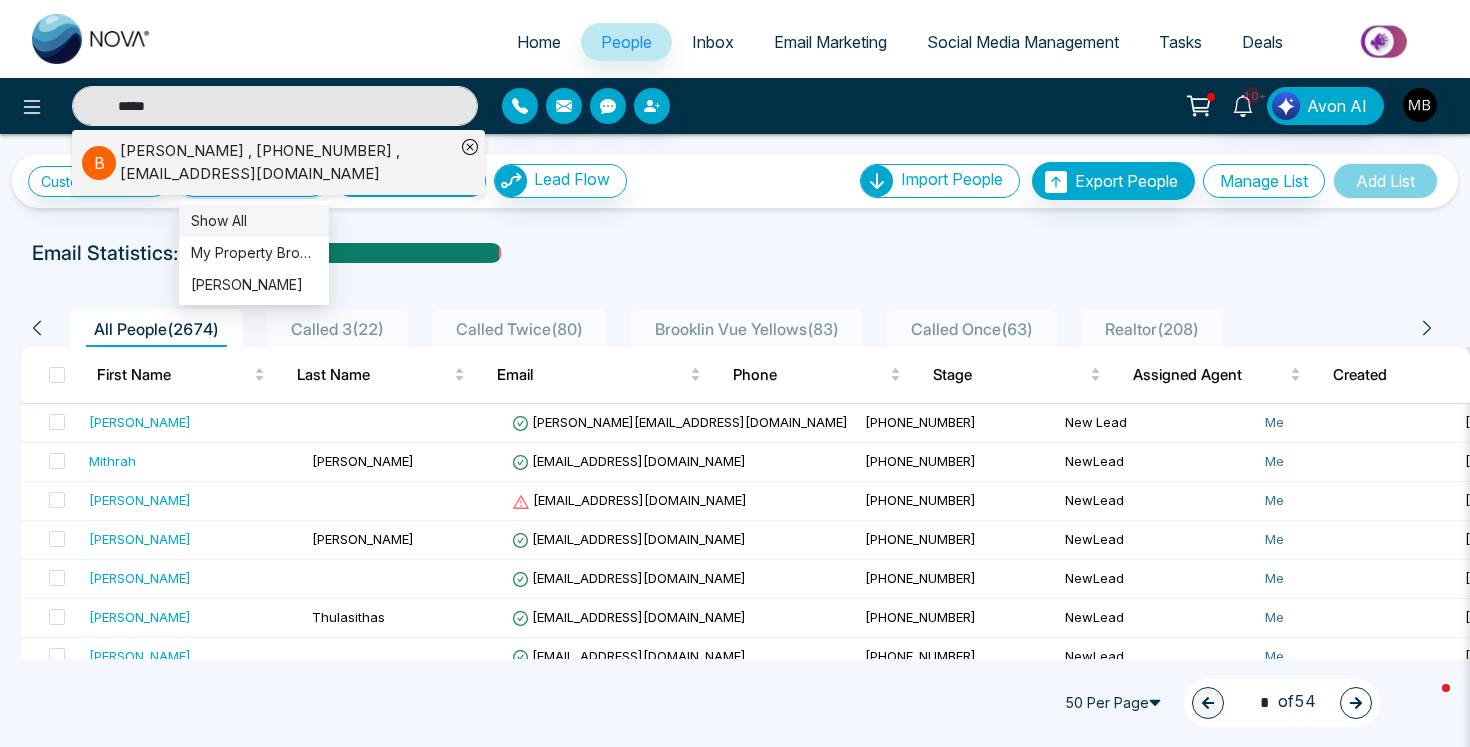 click on "Home People Inbox Email Marketing Social Media Management Tasks Deals" at bounding box center [815, 43] 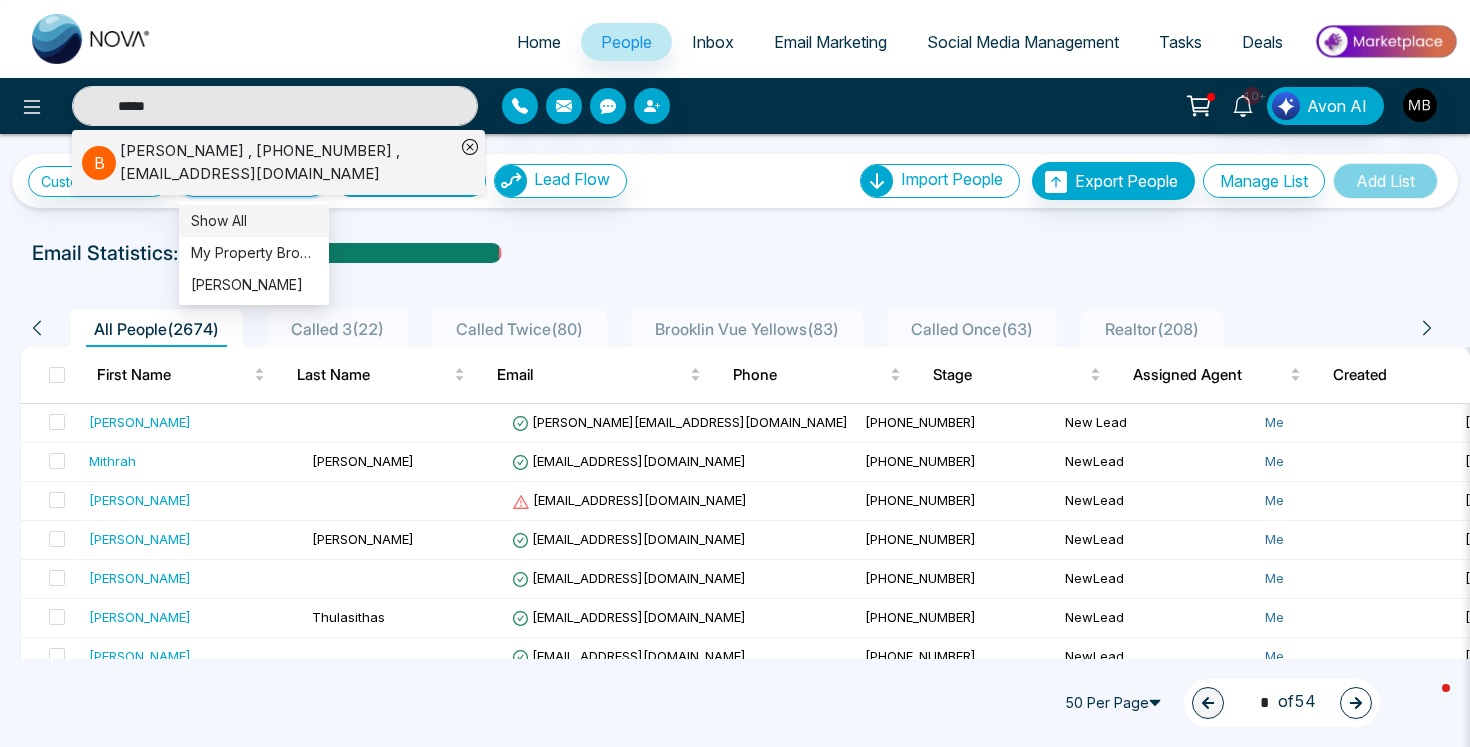 type 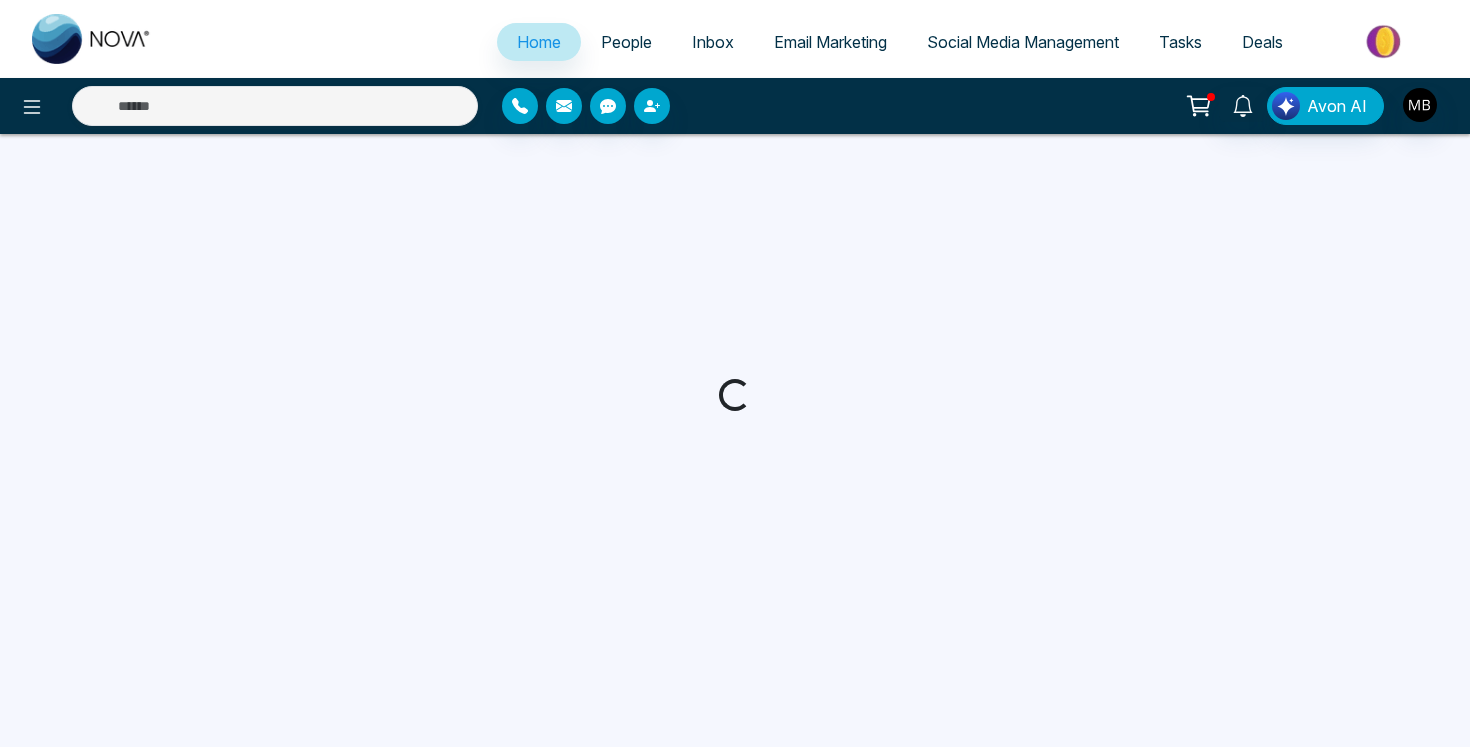 scroll, scrollTop: 0, scrollLeft: 0, axis: both 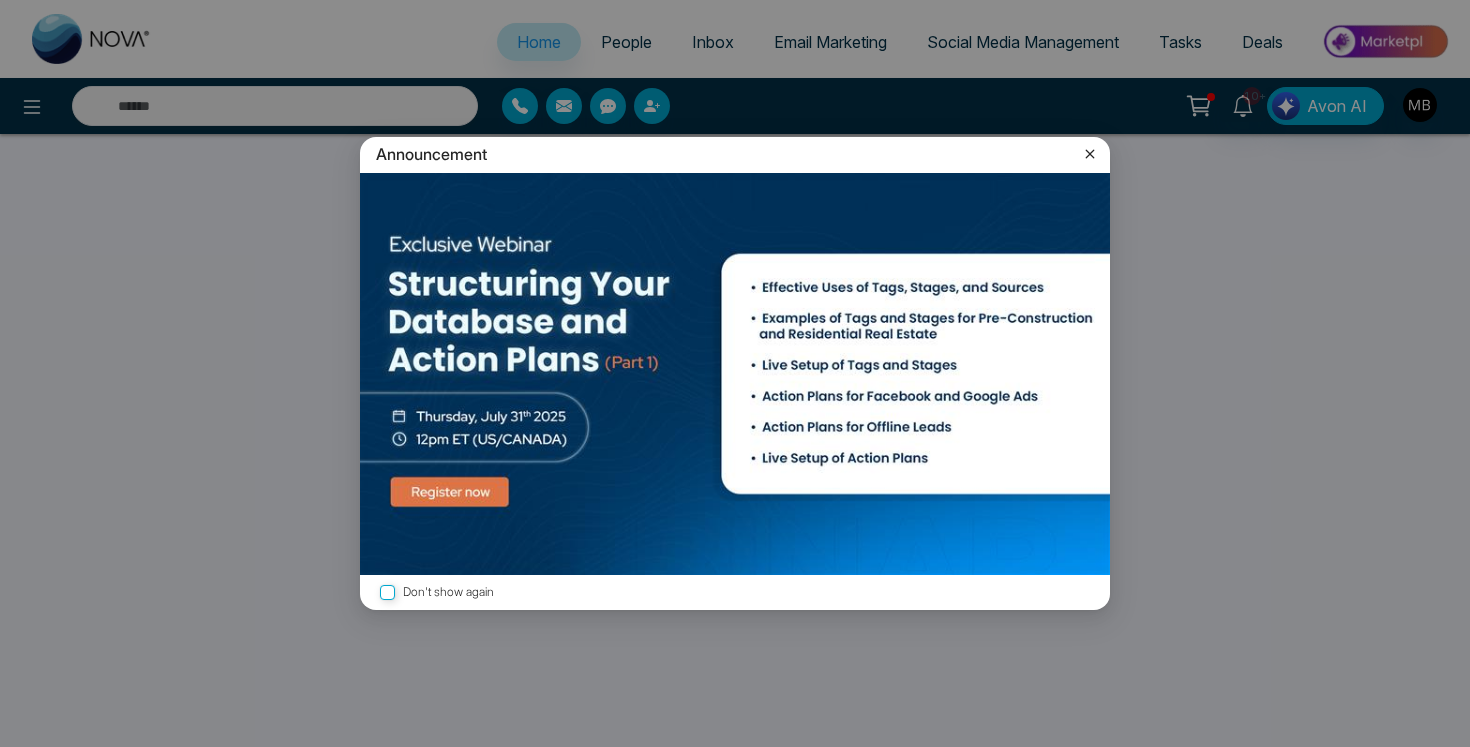 select on "*" 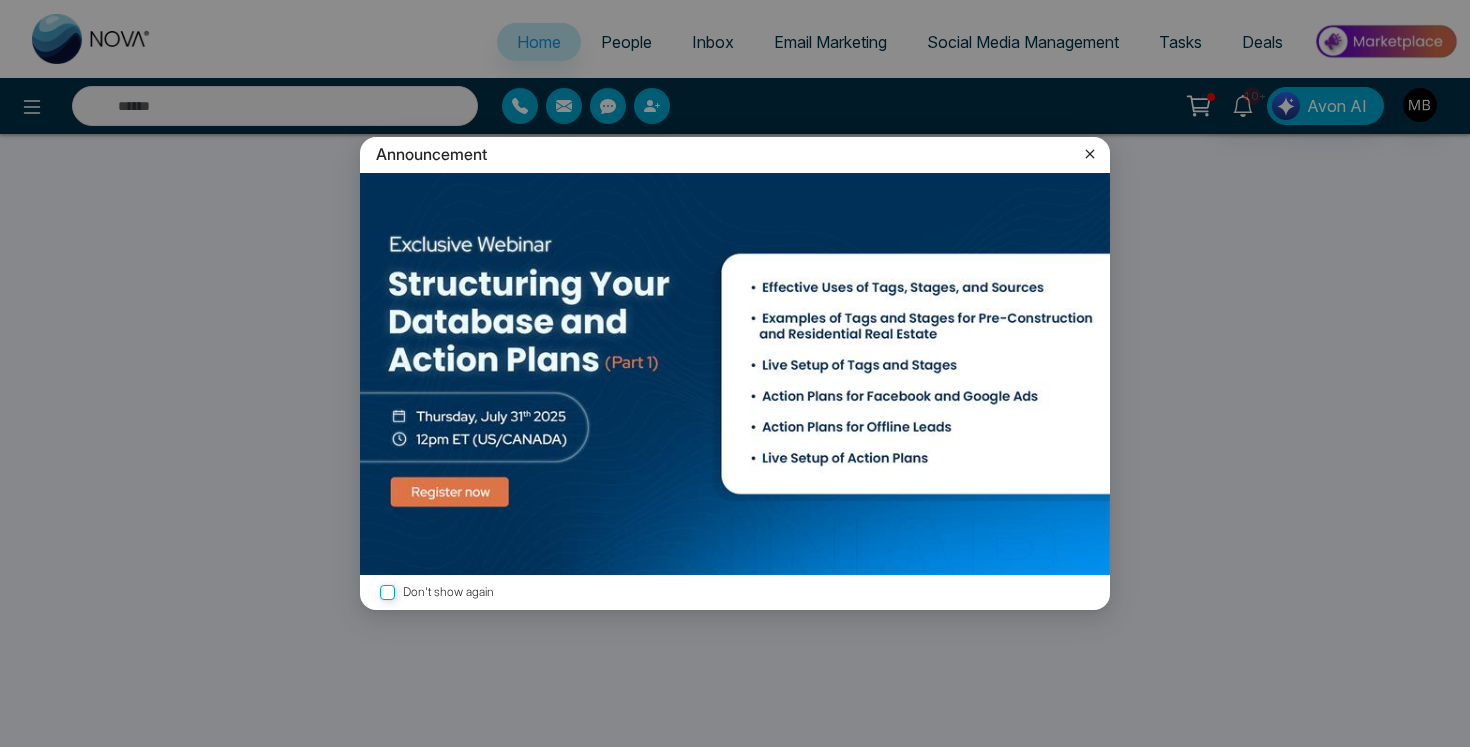 select on "*" 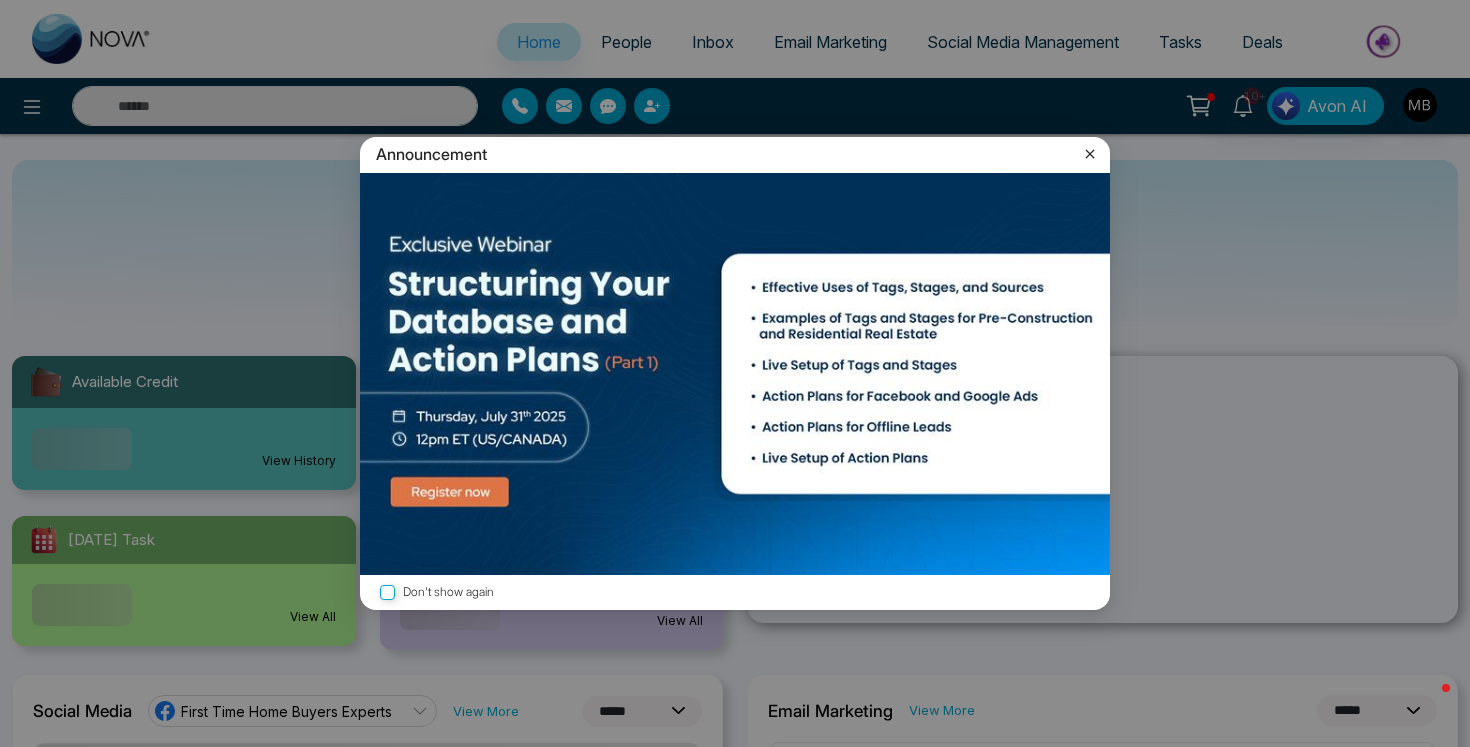 click 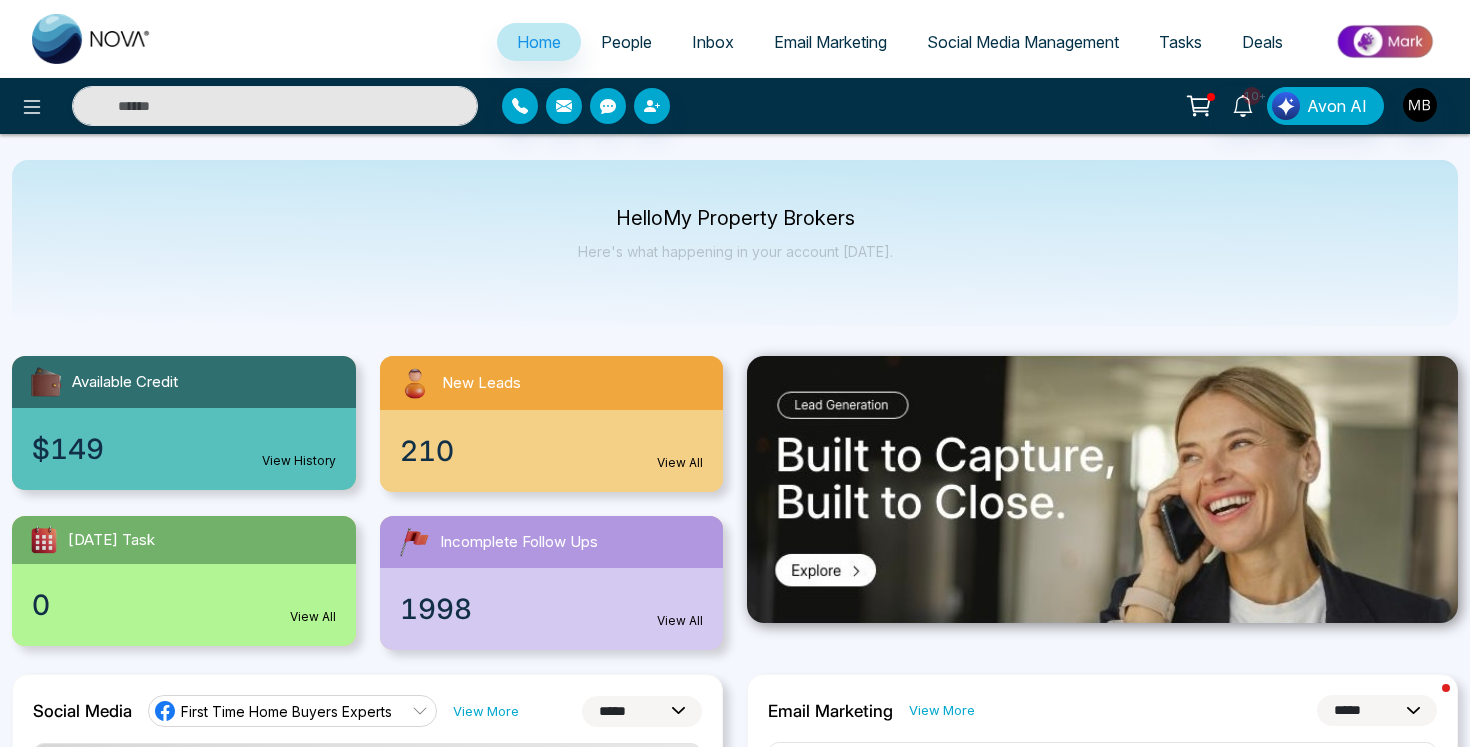 click 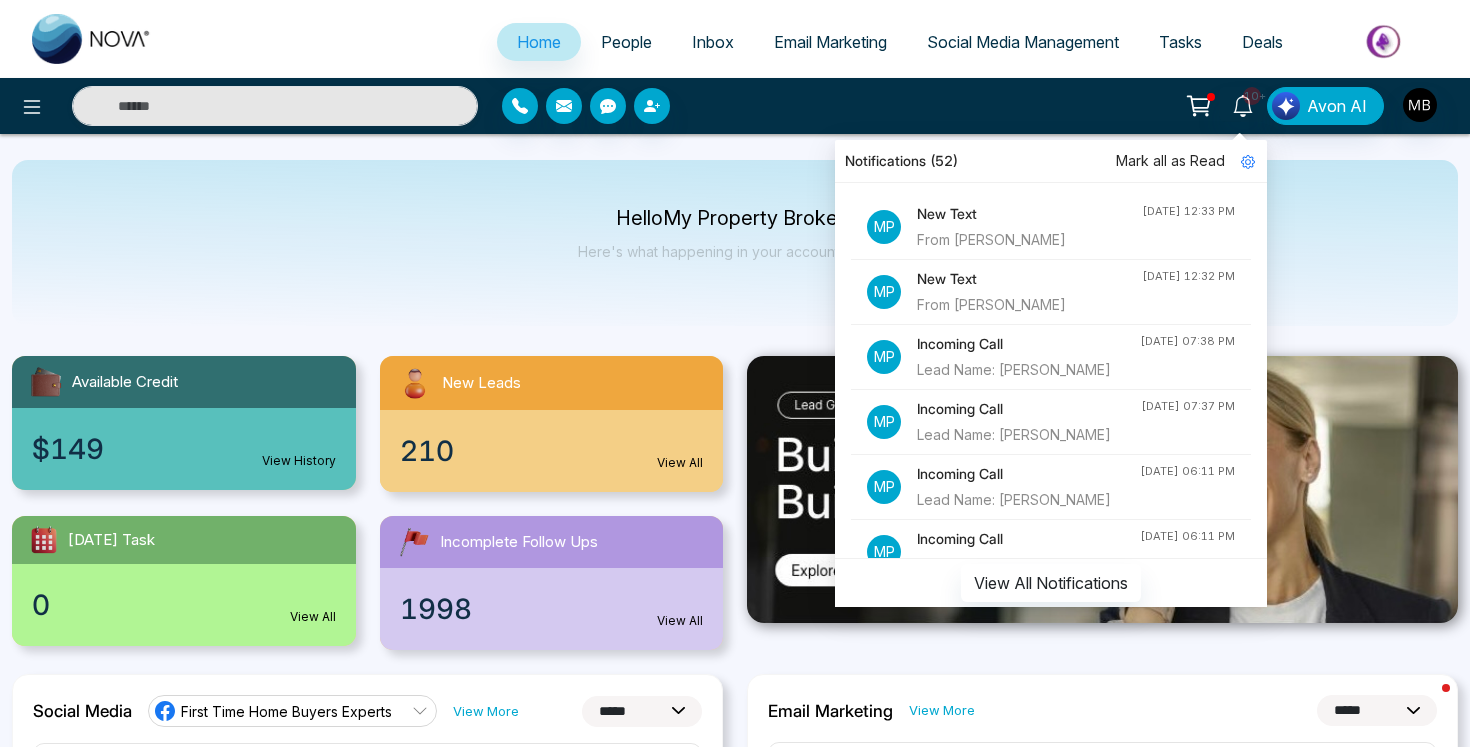 click on "From [PERSON_NAME]" at bounding box center (1029, 240) 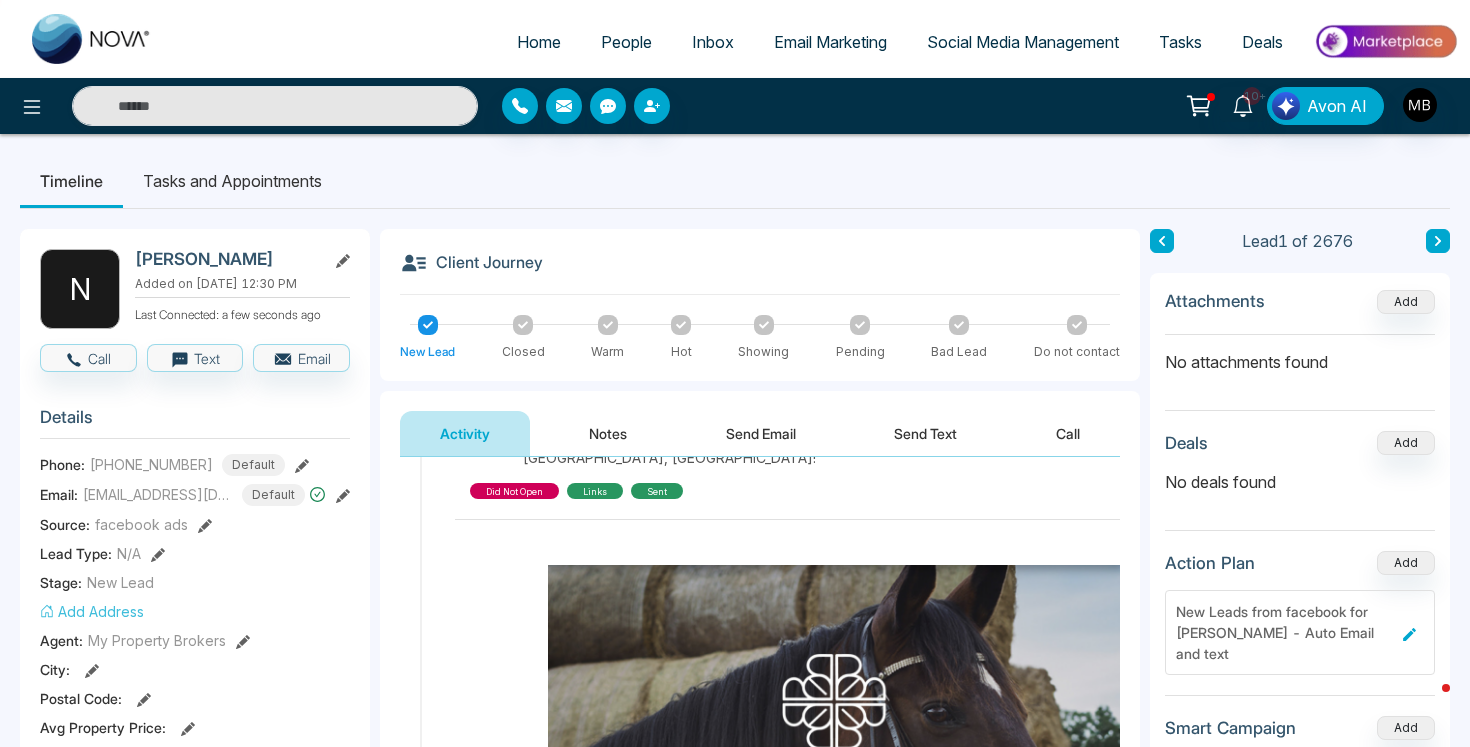 scroll, scrollTop: 431, scrollLeft: 0, axis: vertical 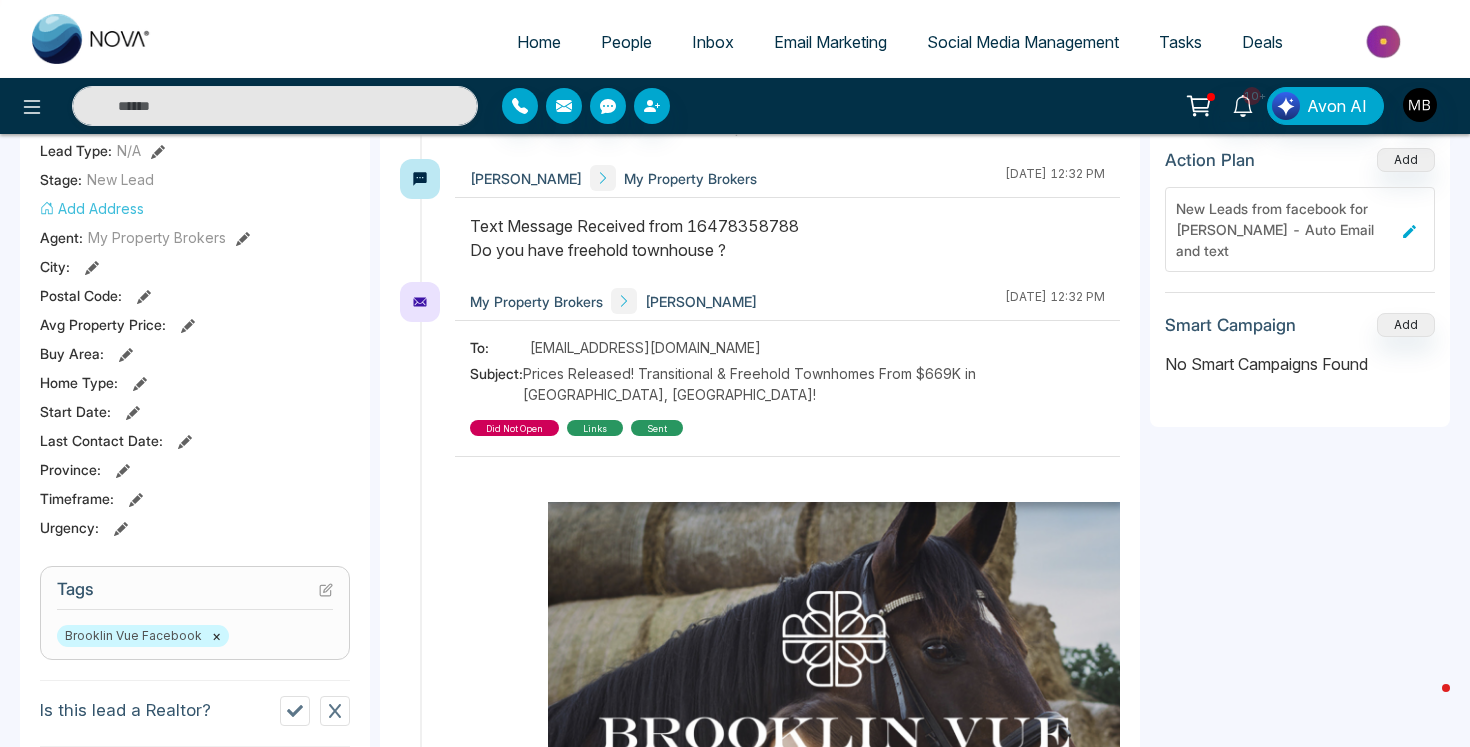 click 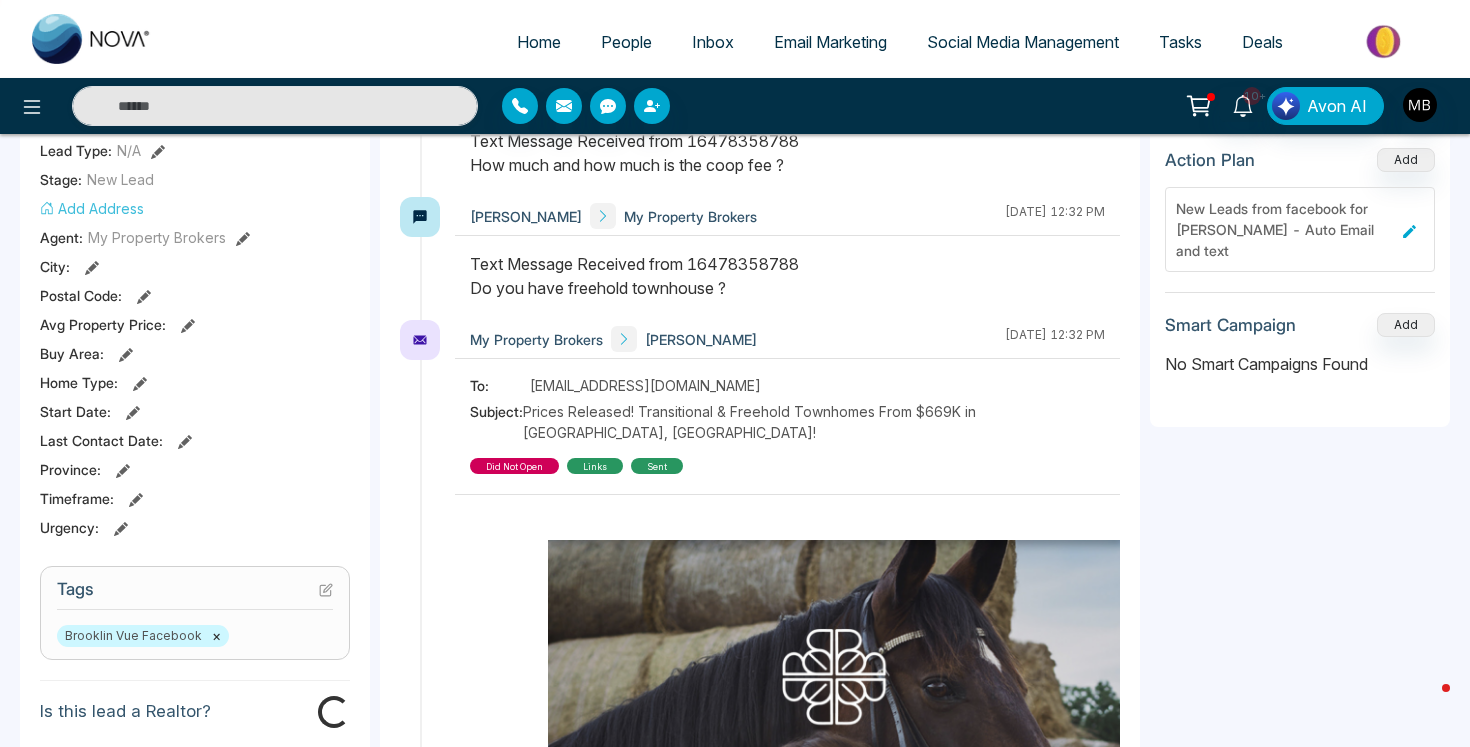 scroll, scrollTop: 0, scrollLeft: 0, axis: both 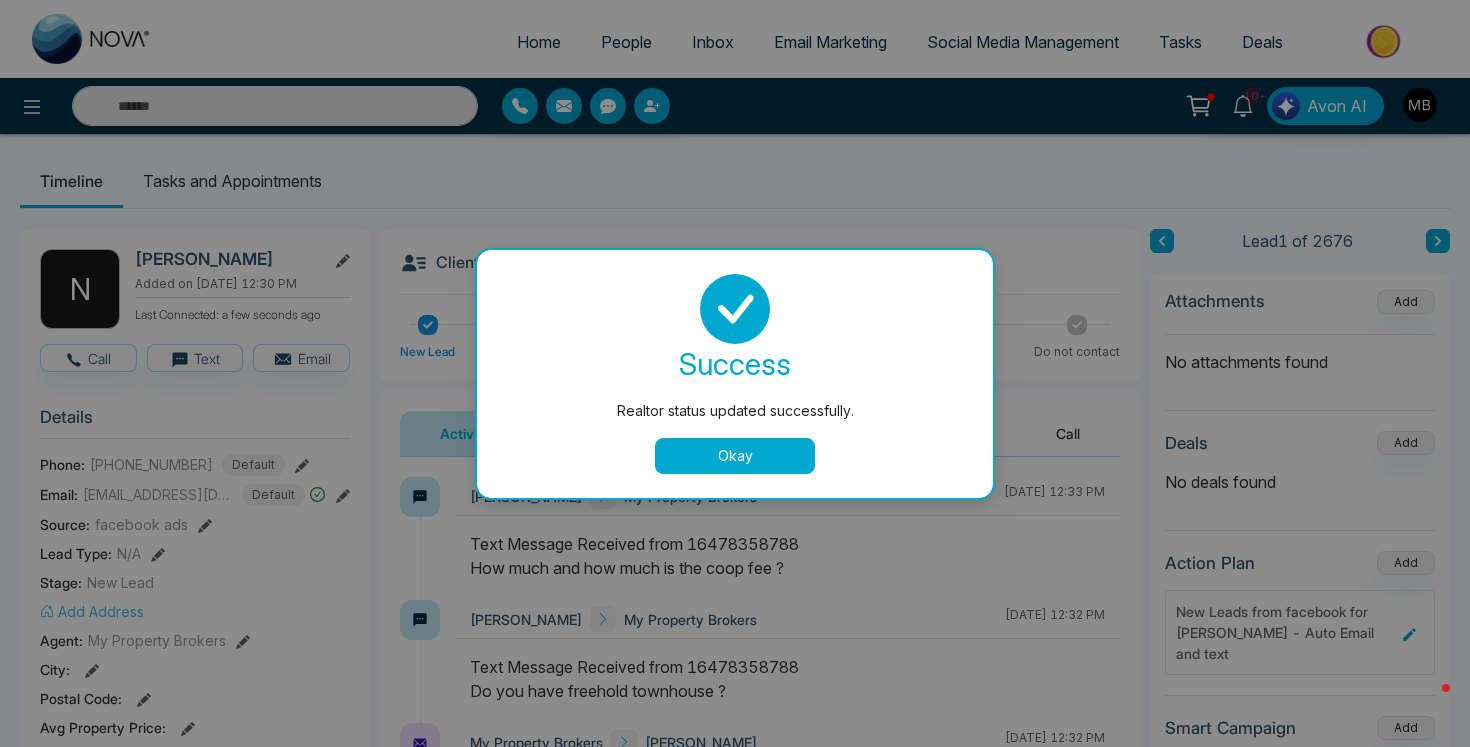 click on "Okay" at bounding box center [735, 456] 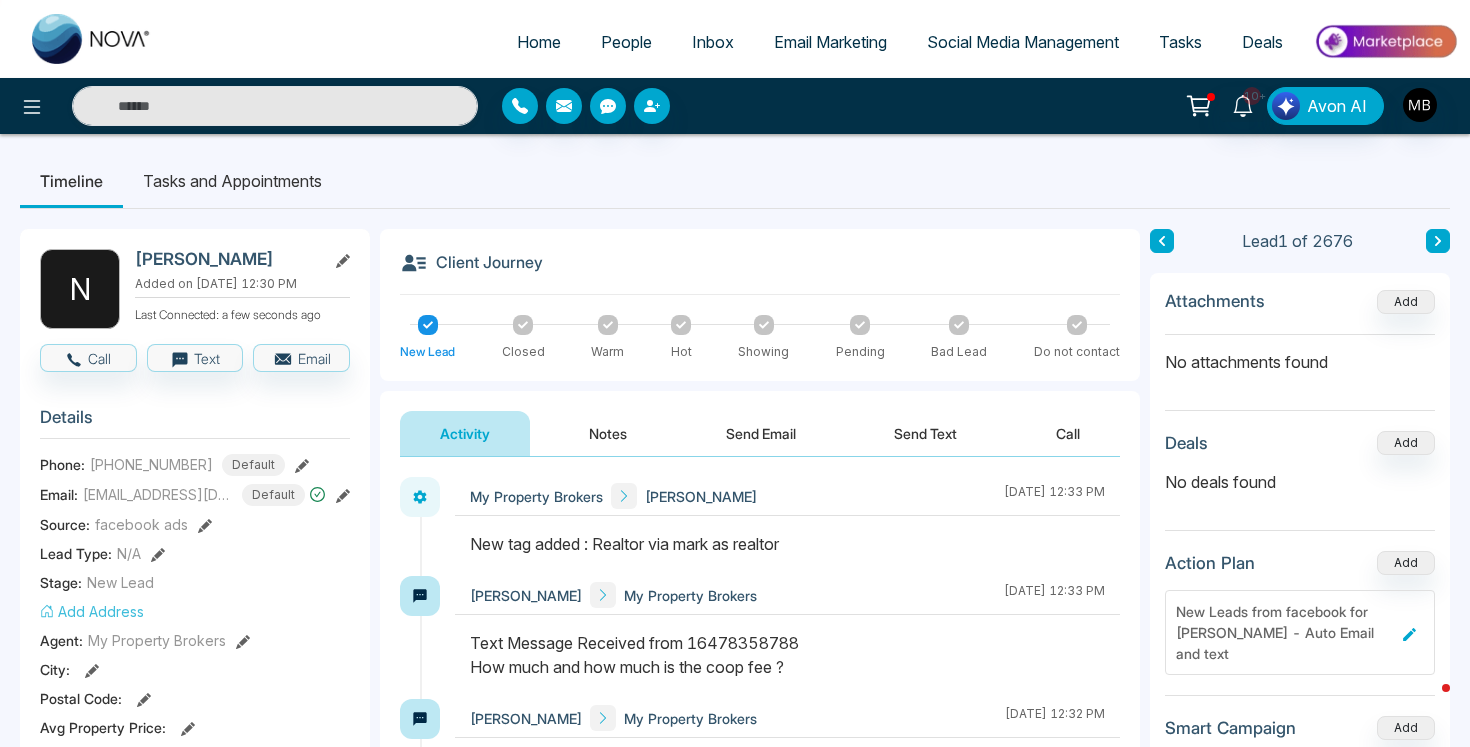 click on "[PERSON_NAME]" at bounding box center (226, 259) 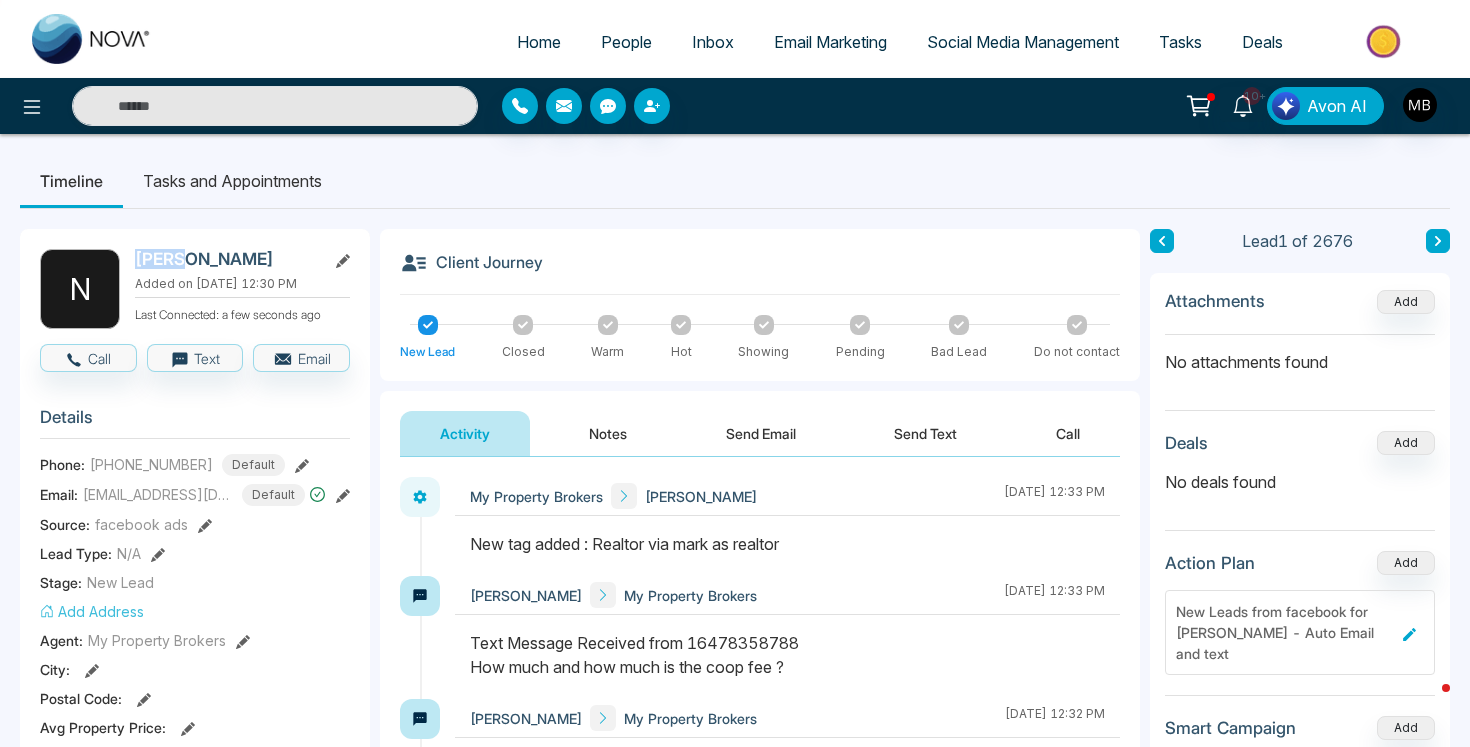 click on "[PERSON_NAME]" at bounding box center (226, 259) 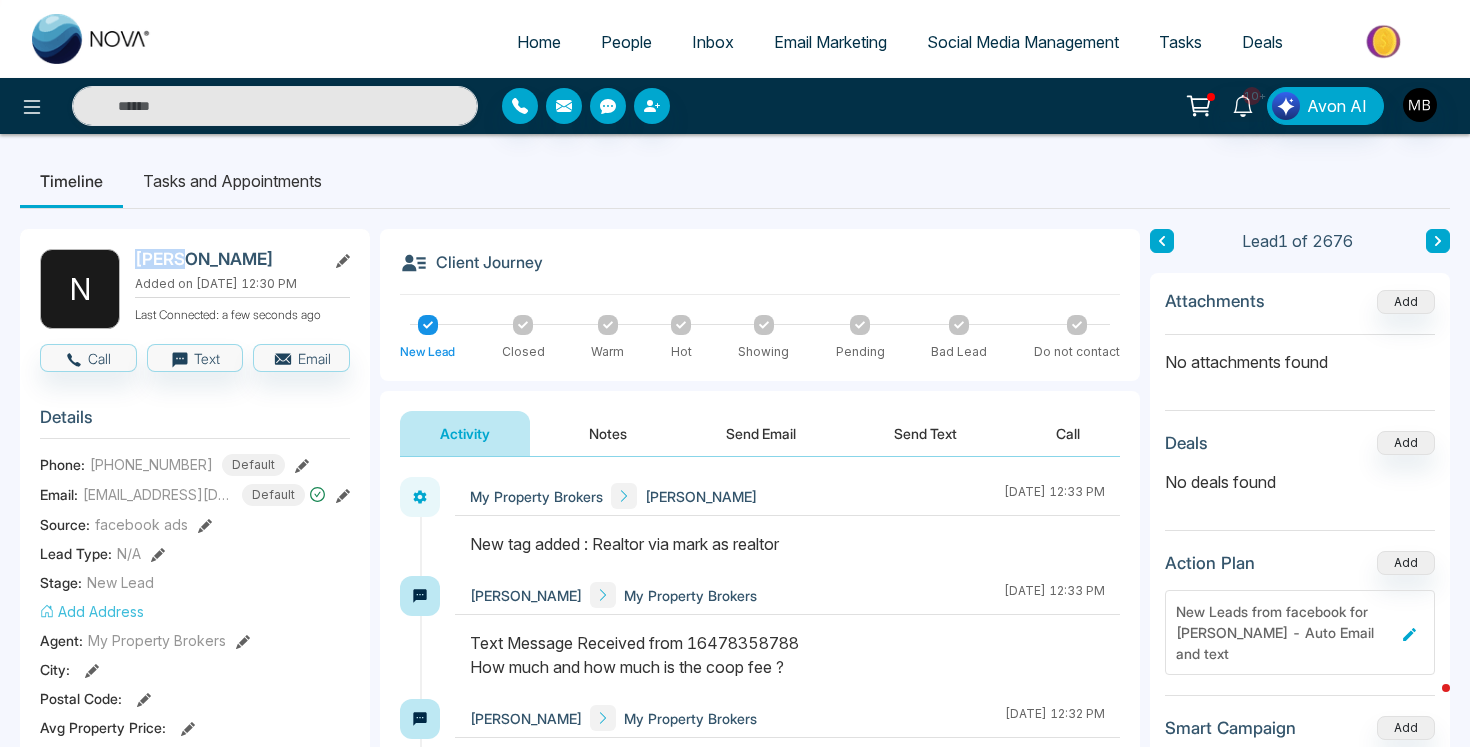 copy on "Nijat" 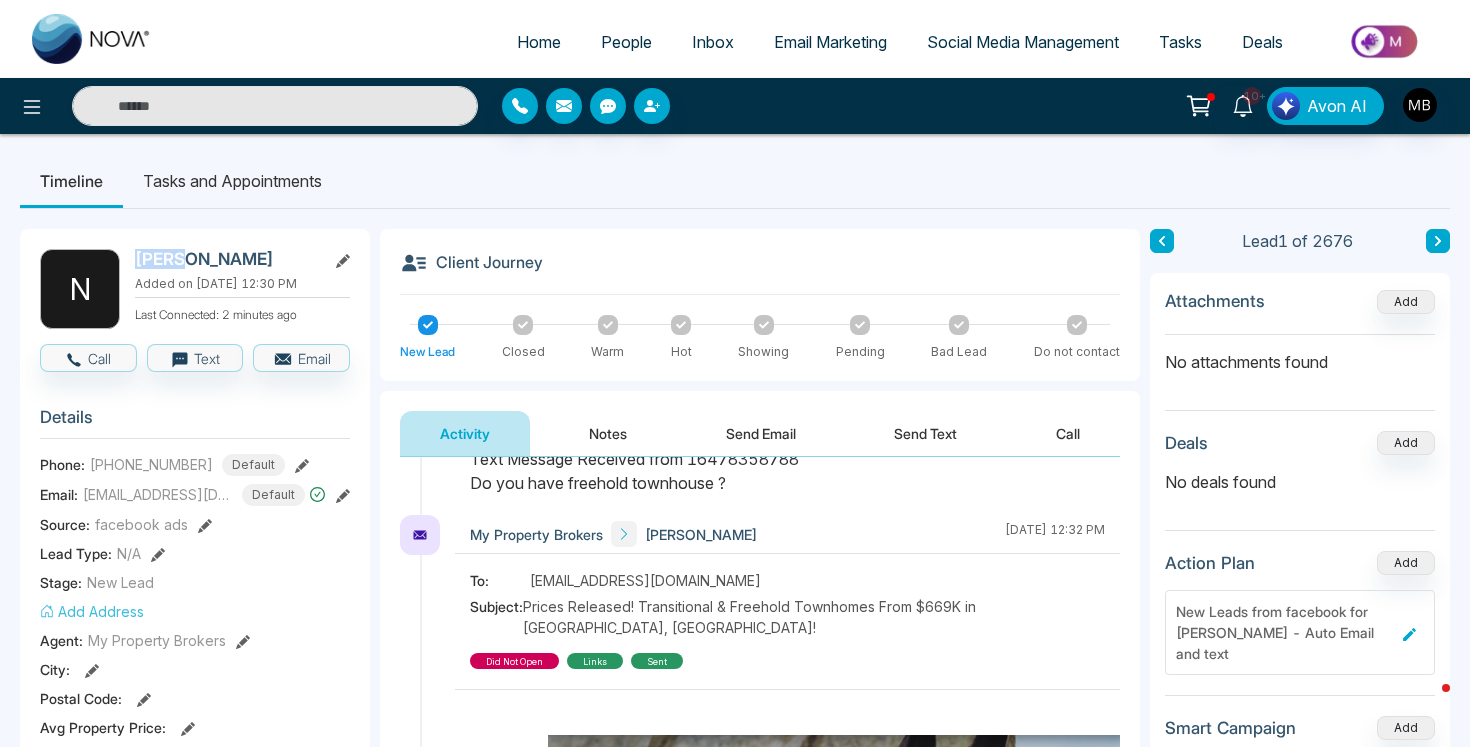 scroll, scrollTop: 364, scrollLeft: 0, axis: vertical 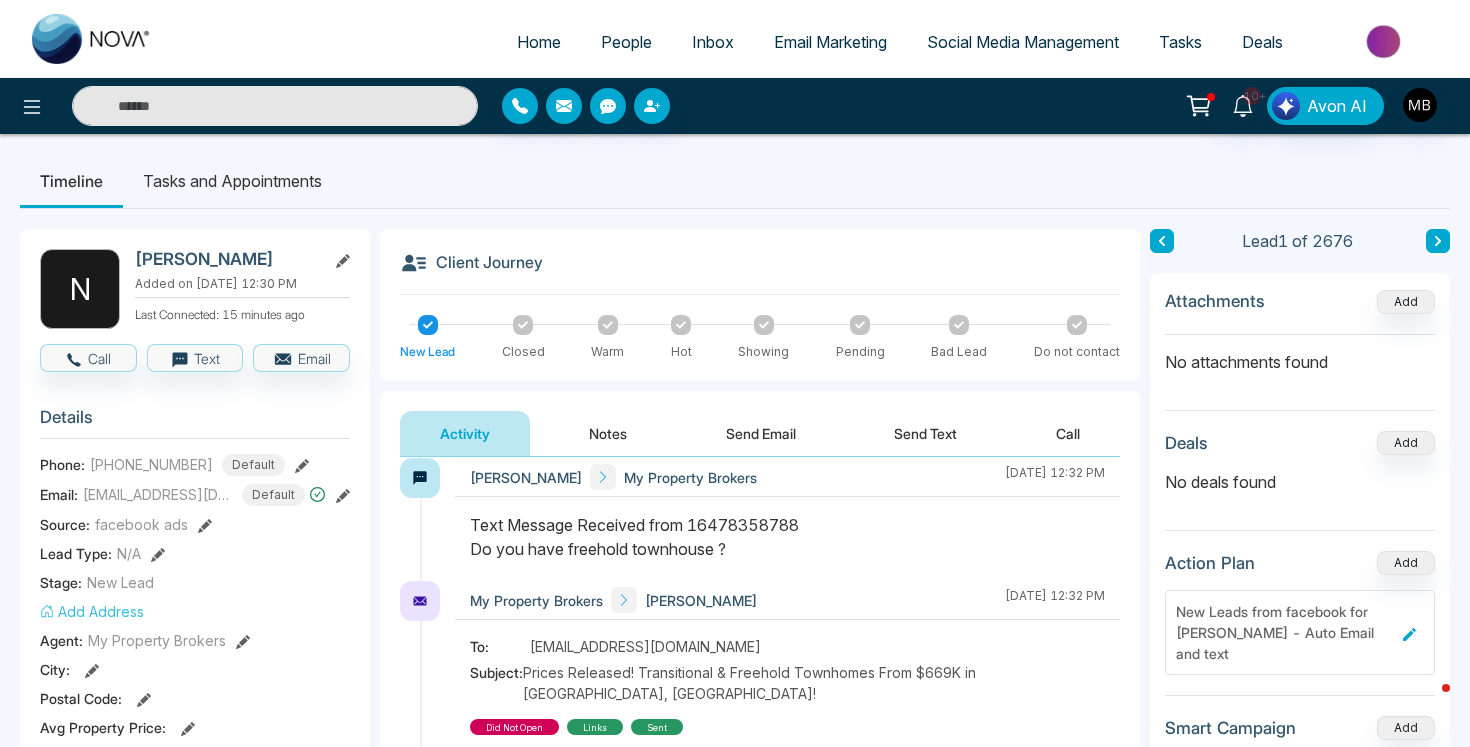 click at bounding box center (275, 106) 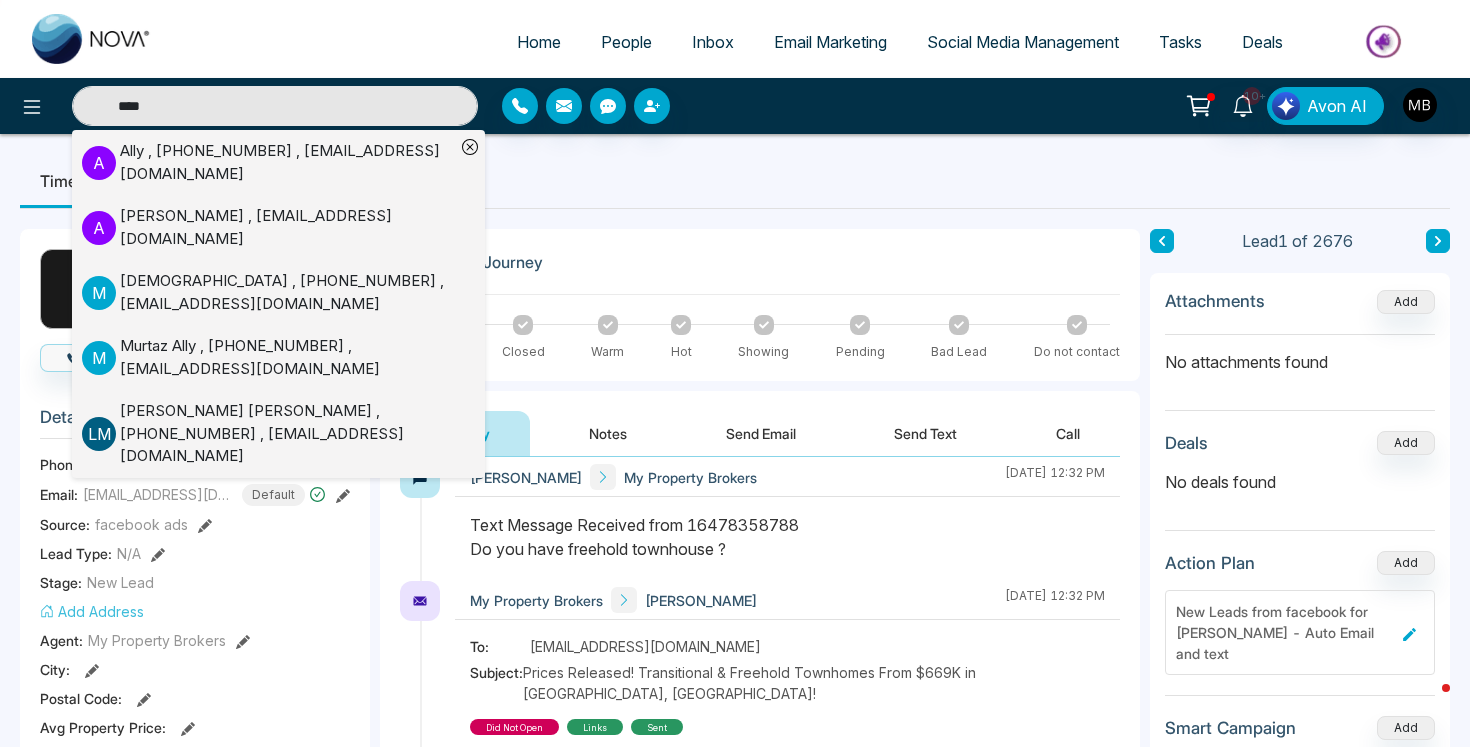 type on "****" 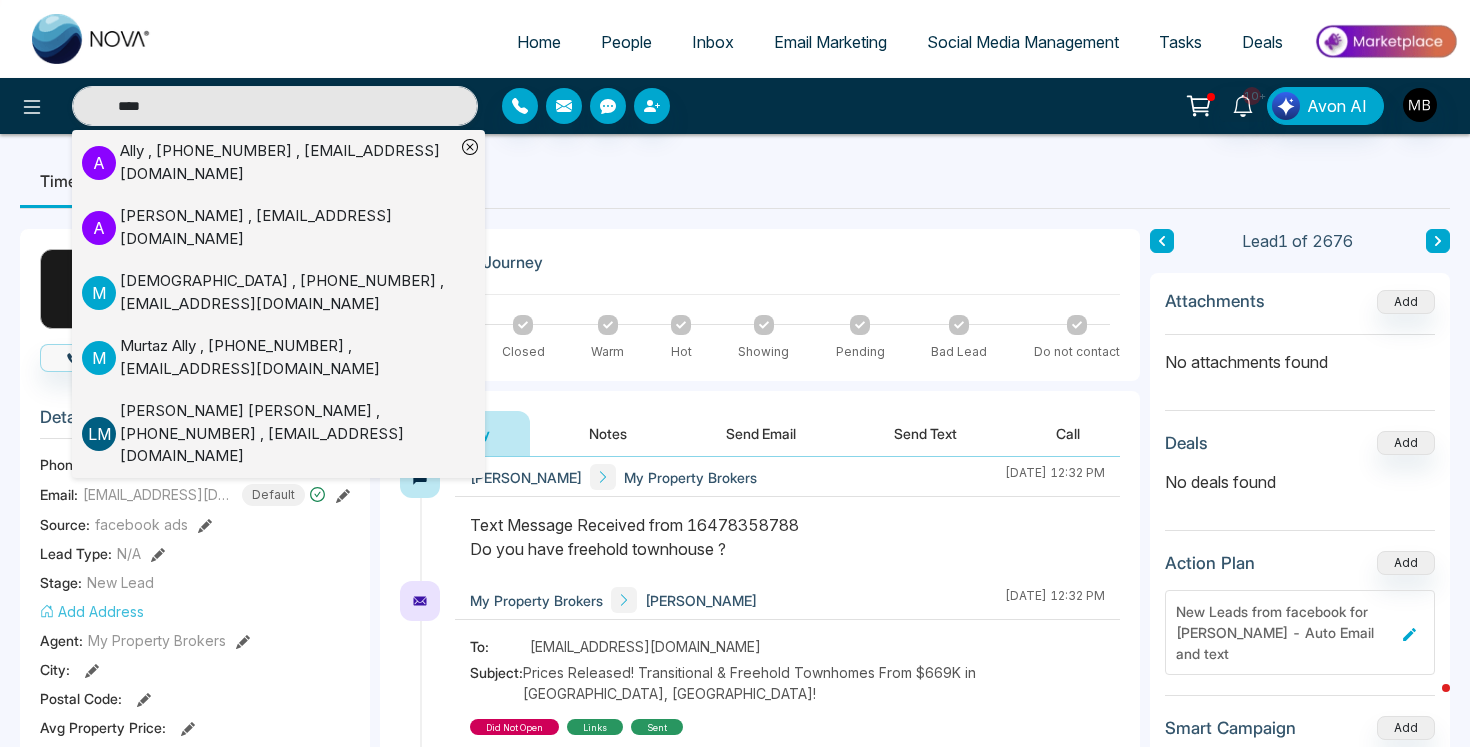 click on "Ally     , [PHONE_NUMBER]   , [EMAIL_ADDRESS][DOMAIN_NAME]" at bounding box center (287, 162) 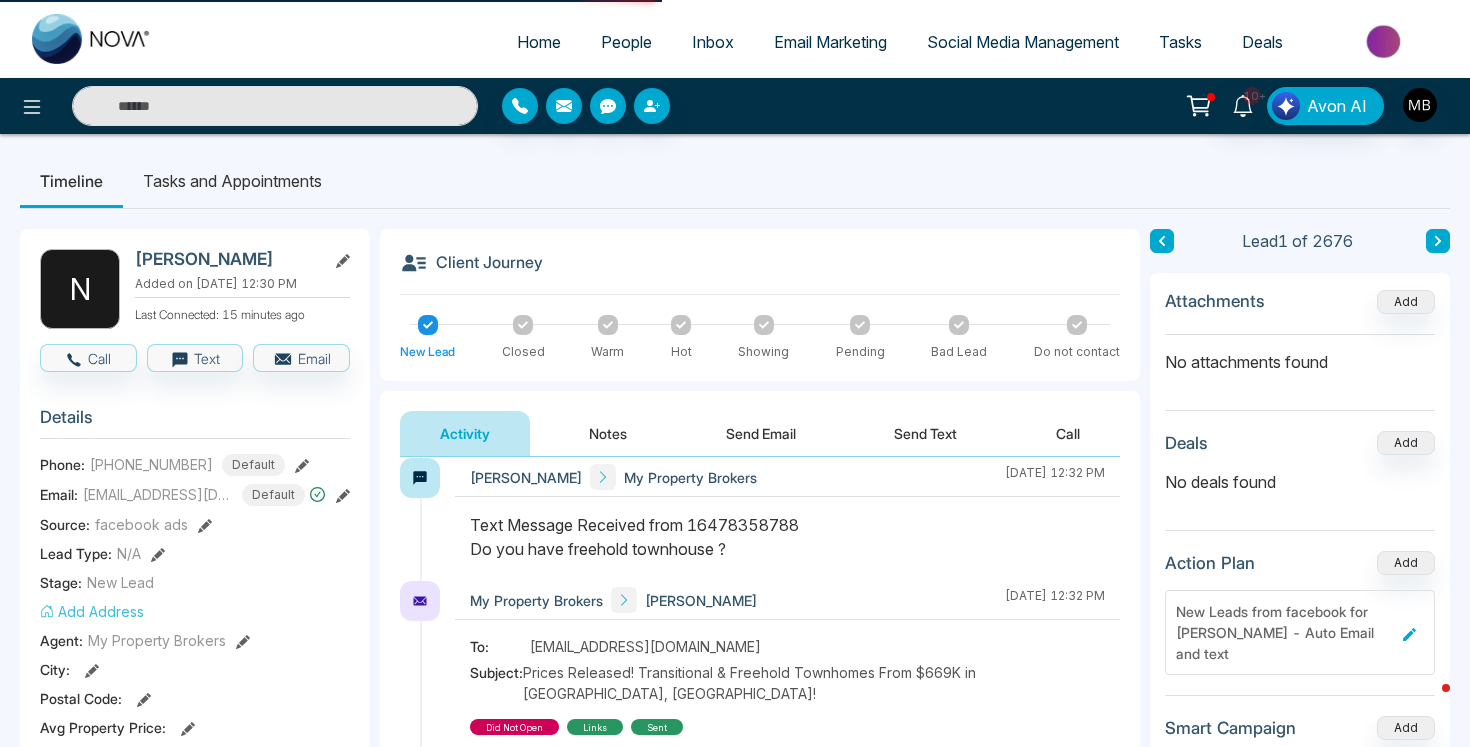type on "****" 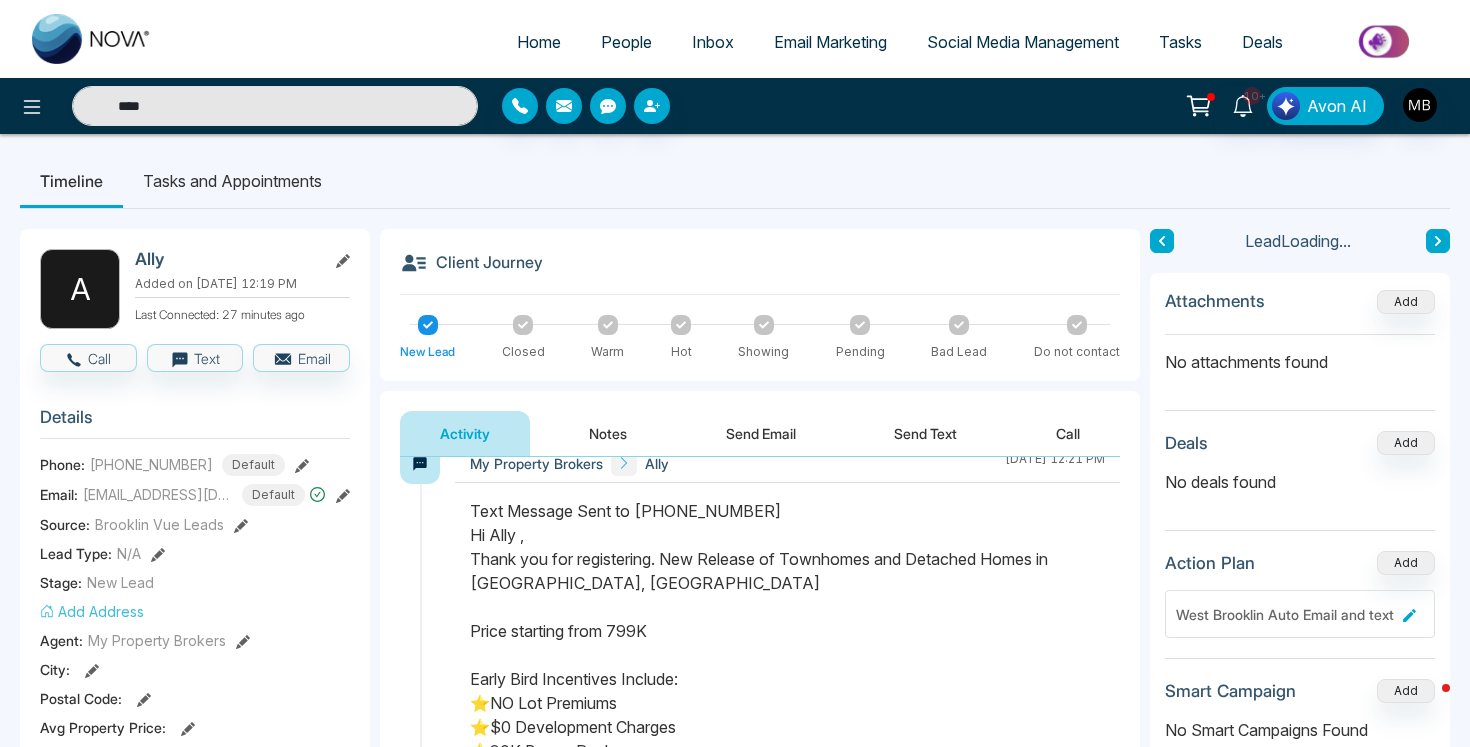 scroll, scrollTop: 36, scrollLeft: 0, axis: vertical 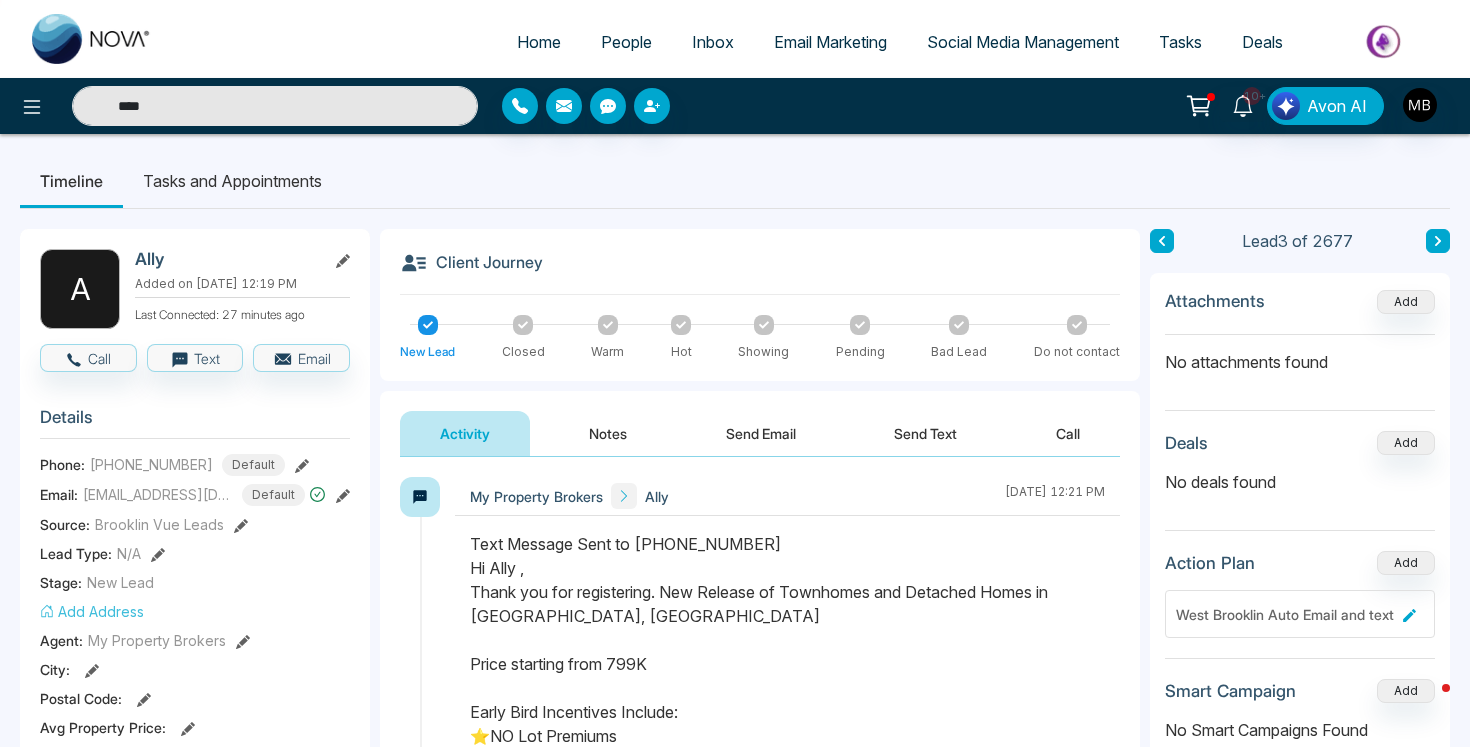 click on "****" at bounding box center [275, 106] 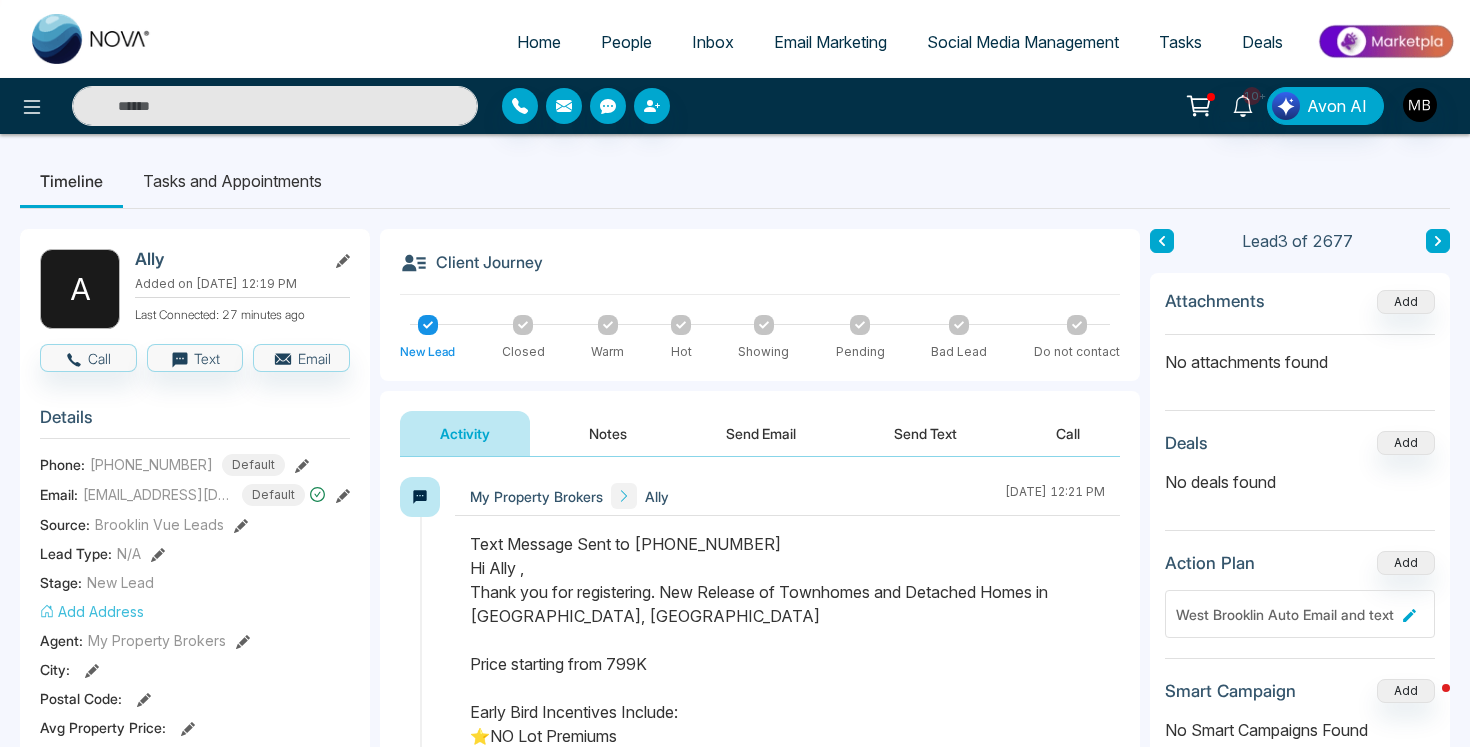click at bounding box center [275, 106] 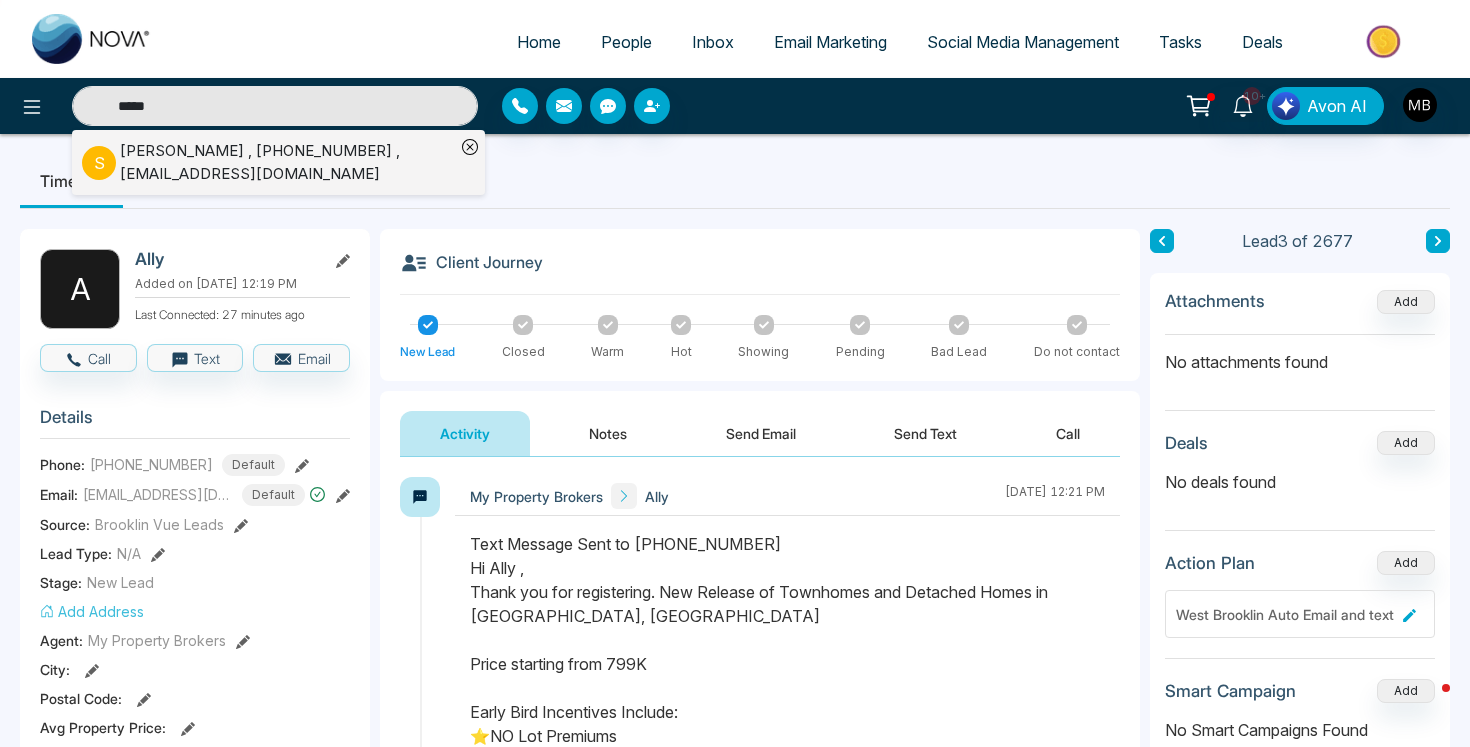 type on "*****" 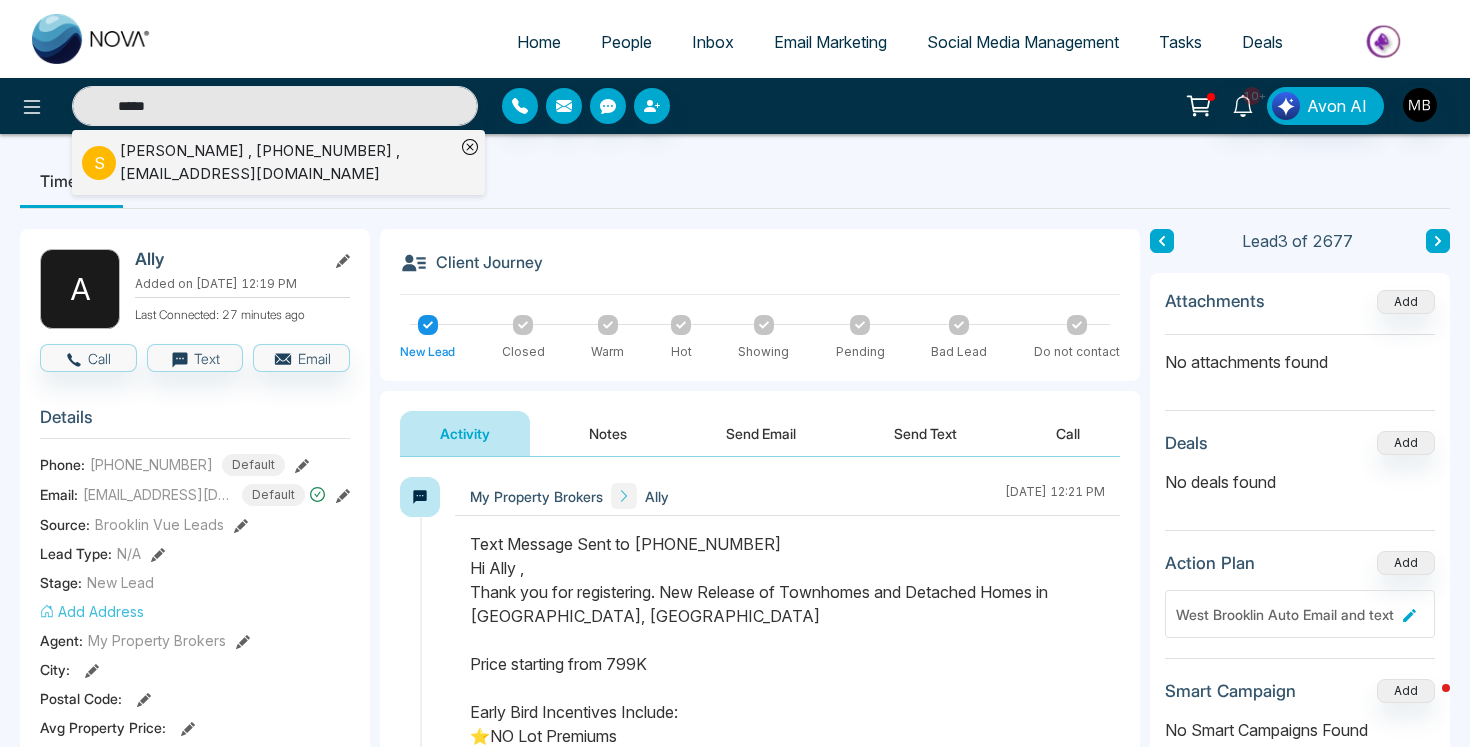 drag, startPoint x: 135, startPoint y: 141, endPoint x: 199, endPoint y: 168, distance: 69.46222 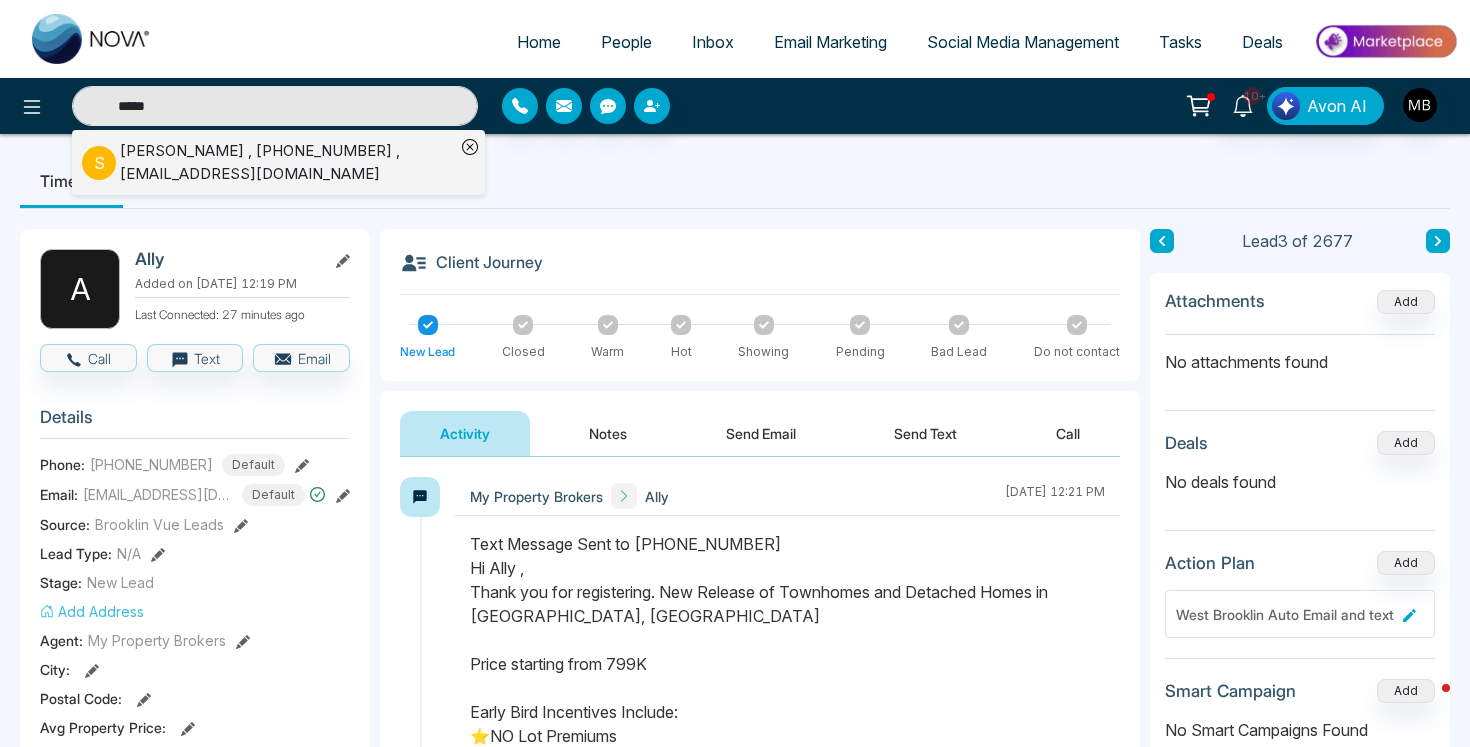 click on "Tasks and Appointments" at bounding box center [232, 181] 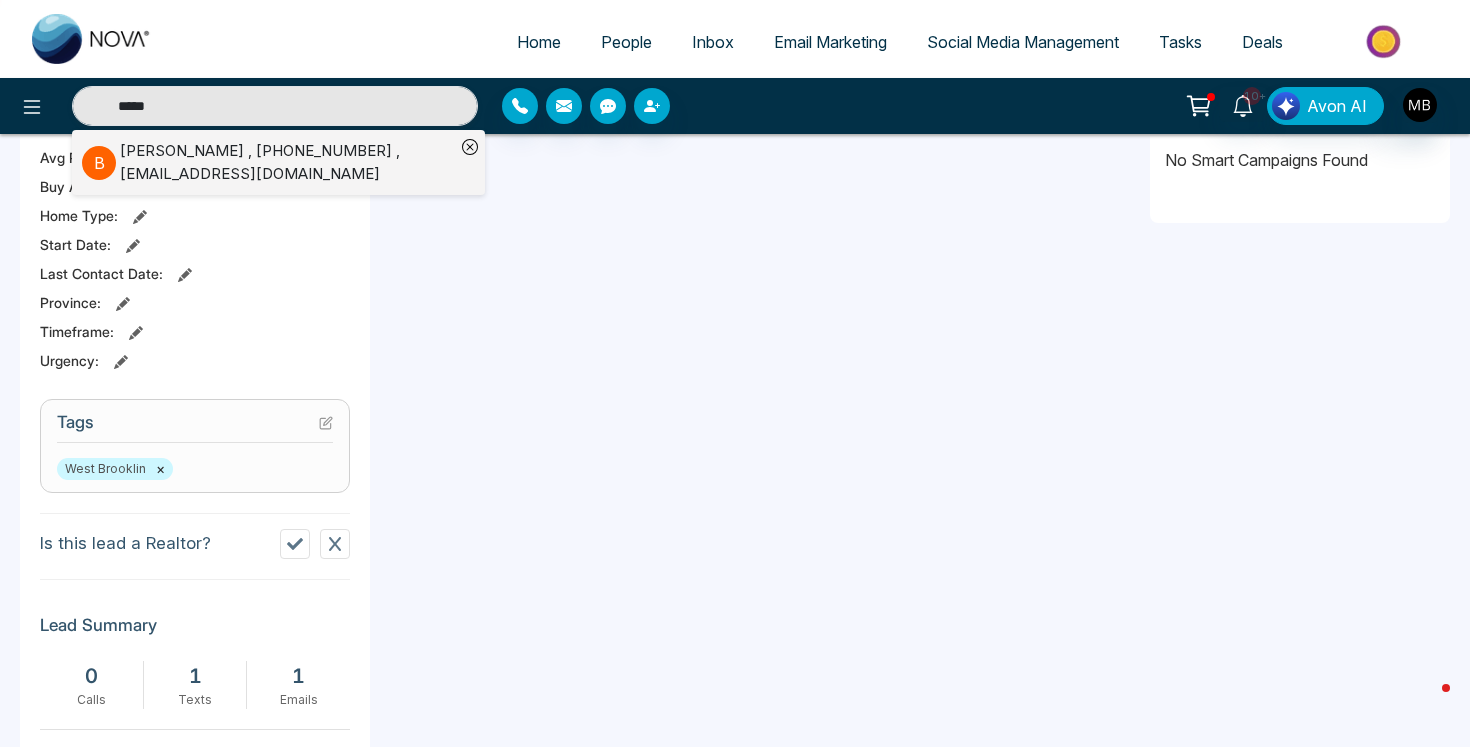 scroll, scrollTop: 576, scrollLeft: 0, axis: vertical 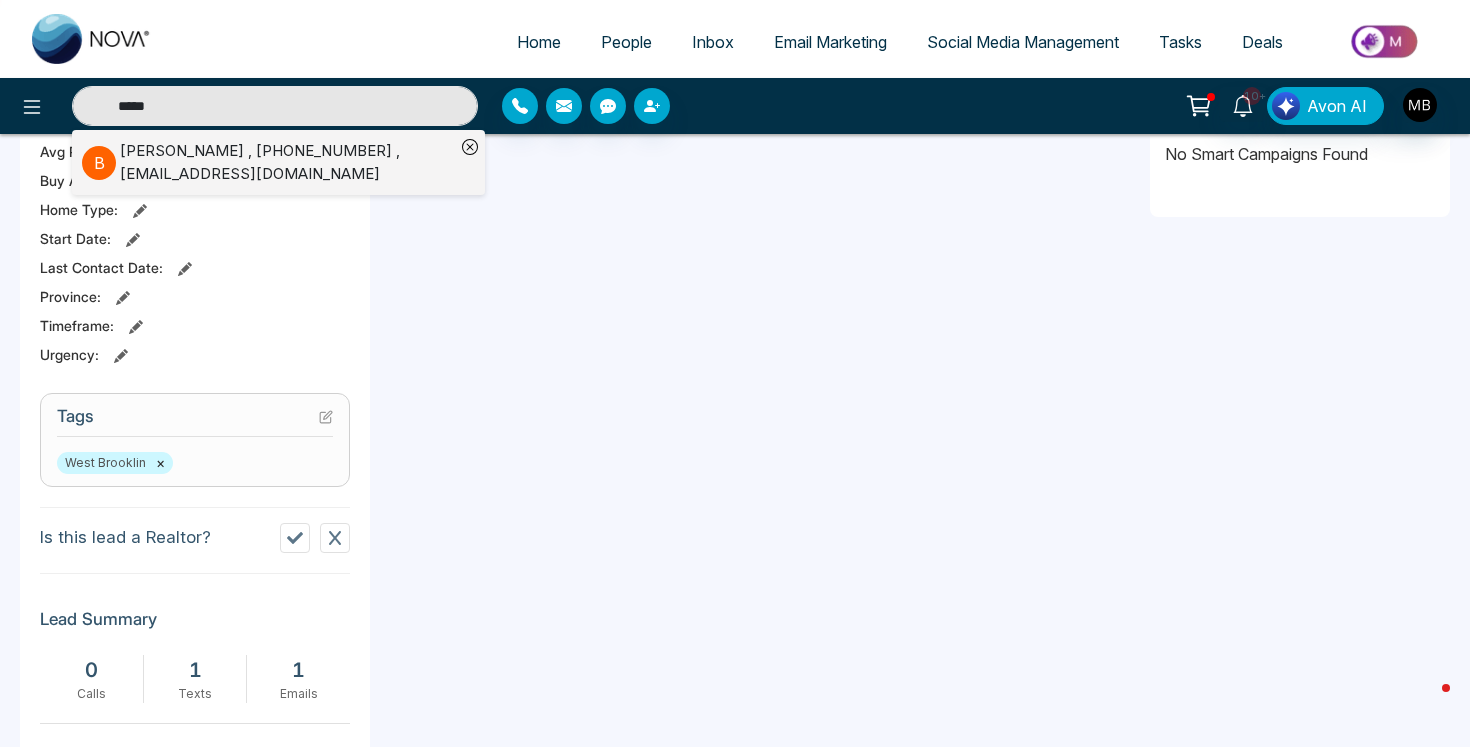 click on "*****" at bounding box center [275, 106] 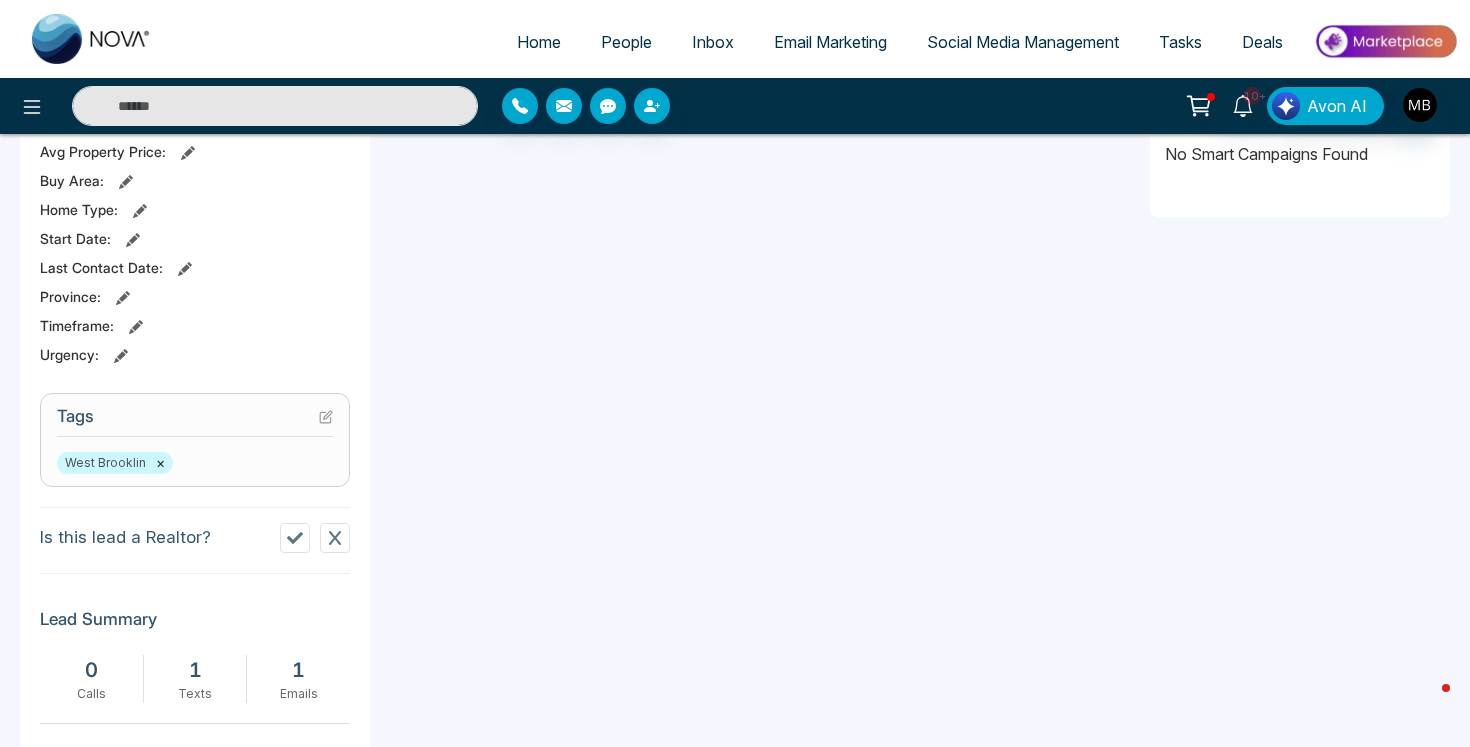 click at bounding box center [275, 106] 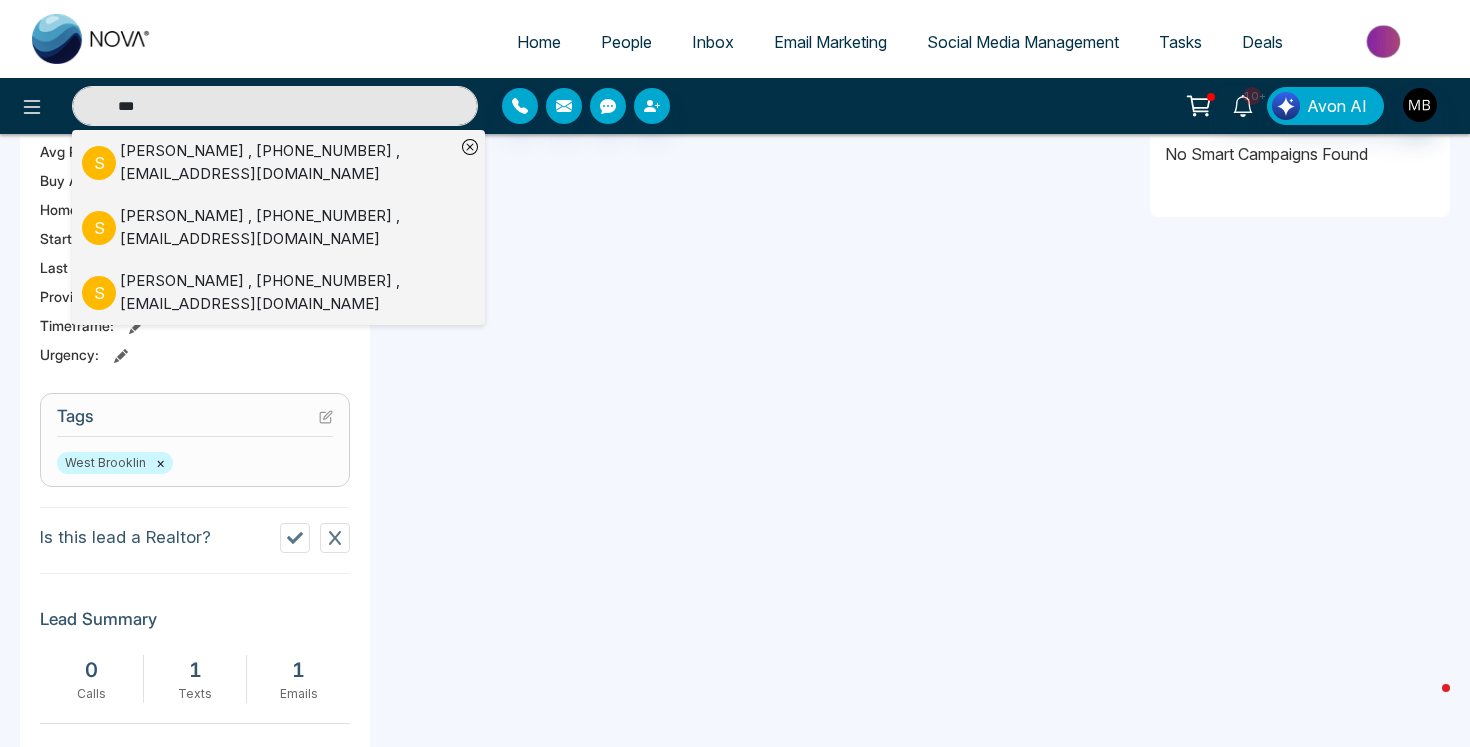 type on "***" 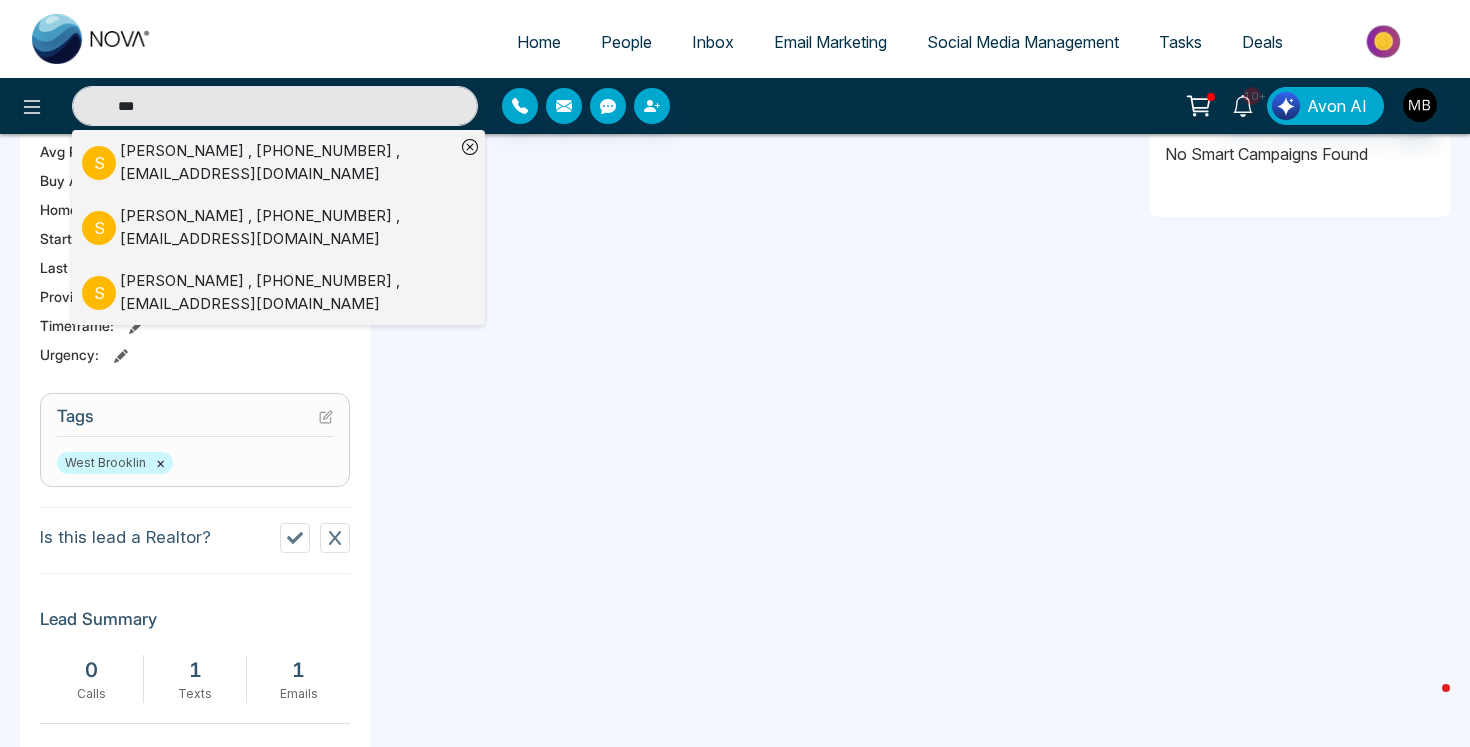 drag, startPoint x: 149, startPoint y: 140, endPoint x: 211, endPoint y: 165, distance: 66.85058 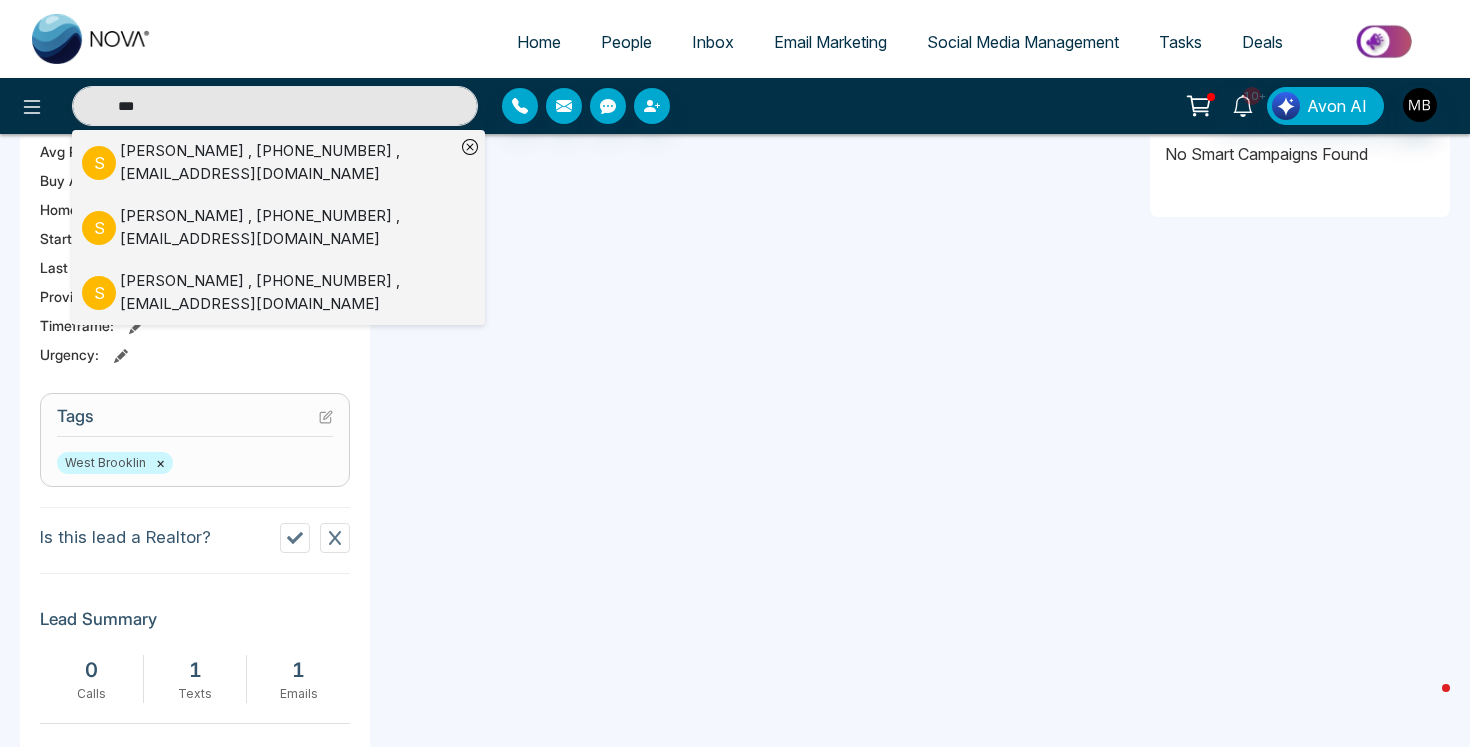 click on "Details Phone: [PHONE_NUMBER] Default Email: [EMAIL_ADDRESS][DOMAIN_NAME] Default Source: Brooklin Vue Leads Lead Type: N/A Stage: New Lead Add Address Agent: My Property Brokers City : Postal Code : Avg Property Price : Buy Area : Home Type : Start Date : Last Contact Date : Province : Timeframe : Urgency :" at bounding box center [195, 94] 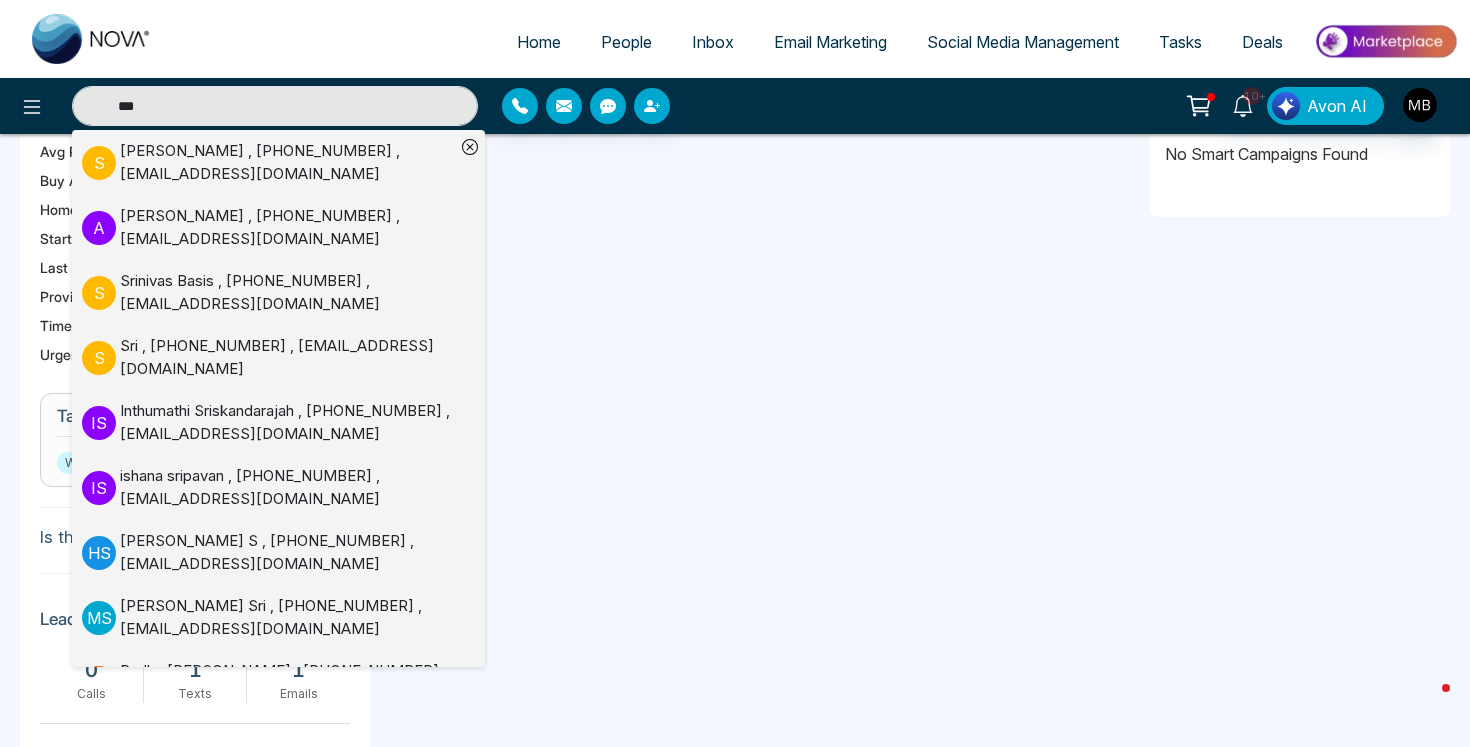 click on "[PERSON_NAME]     , [PHONE_NUMBER]   , [EMAIL_ADDRESS][DOMAIN_NAME]" at bounding box center (287, 162) 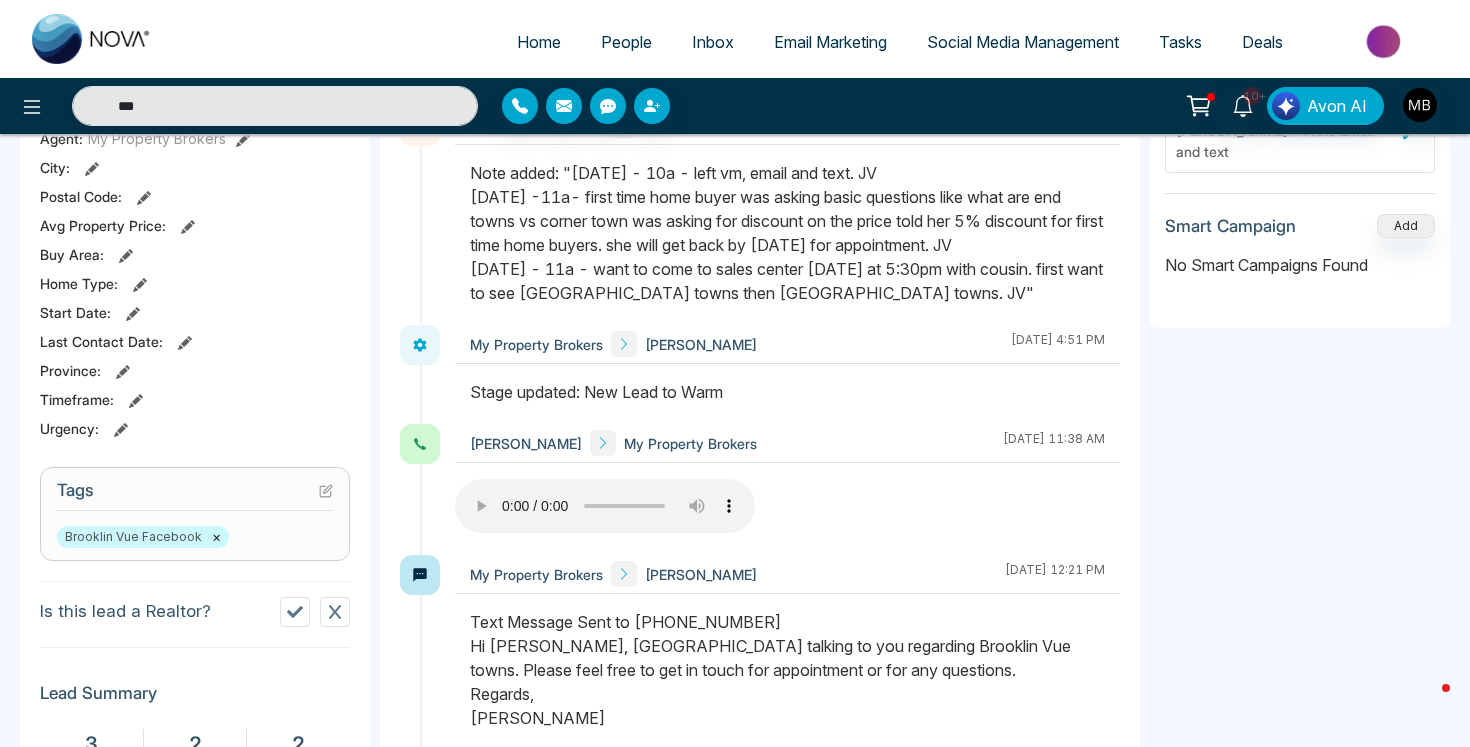 scroll, scrollTop: 507, scrollLeft: 0, axis: vertical 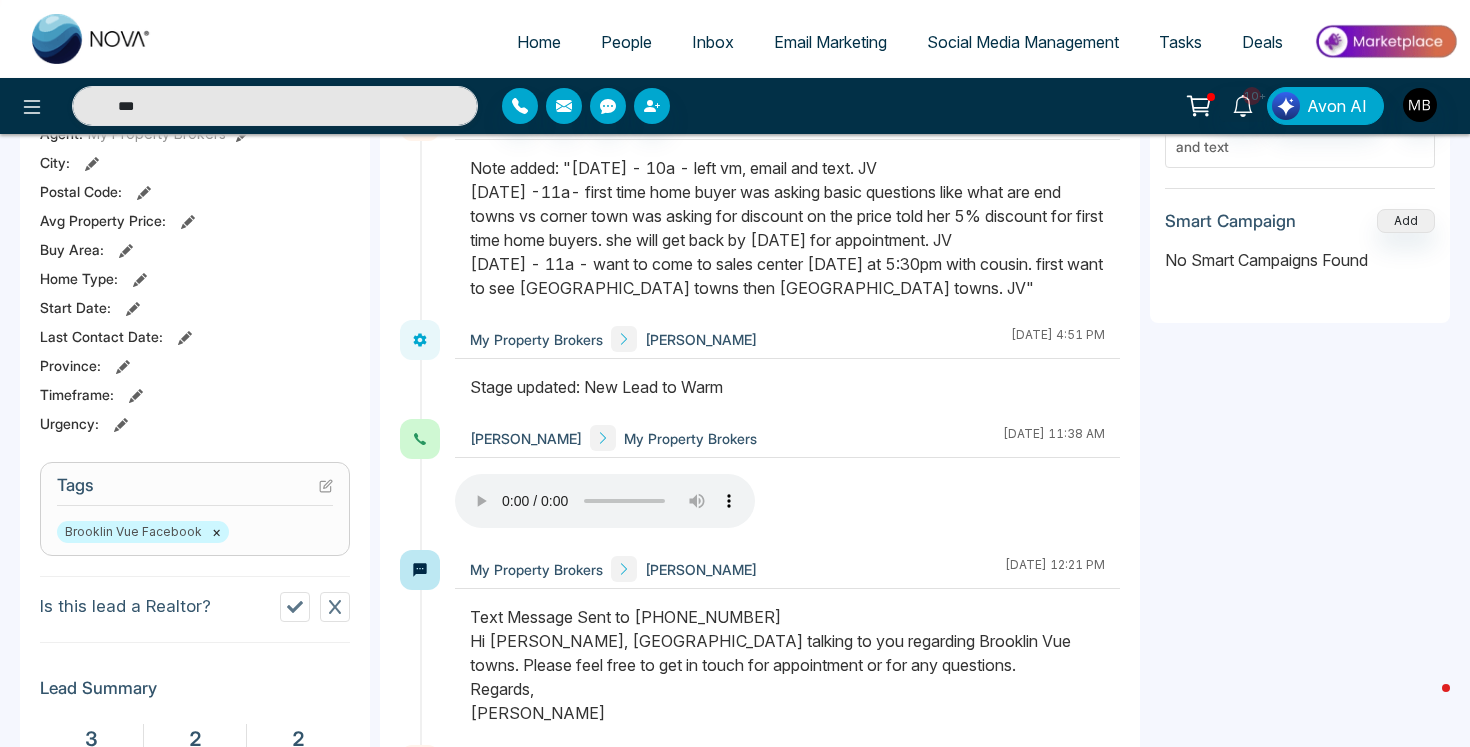 click 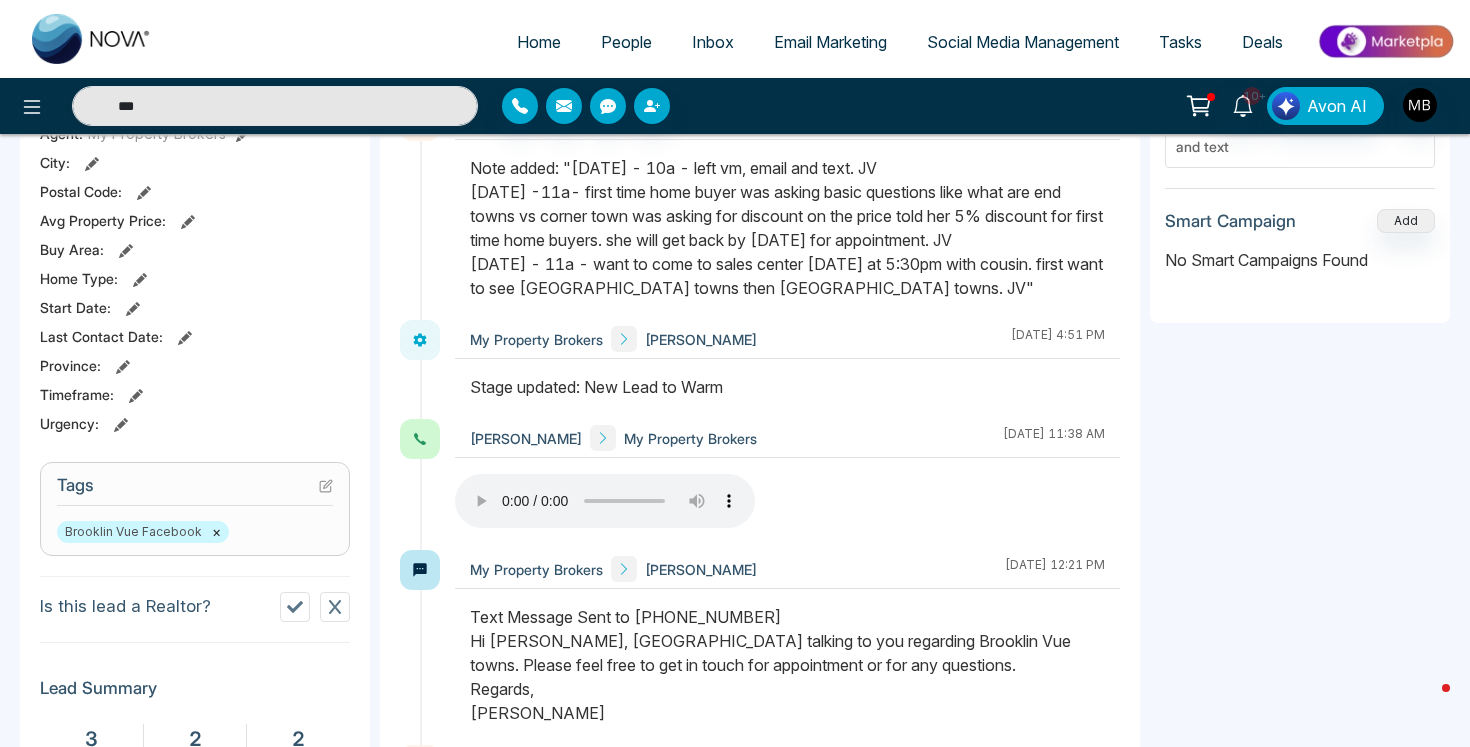 type on "***" 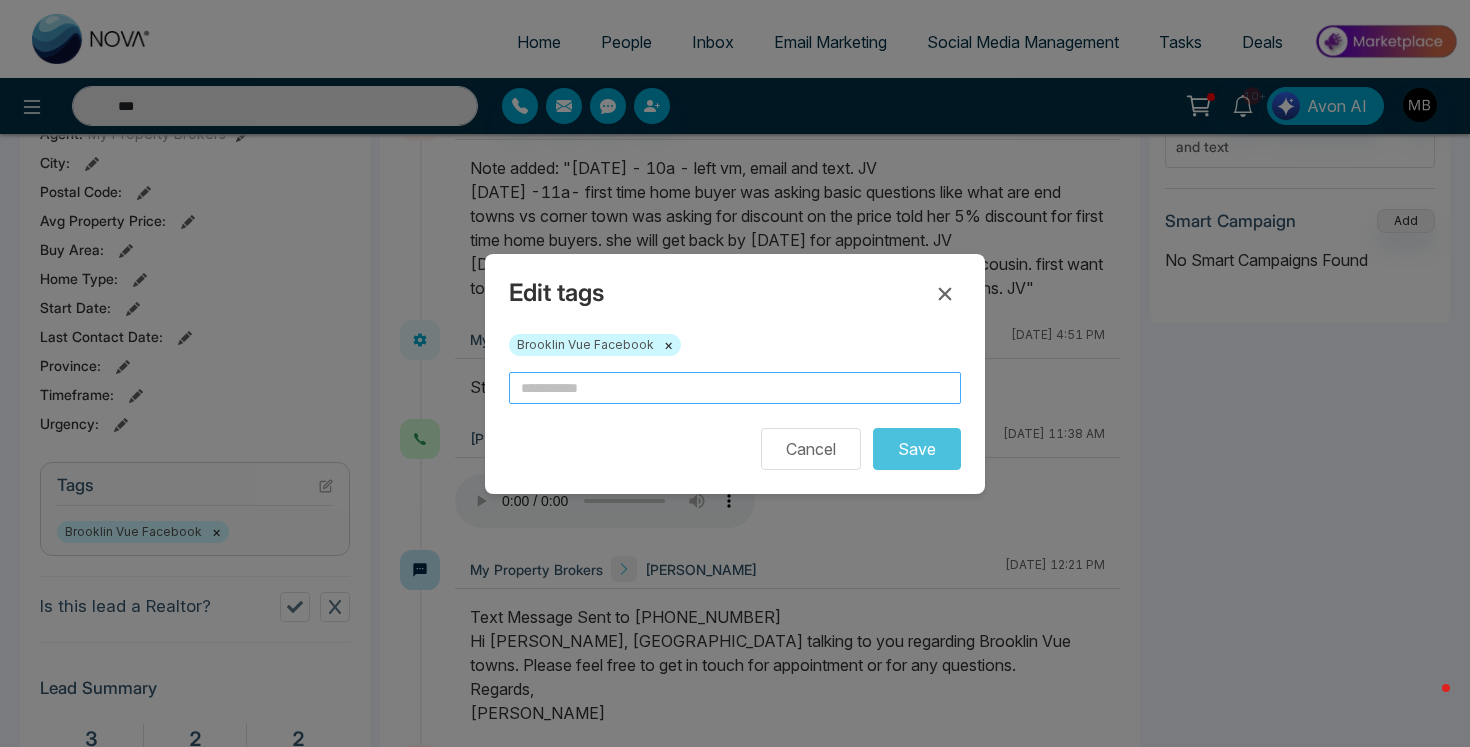click at bounding box center [735, 388] 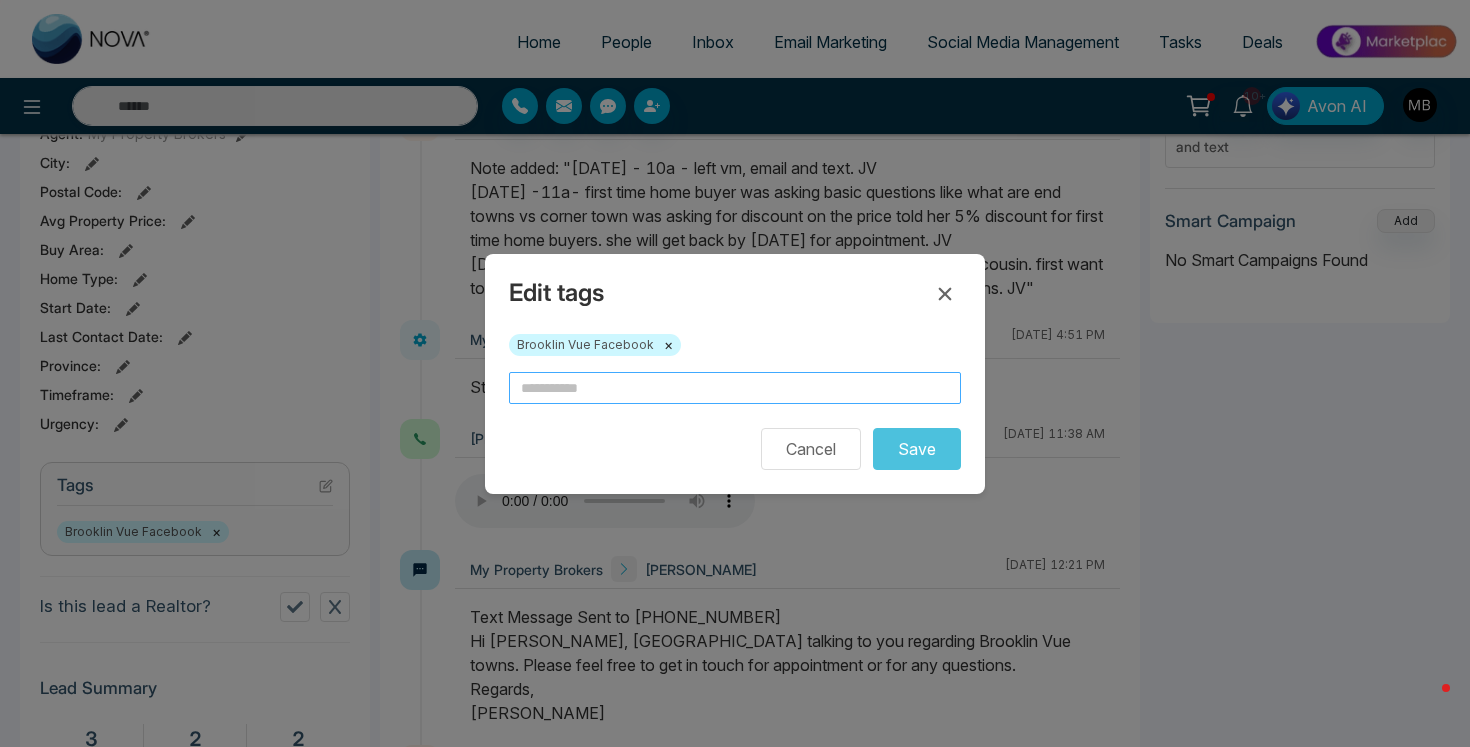 type on "***" 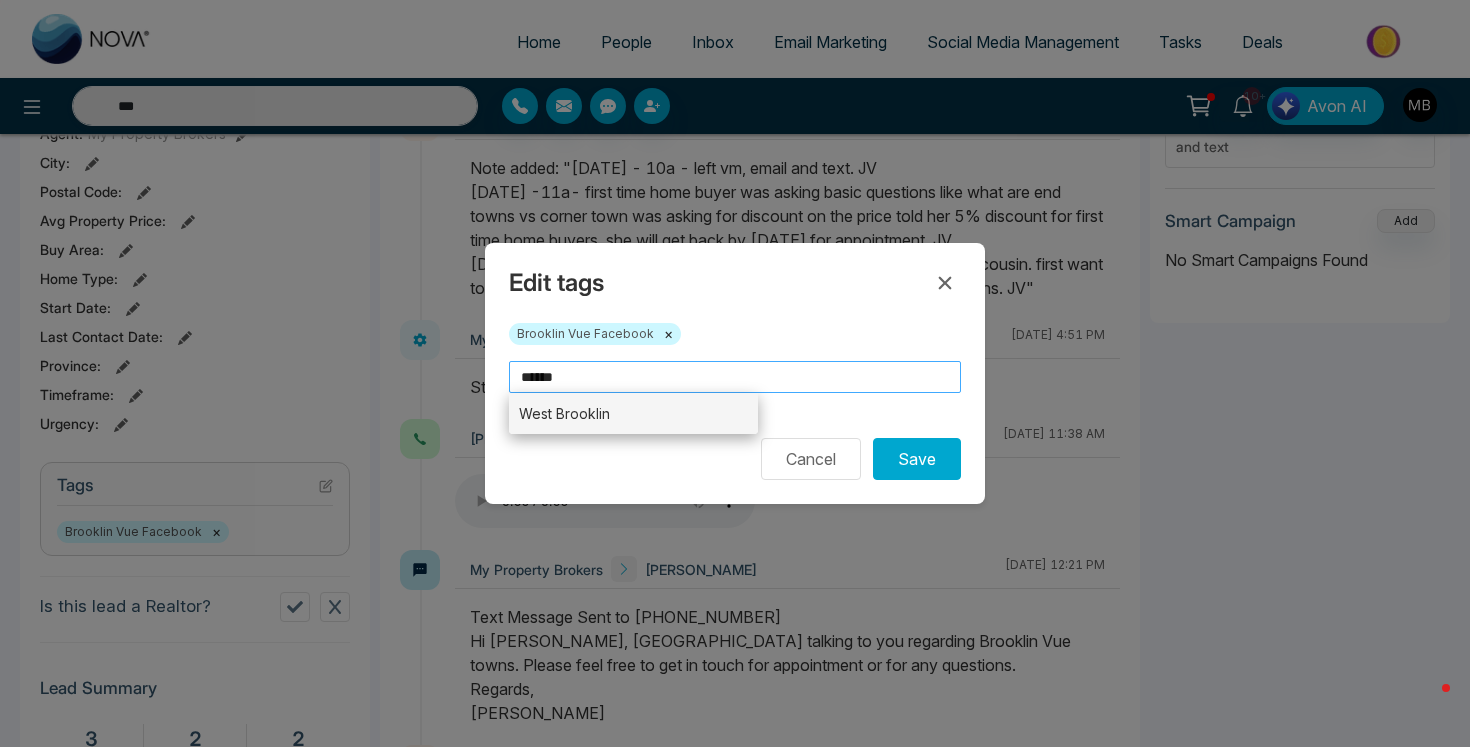 type on "******" 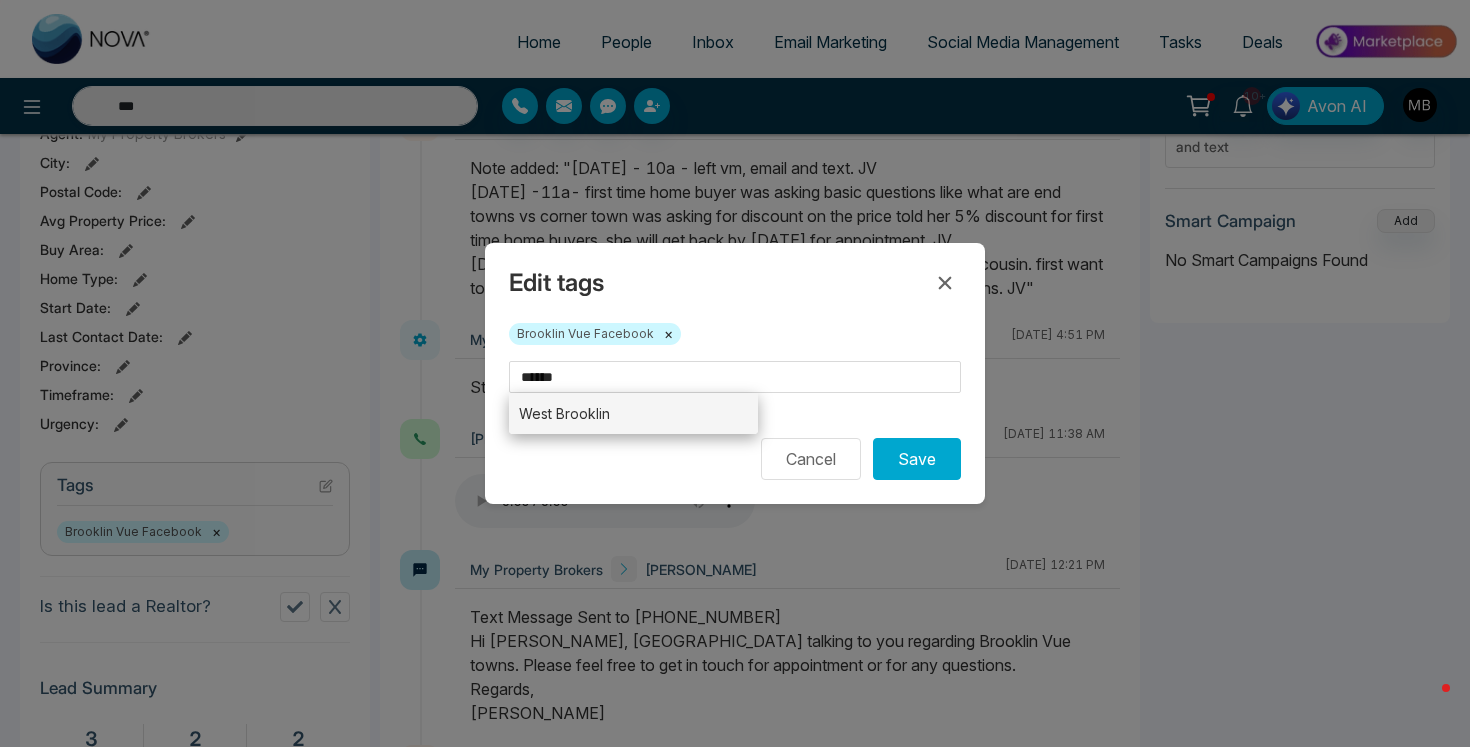 click on "West Brooklin" at bounding box center (633, 413) 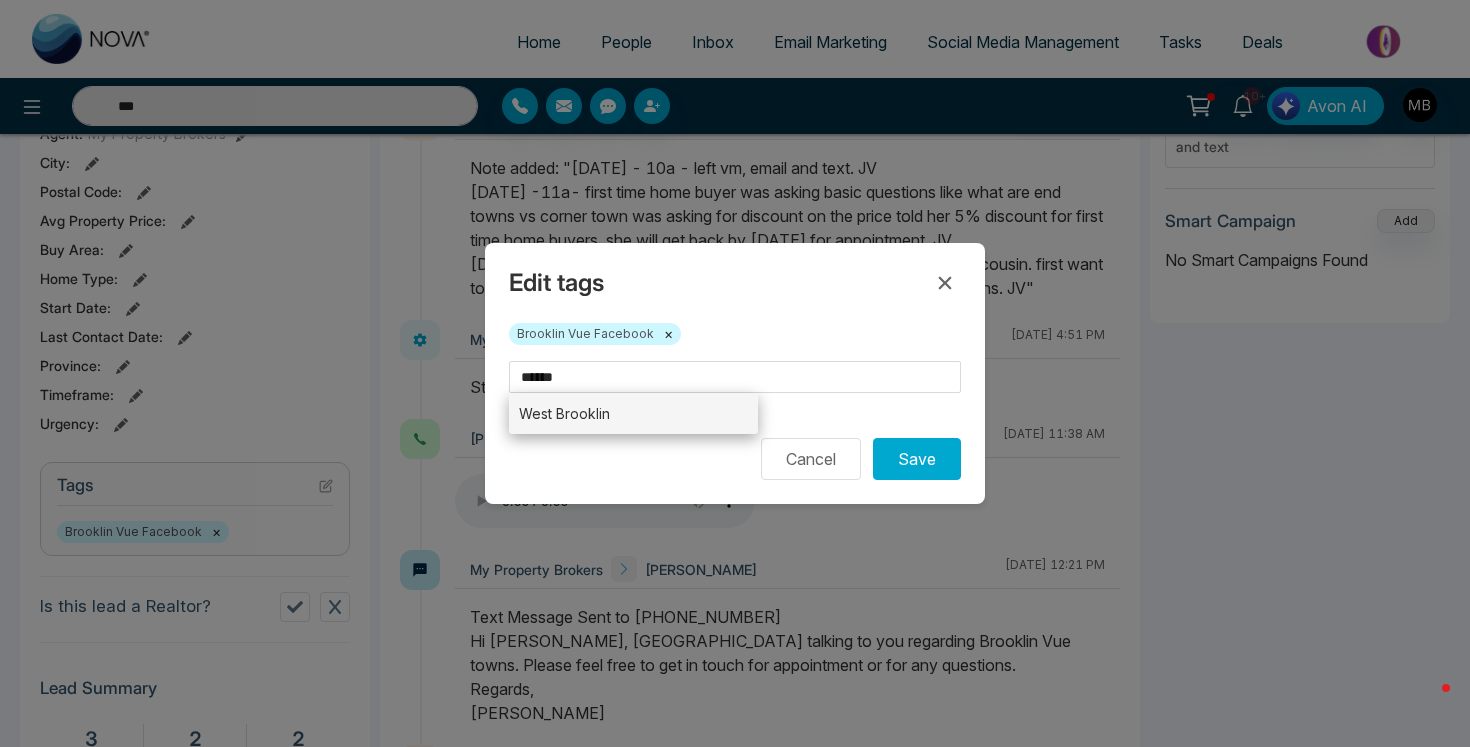 type 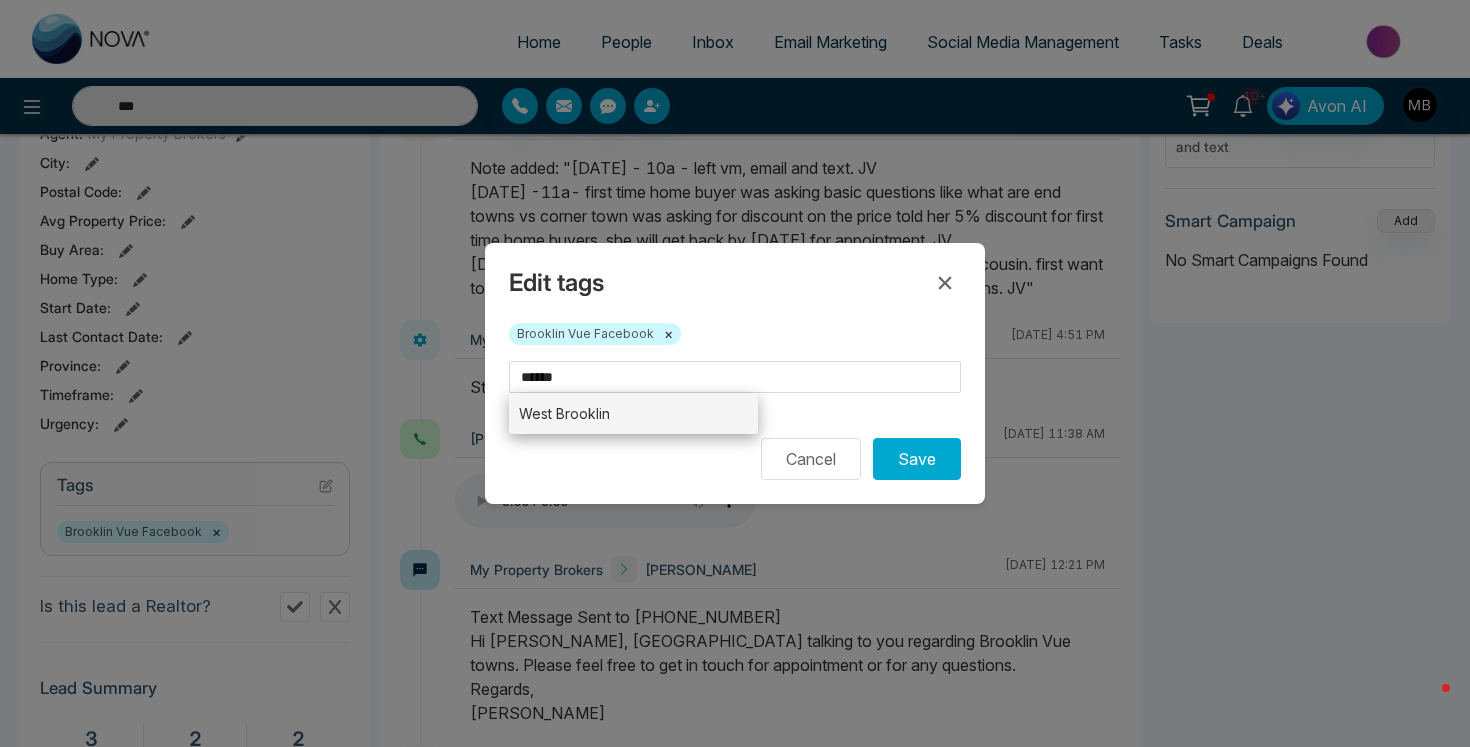type on "**********" 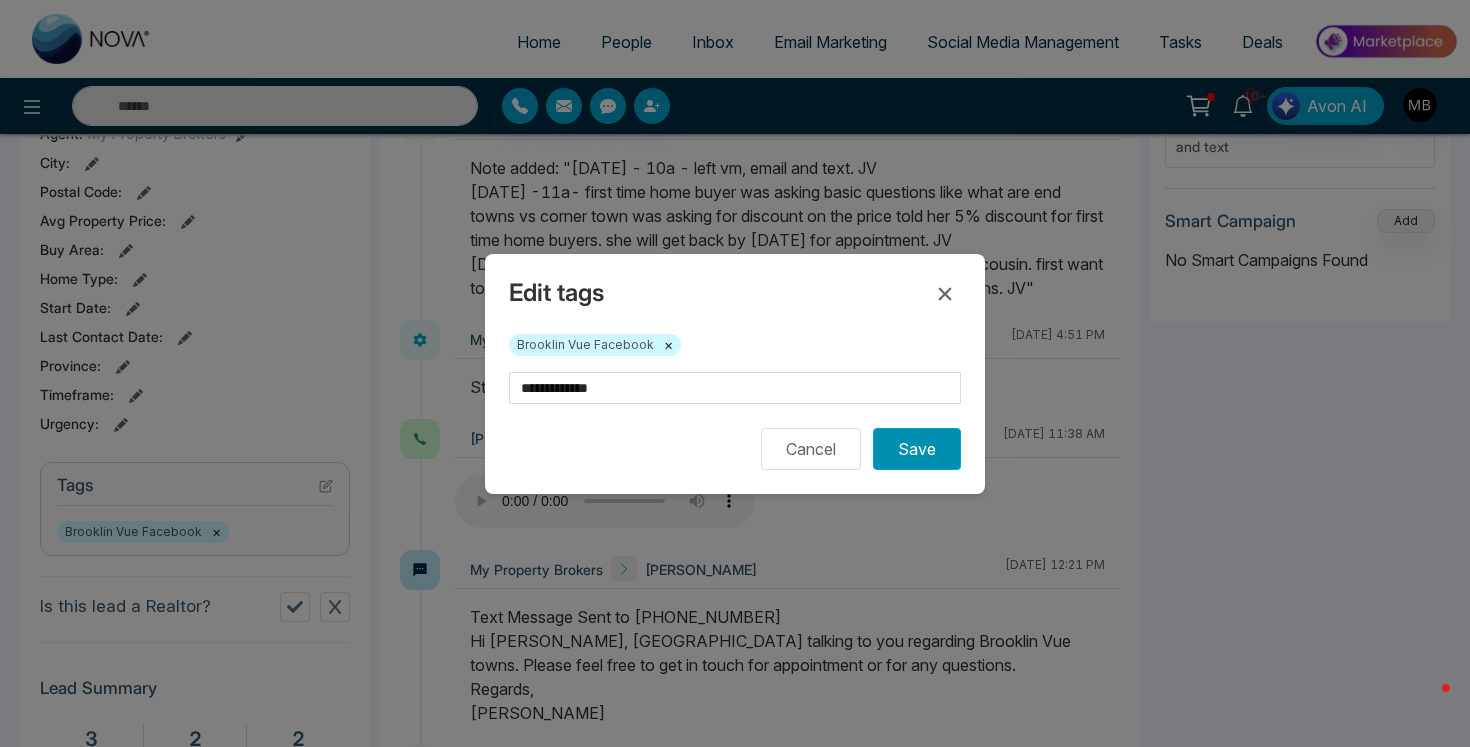 click on "Save" at bounding box center [917, 449] 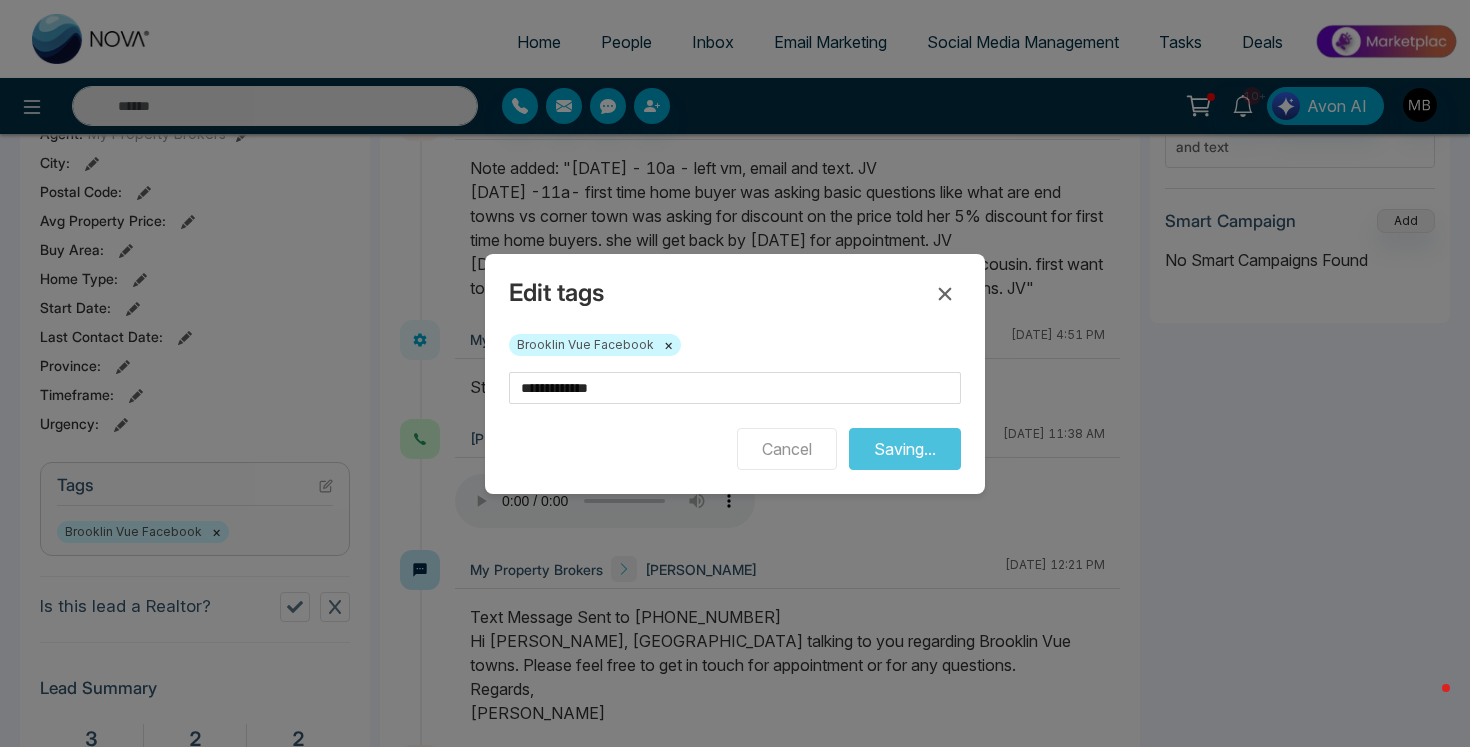 type on "***" 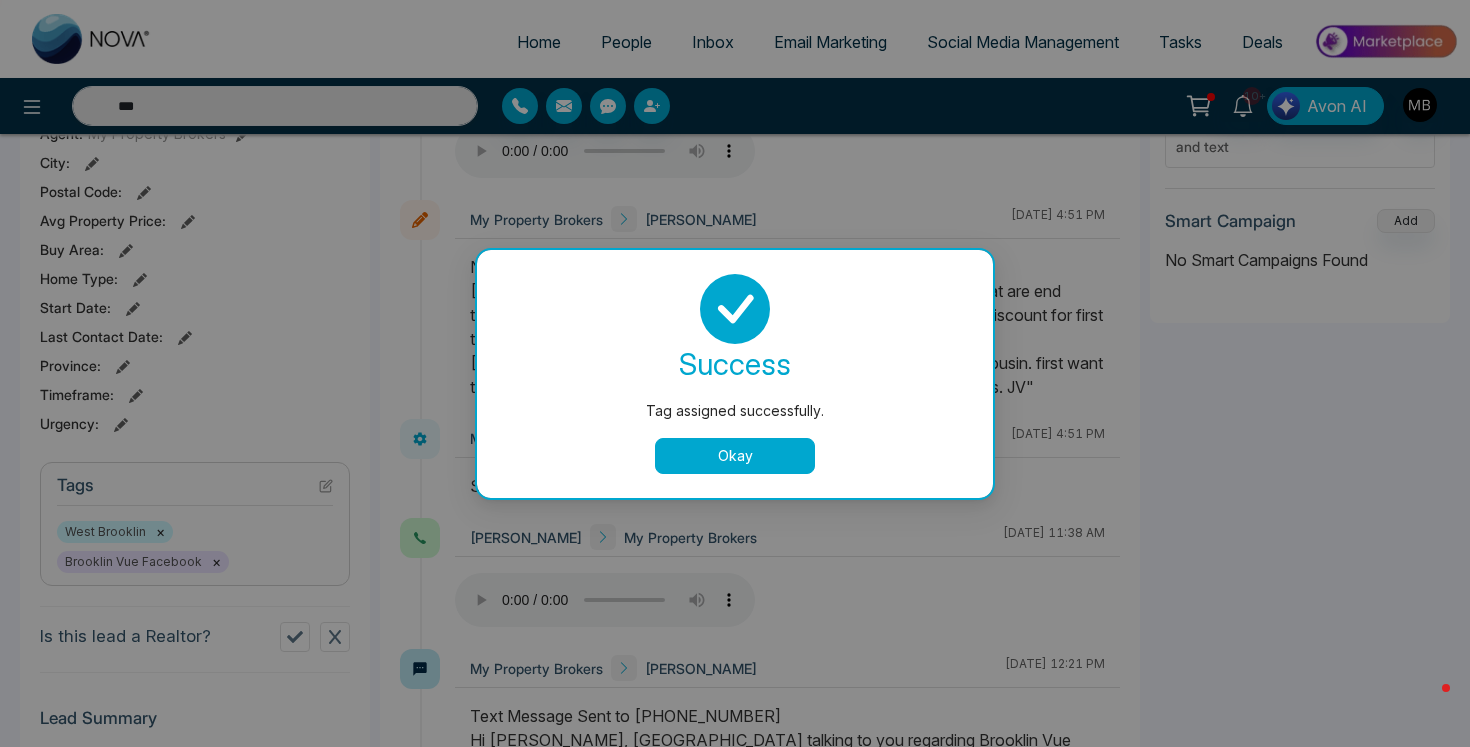 click on "Okay" at bounding box center (735, 456) 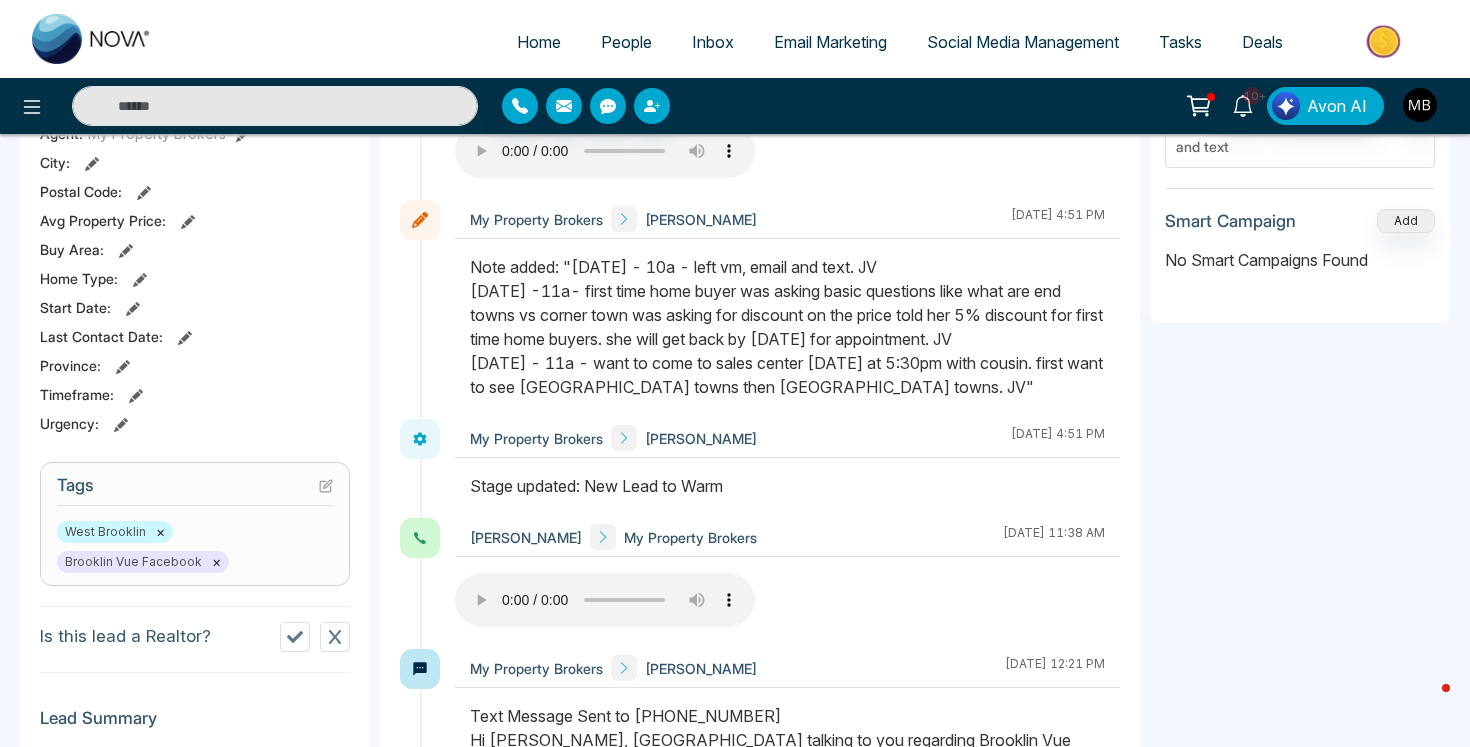 type on "***" 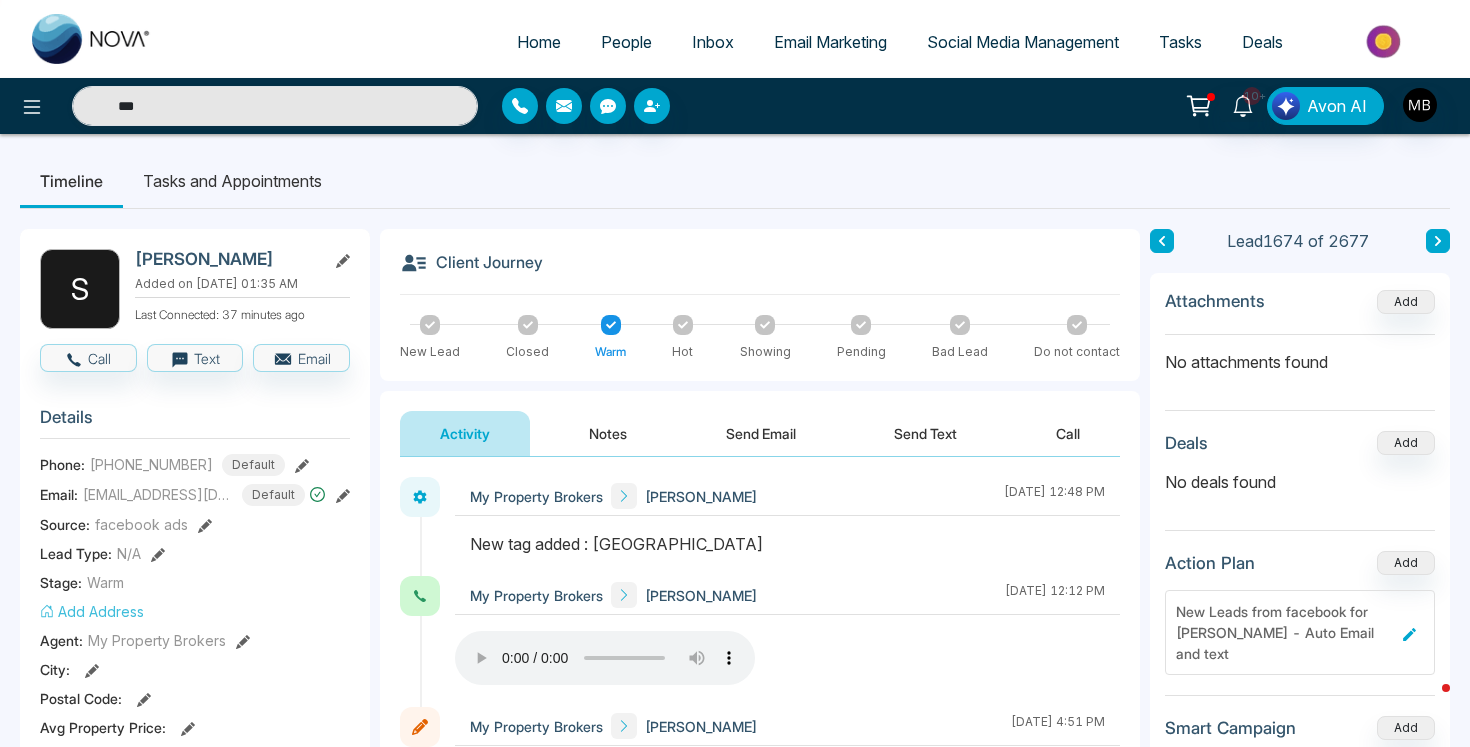 scroll, scrollTop: 0, scrollLeft: 0, axis: both 